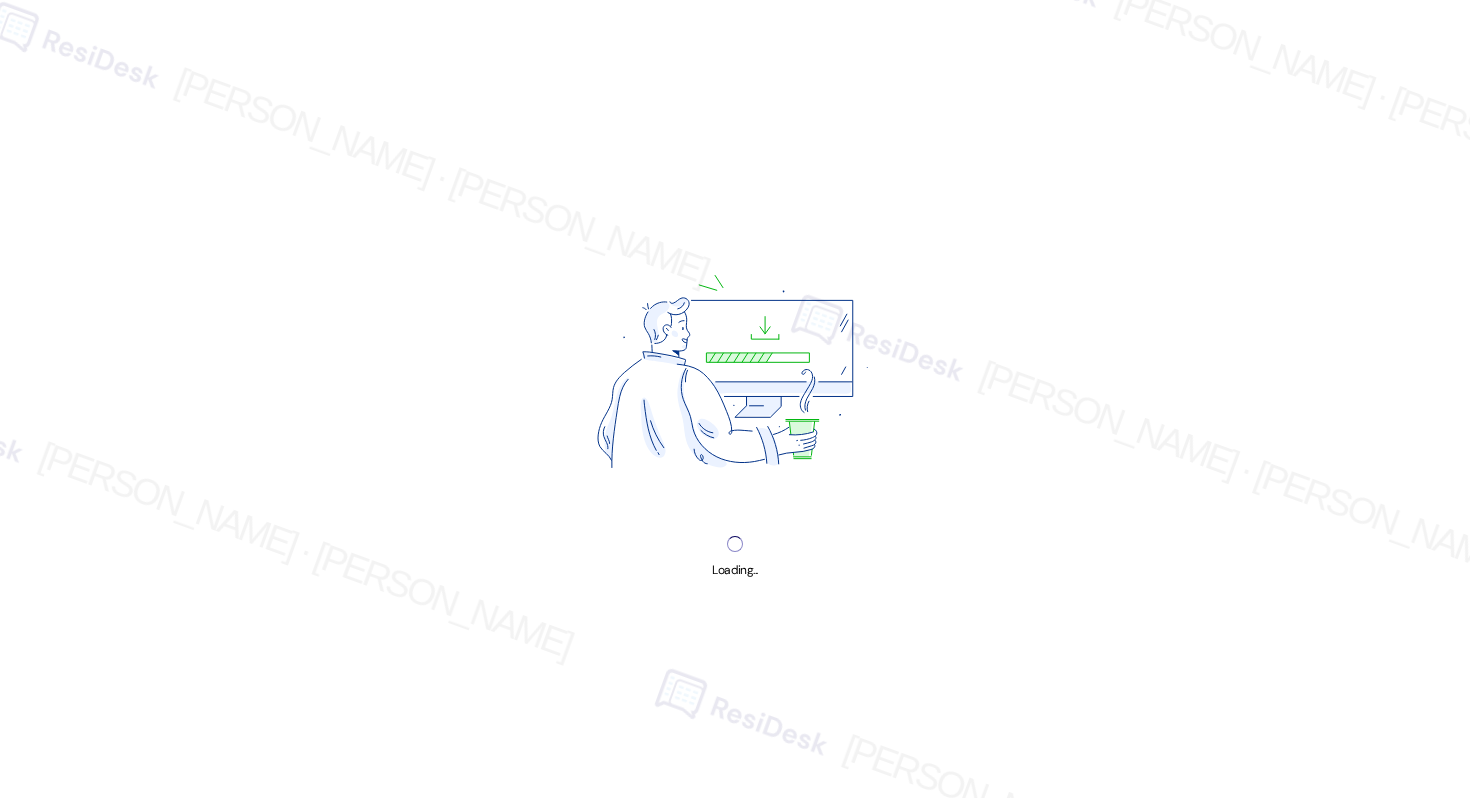 scroll, scrollTop: 0, scrollLeft: 0, axis: both 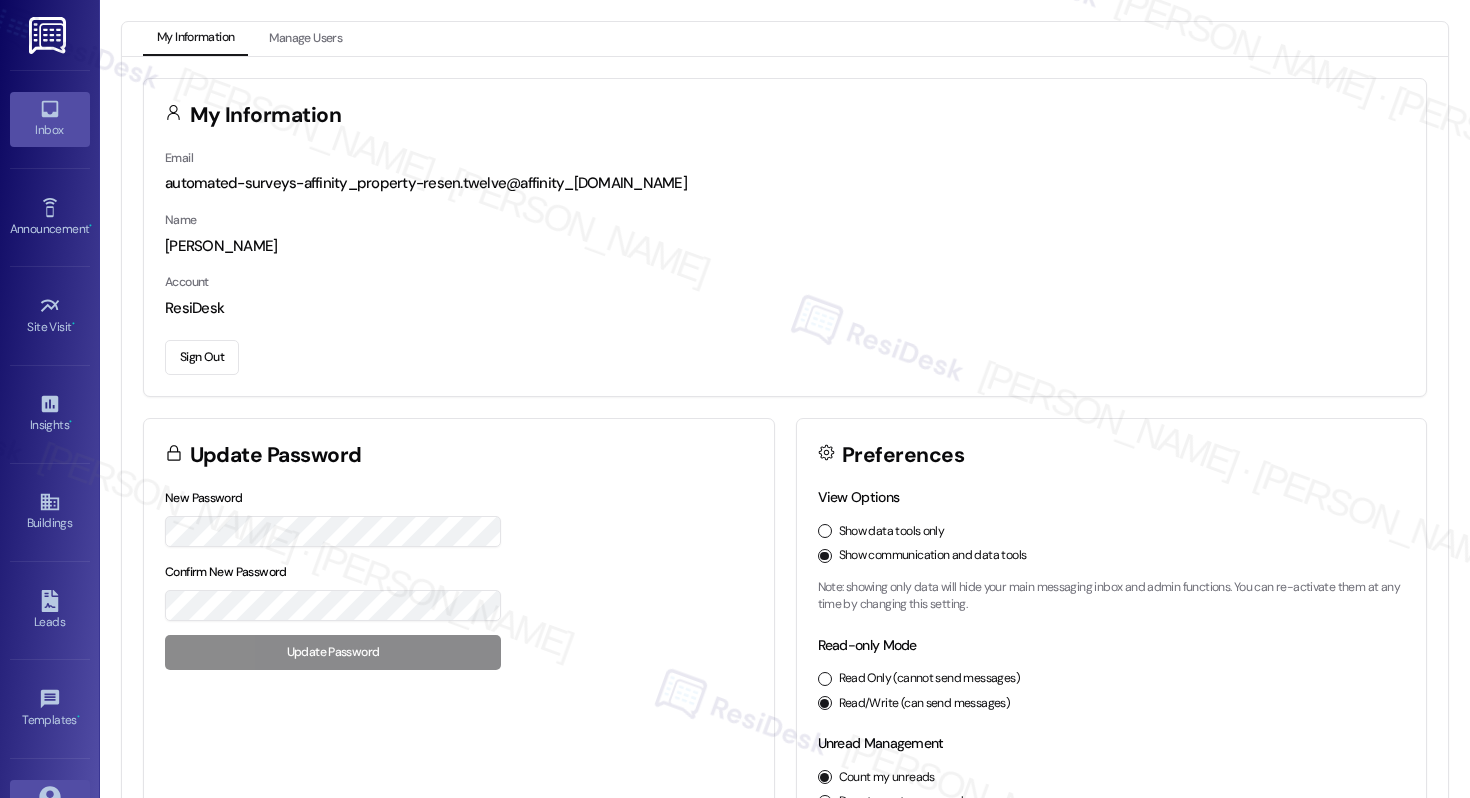 click on "Inbox" at bounding box center [50, 130] 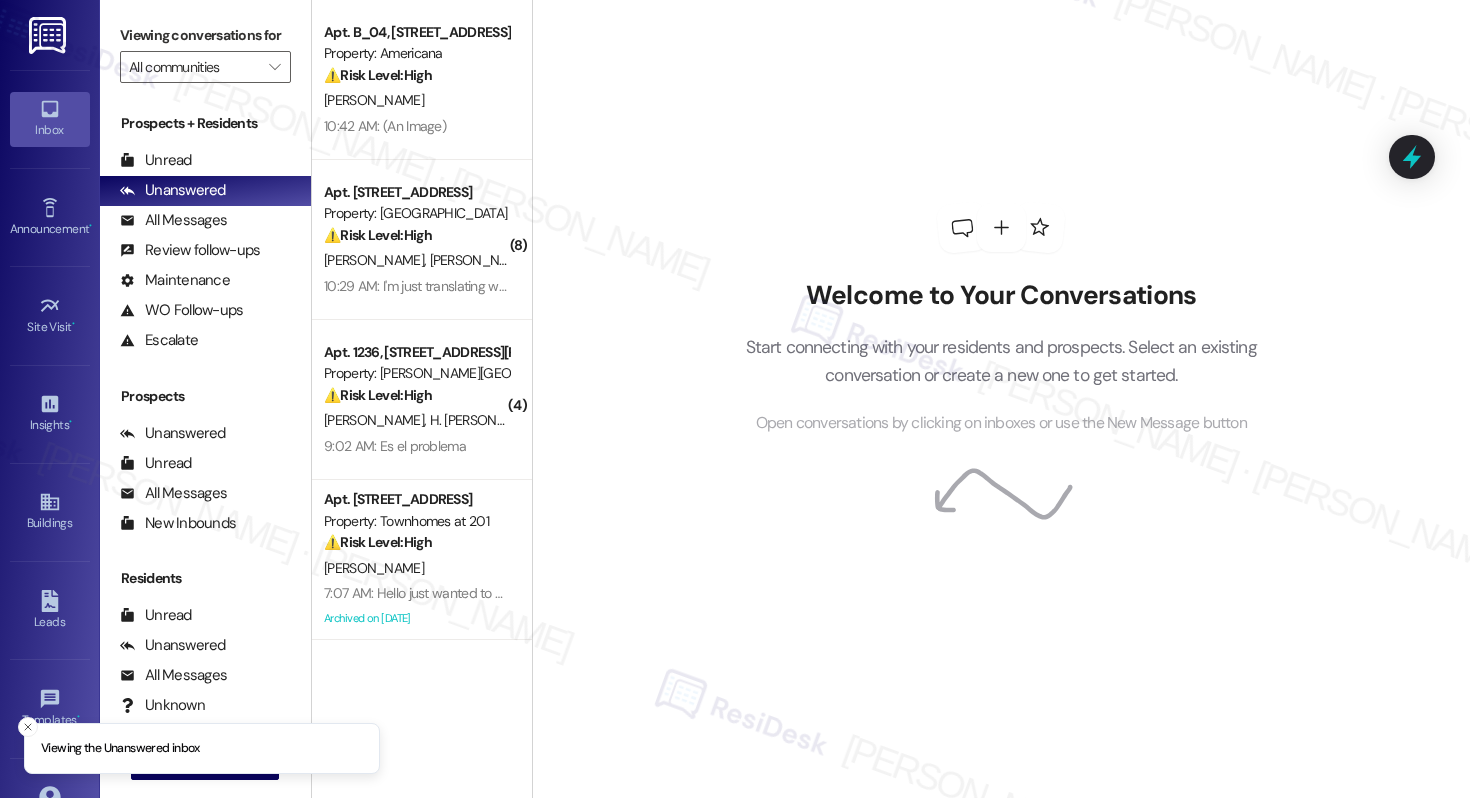 click on "[PERSON_NAME]" at bounding box center (416, 100) 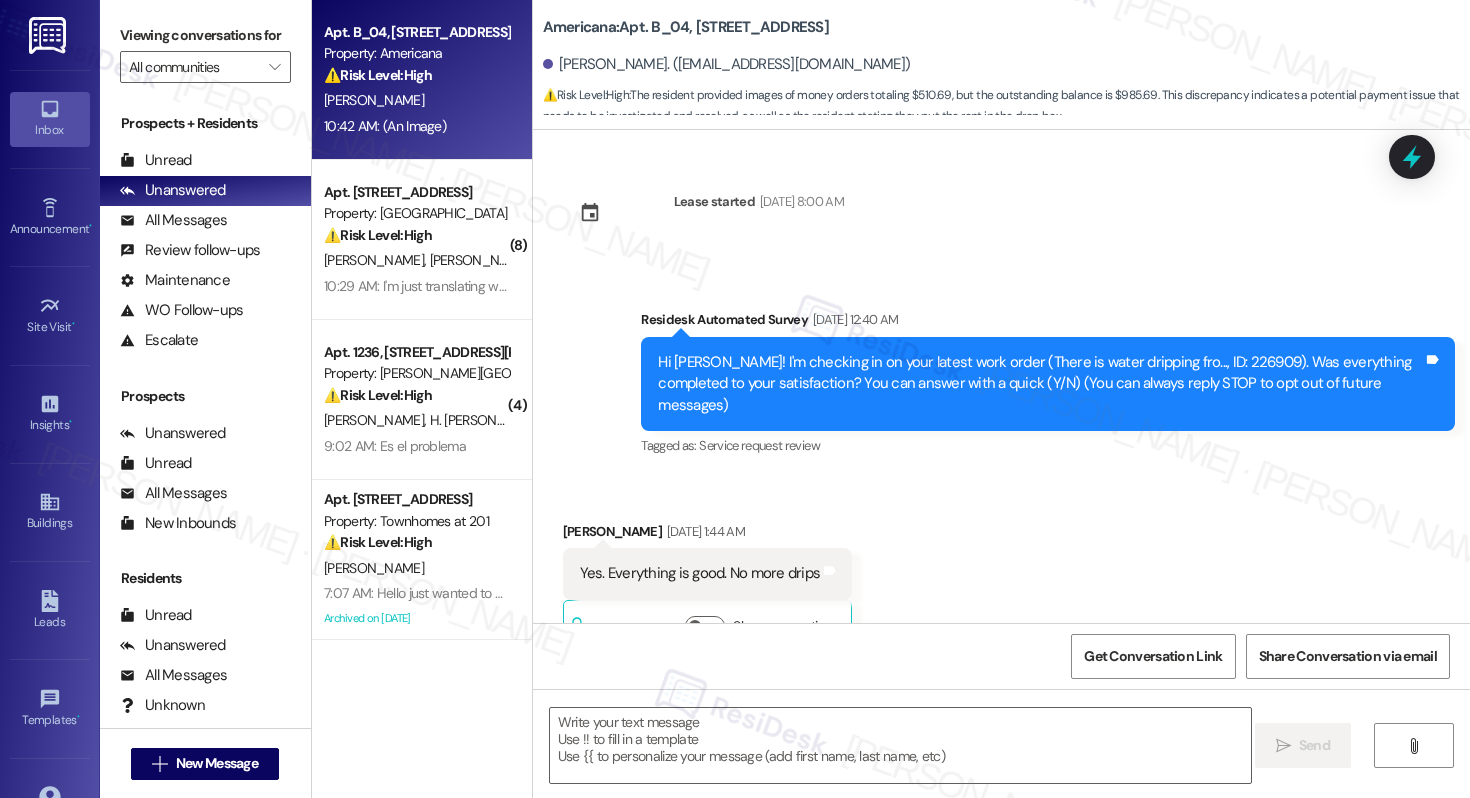 click on "[PERSON_NAME]" at bounding box center [416, 100] 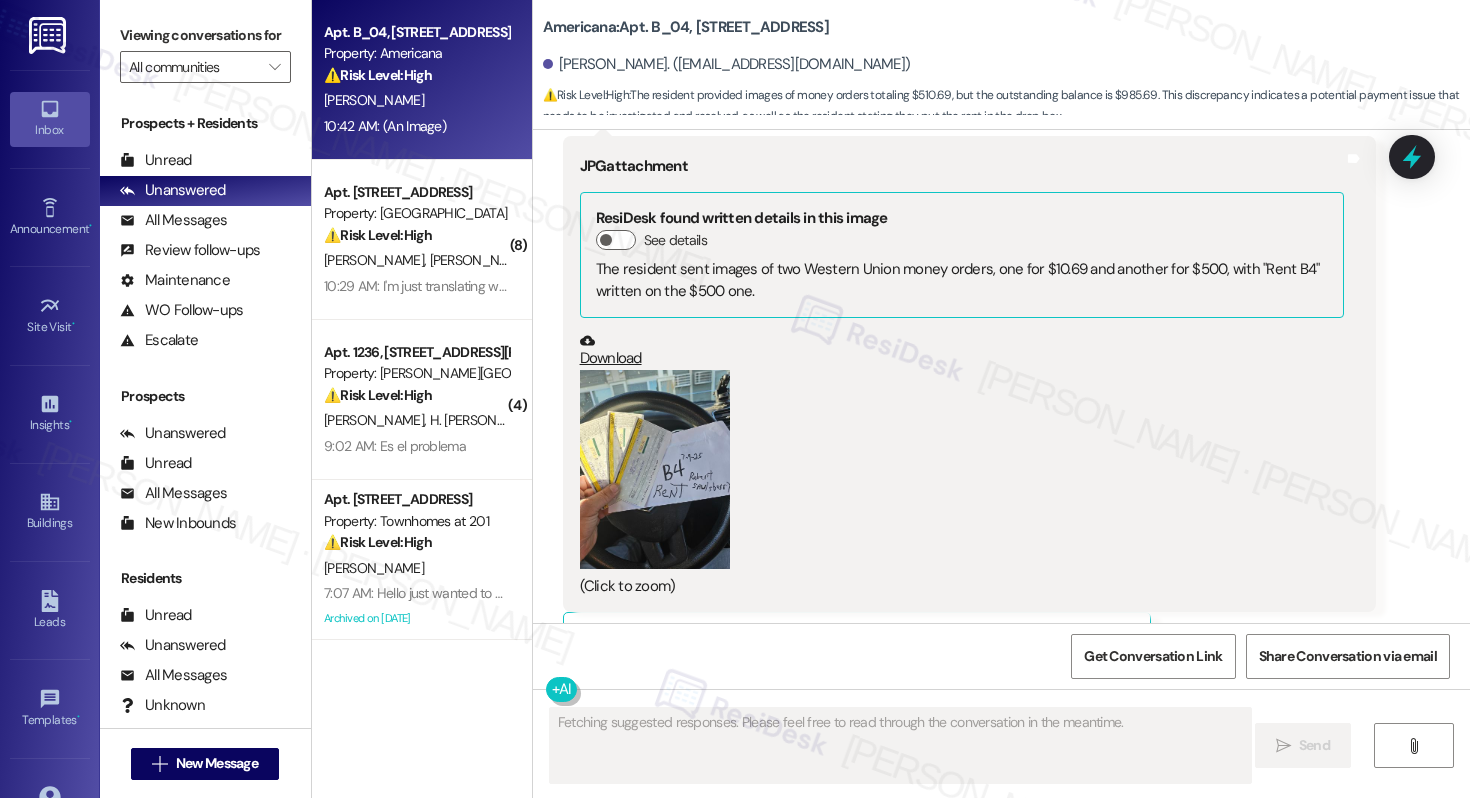 scroll, scrollTop: 10724, scrollLeft: 0, axis: vertical 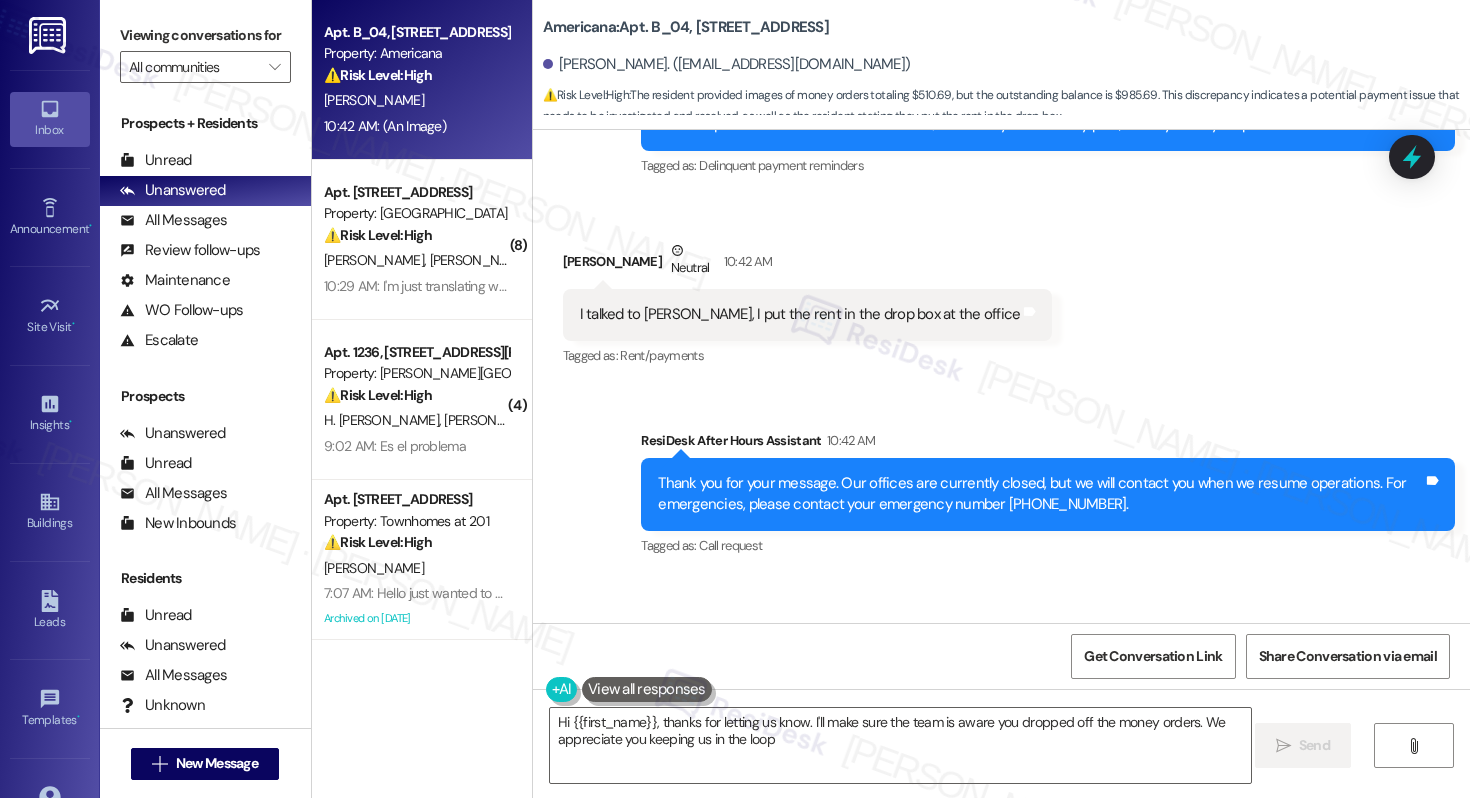 type on "Hi {{first_name}}, thanks for letting us know. I'll make sure the team is aware you dropped off the money orders. We appreciate you keeping us in the loop!" 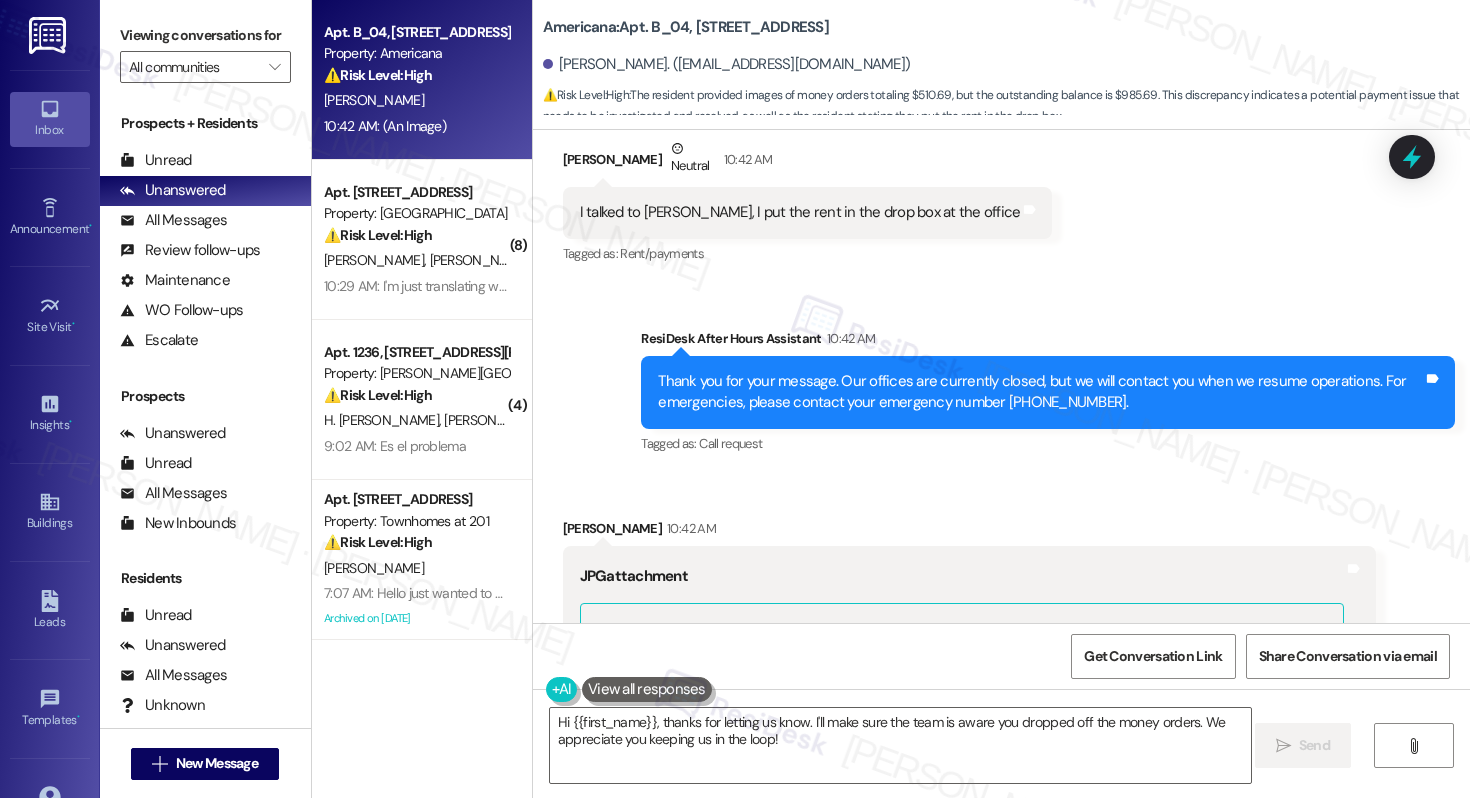 scroll, scrollTop: 9223, scrollLeft: 0, axis: vertical 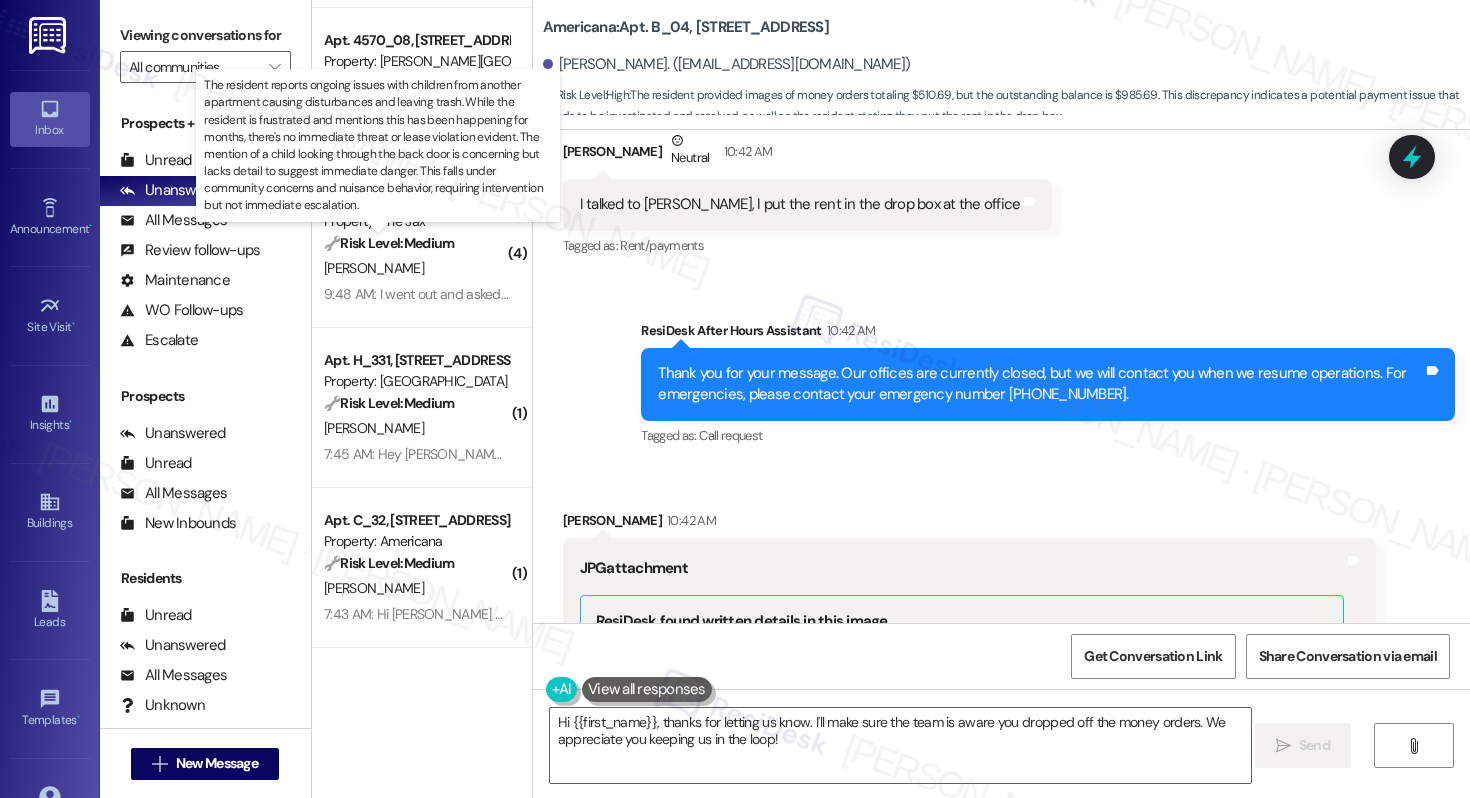 click on "🔧  Risk Level:  Medium" at bounding box center [389, 243] 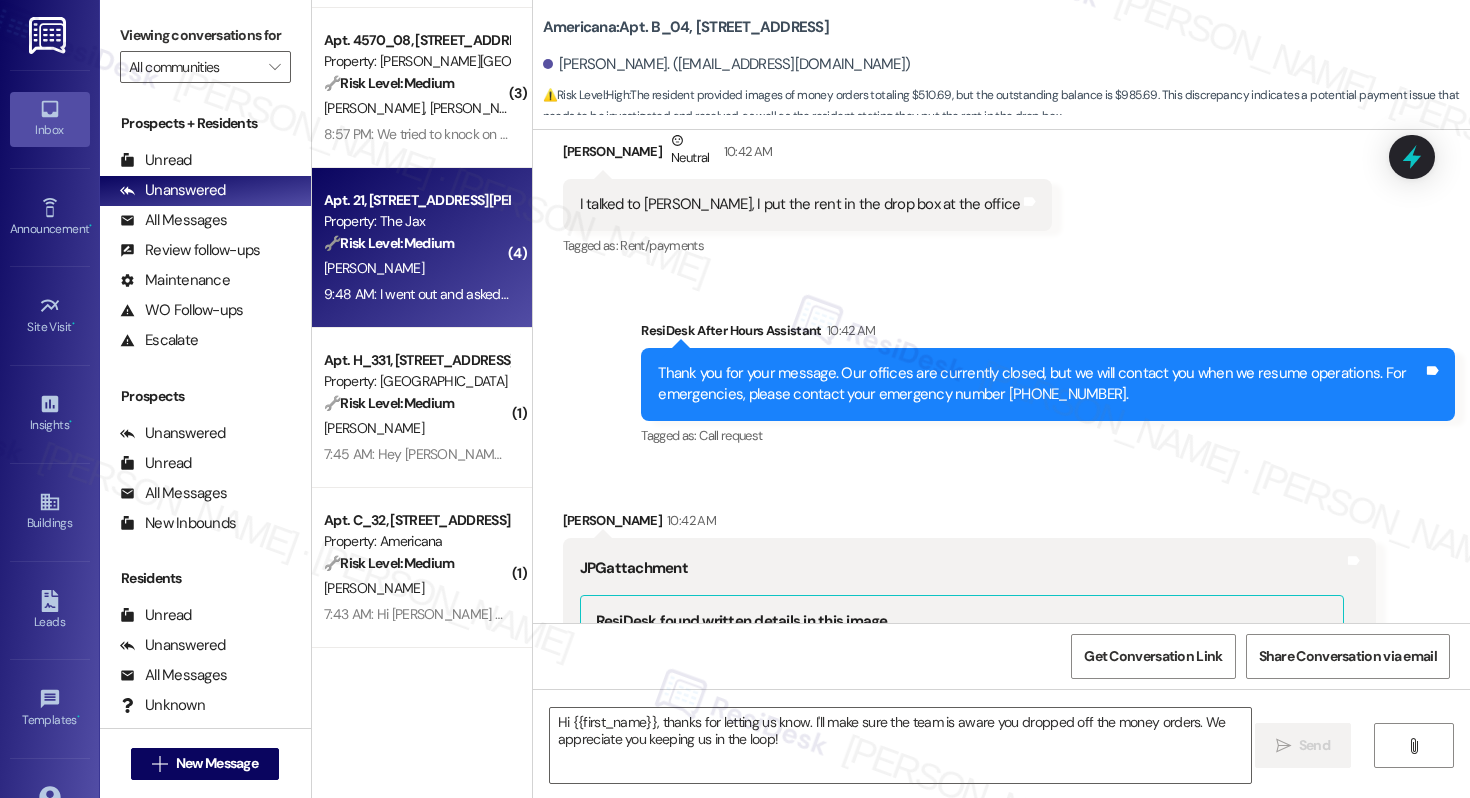 type on "Fetching suggested responses. Please feel free to read through the conversation in the meantime." 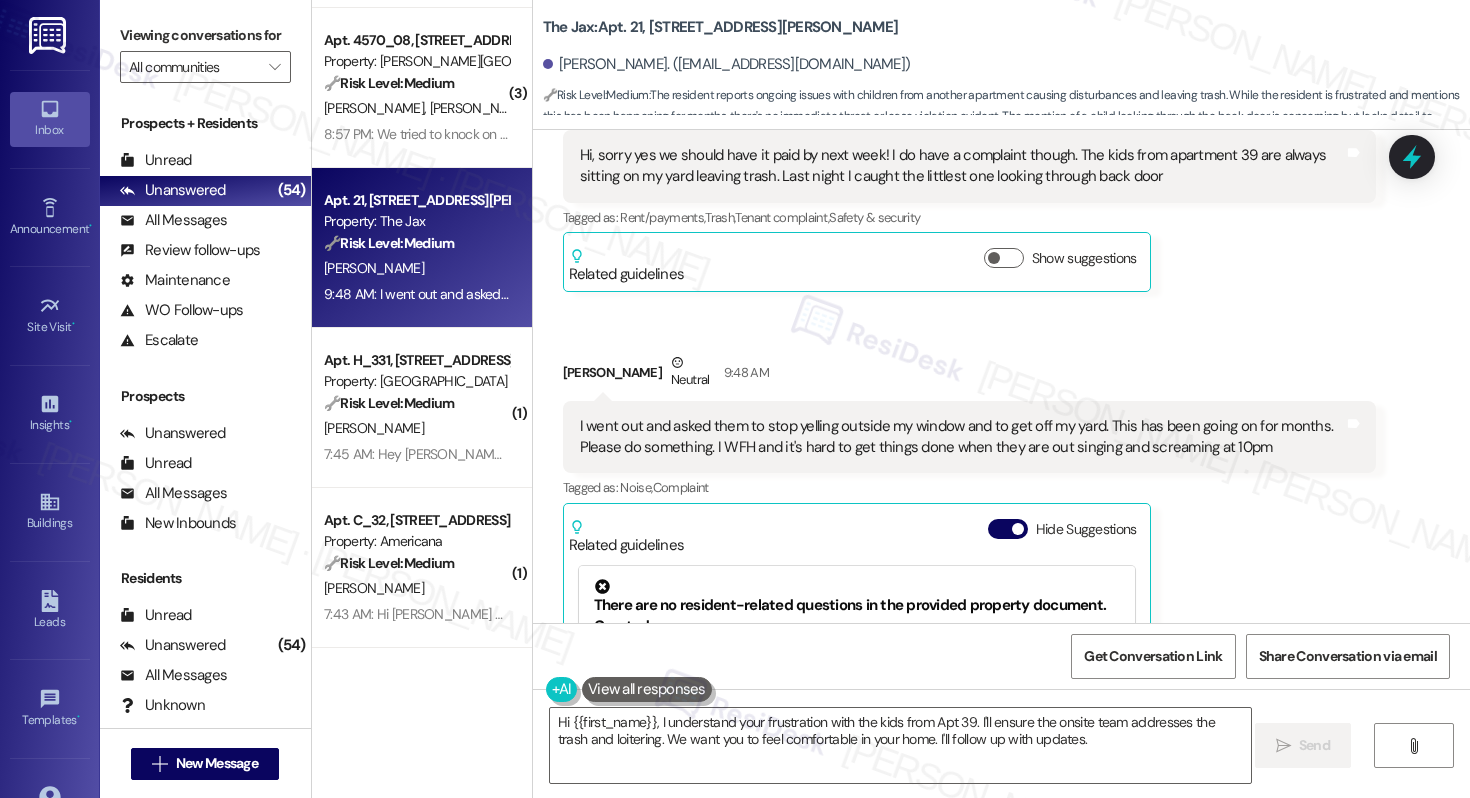 scroll, scrollTop: 25941, scrollLeft: 0, axis: vertical 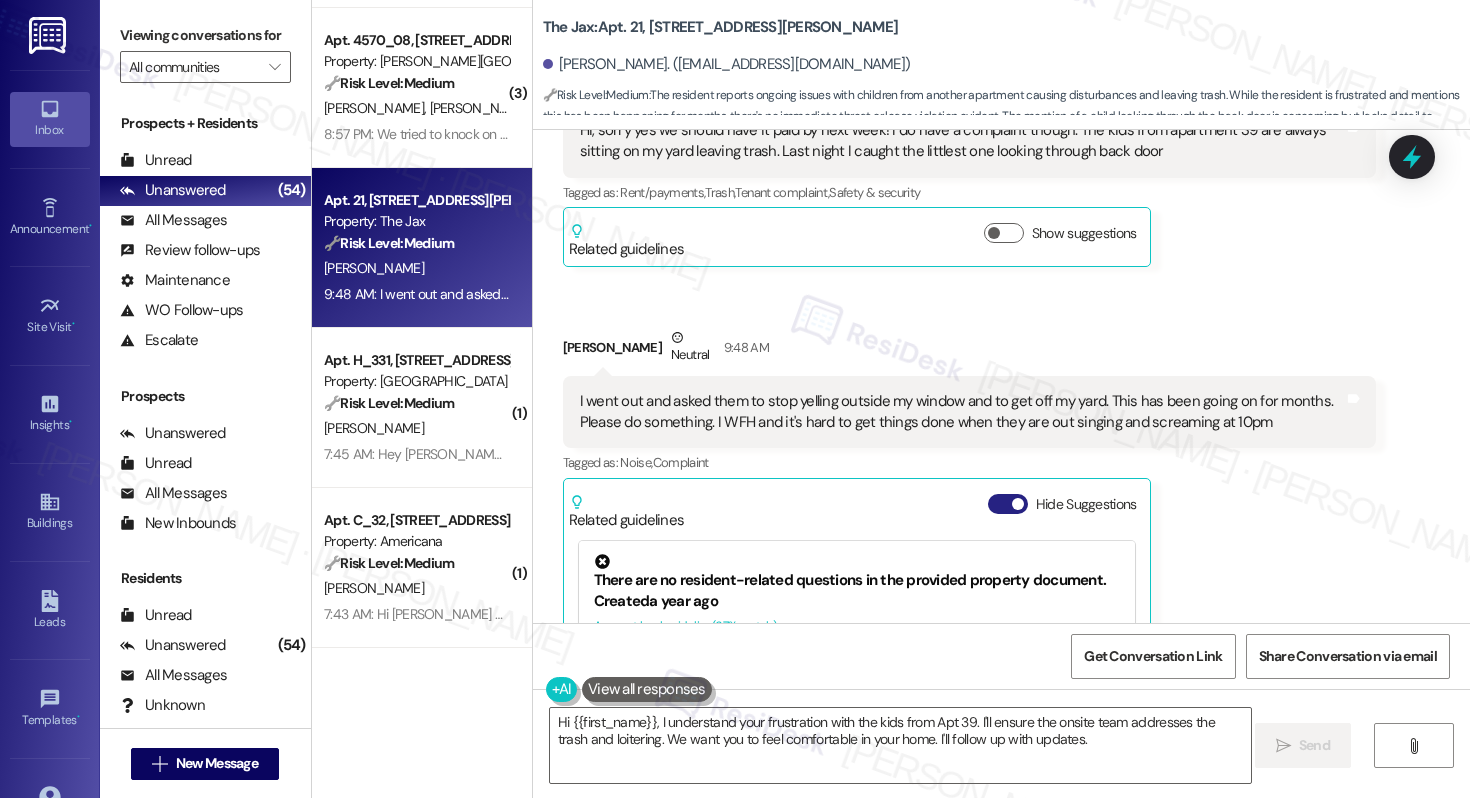 click on "Hide Suggestions" at bounding box center [1008, 504] 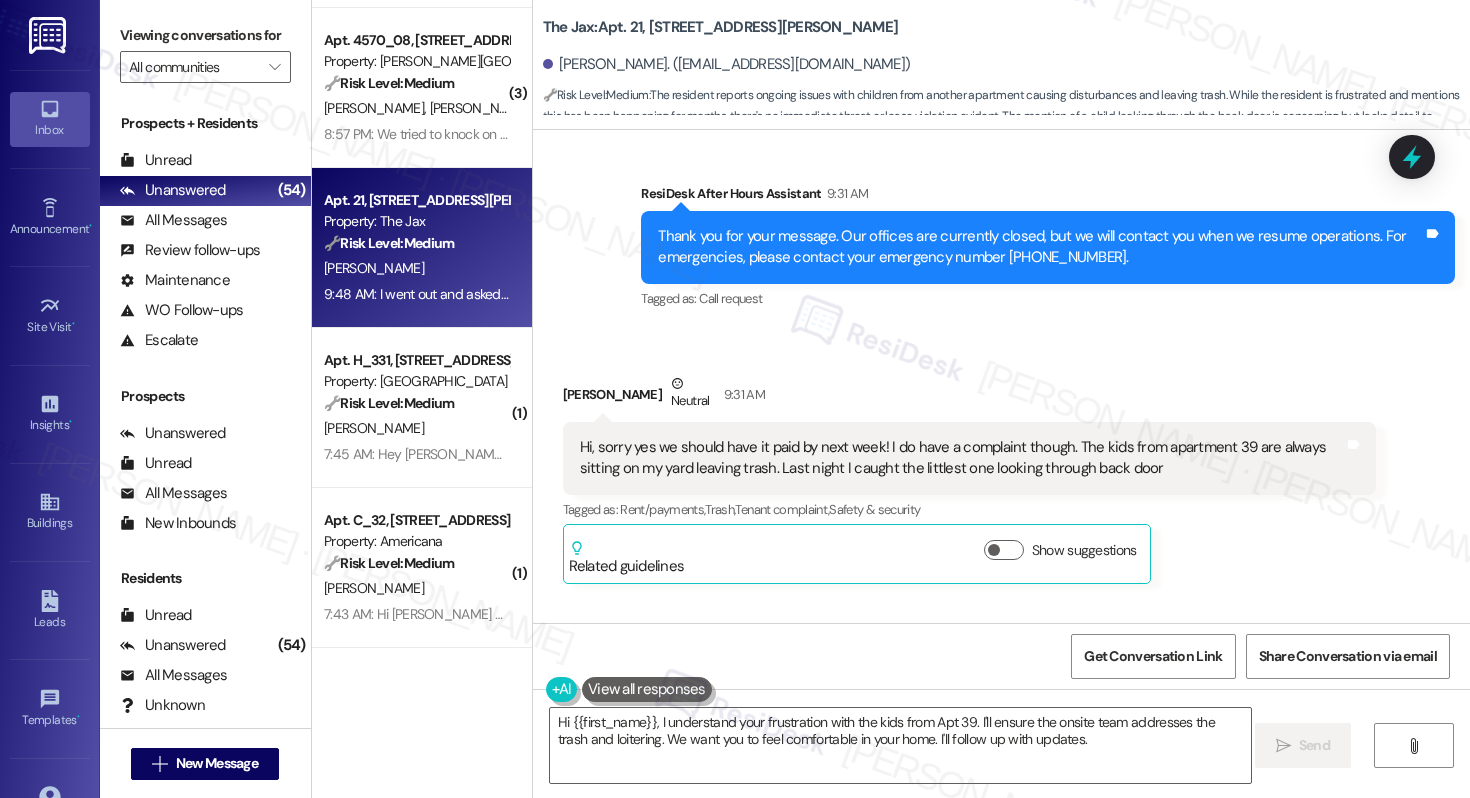 scroll, scrollTop: 25626, scrollLeft: 0, axis: vertical 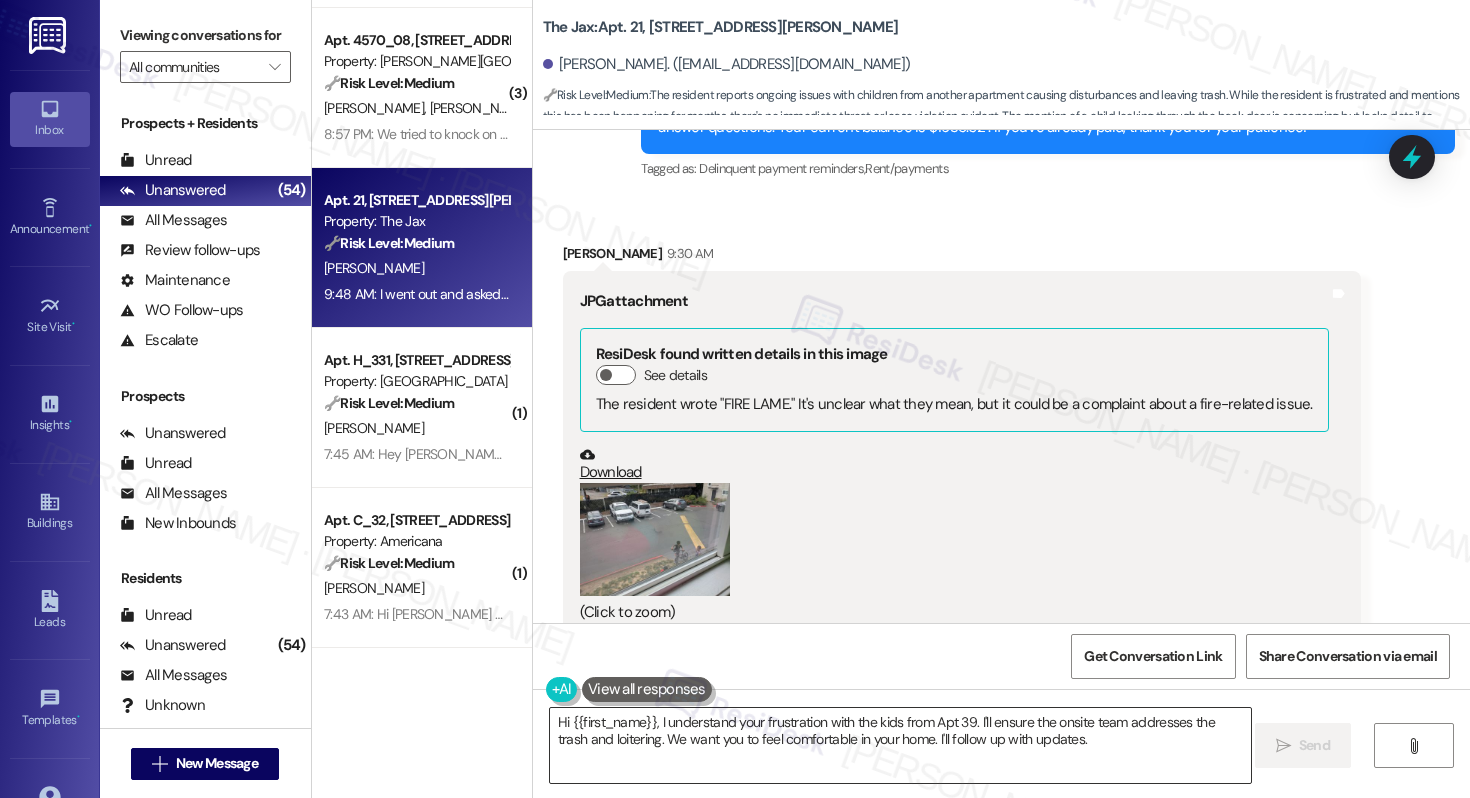 click on "Hi {{first_name}}, I understand your frustration with the kids from Apt 39. I'll ensure the onsite team addresses the trash and loitering. We want you to feel comfortable in your home. I'll follow up with updates." at bounding box center [900, 745] 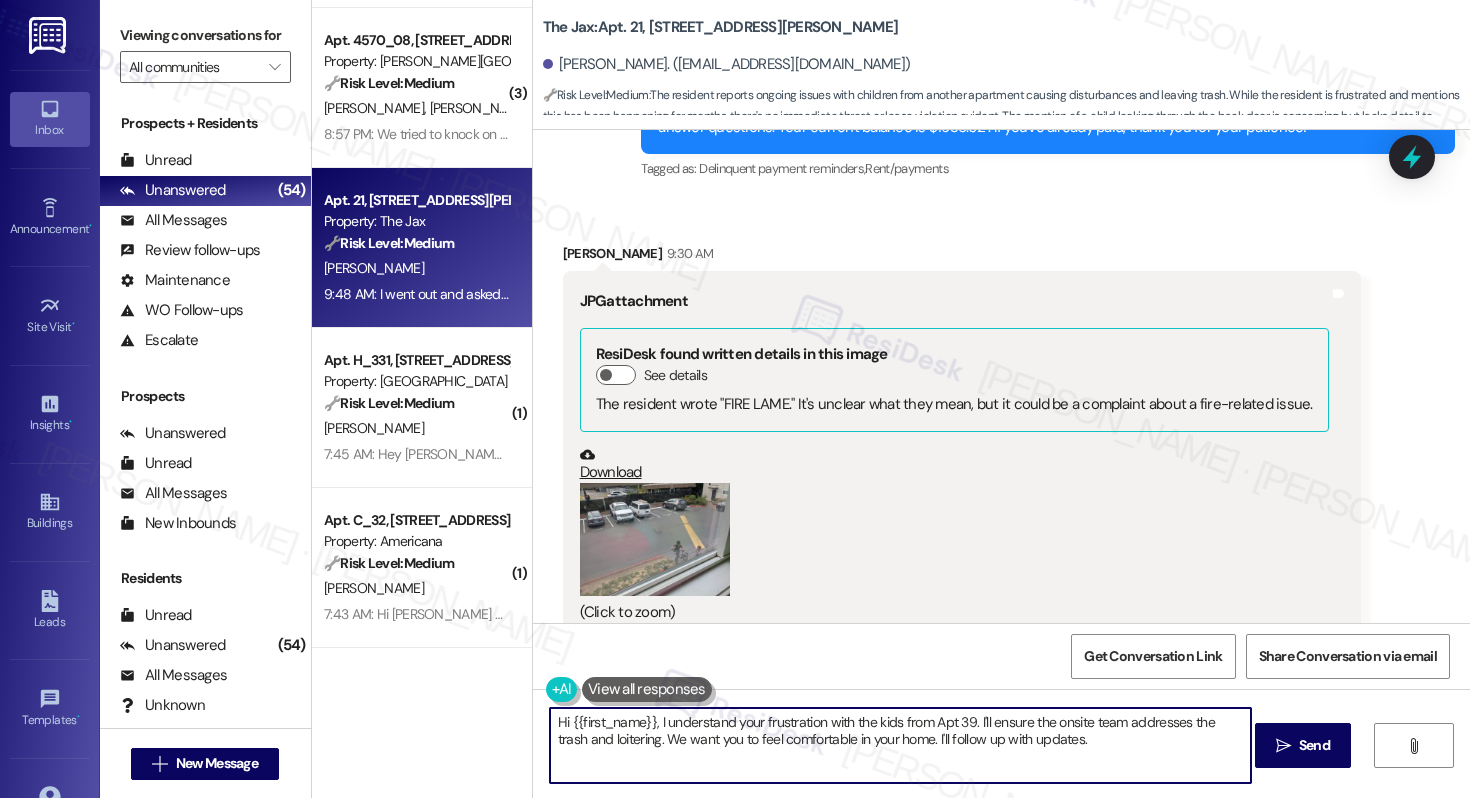 click on "Hi {{first_name}}, I understand your frustration with the kids from Apt 39. I'll ensure the onsite team addresses the trash and loitering. We want you to feel comfortable in your home. I'll follow up with updates." at bounding box center [900, 745] 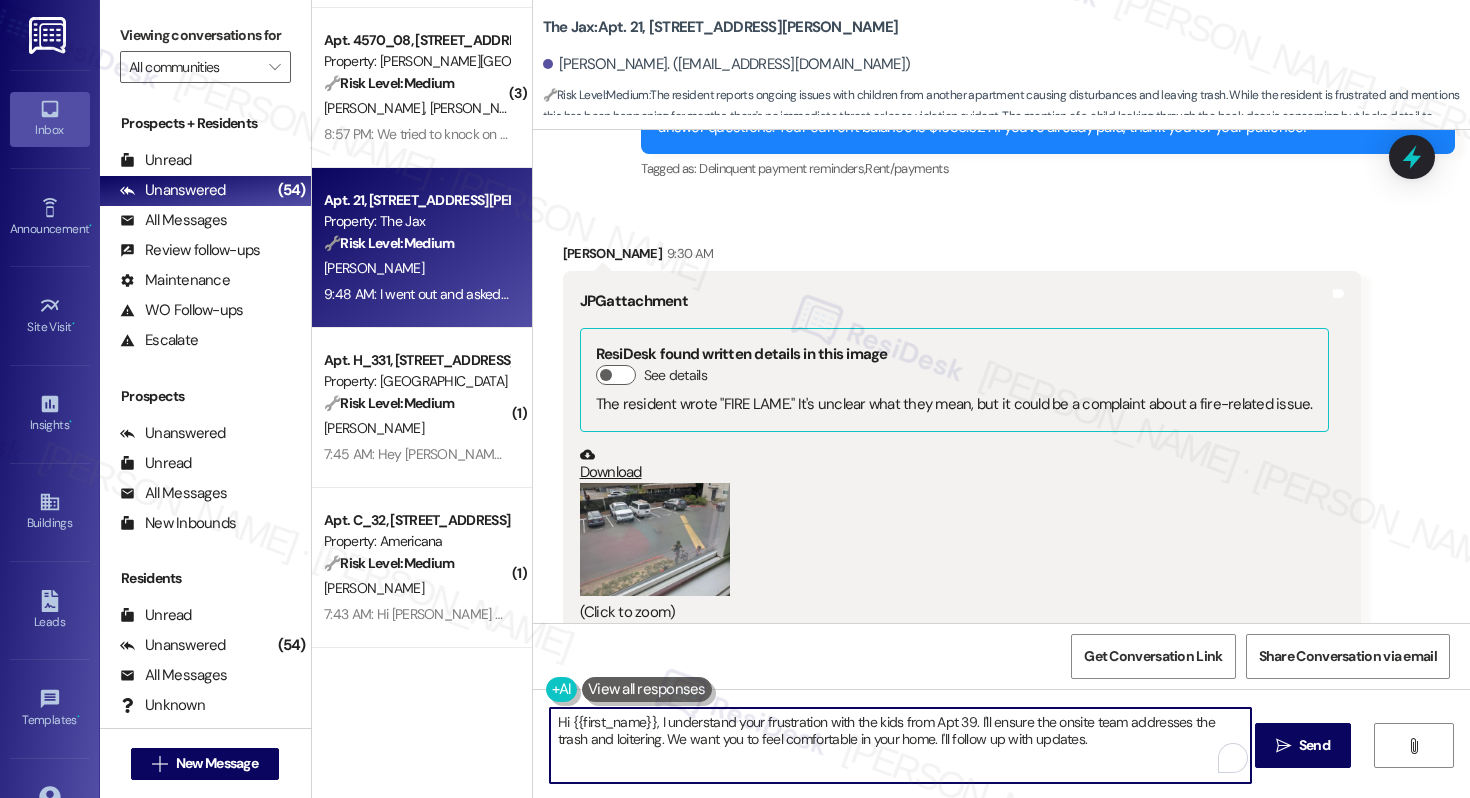 click on "Hi {{first_name}}, I understand your frustration with the kids from Apt 39. I'll ensure the onsite team addresses the trash and loitering. We want you to feel comfortable in your home. I'll follow up with updates." at bounding box center [900, 745] 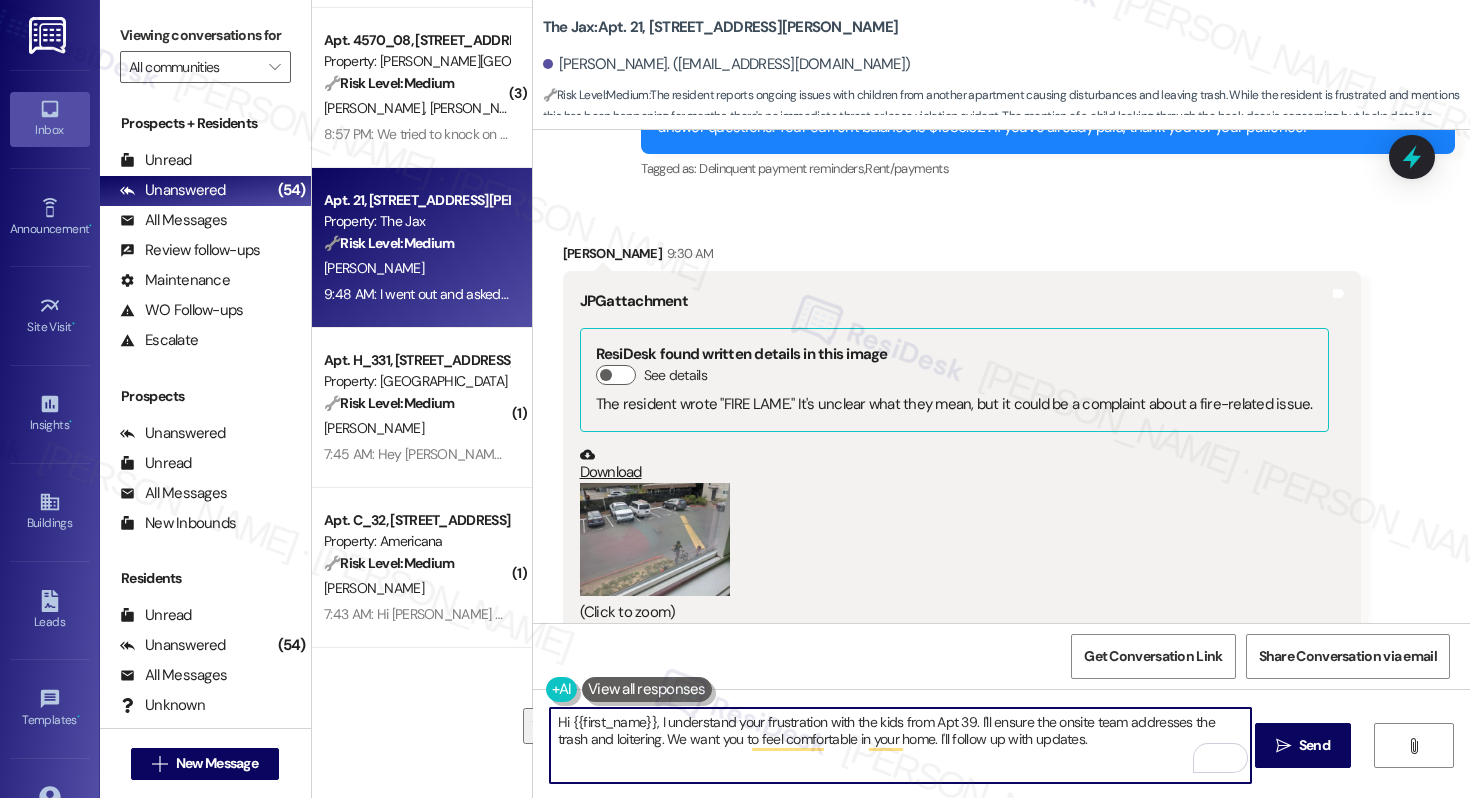 paste on "Thanks for bringing this to my attention. I am sorry you have to deal with the noise from the neighbors. Let me forward this to our site team, so we can send a friendly reminder to all residents about our noise policy" 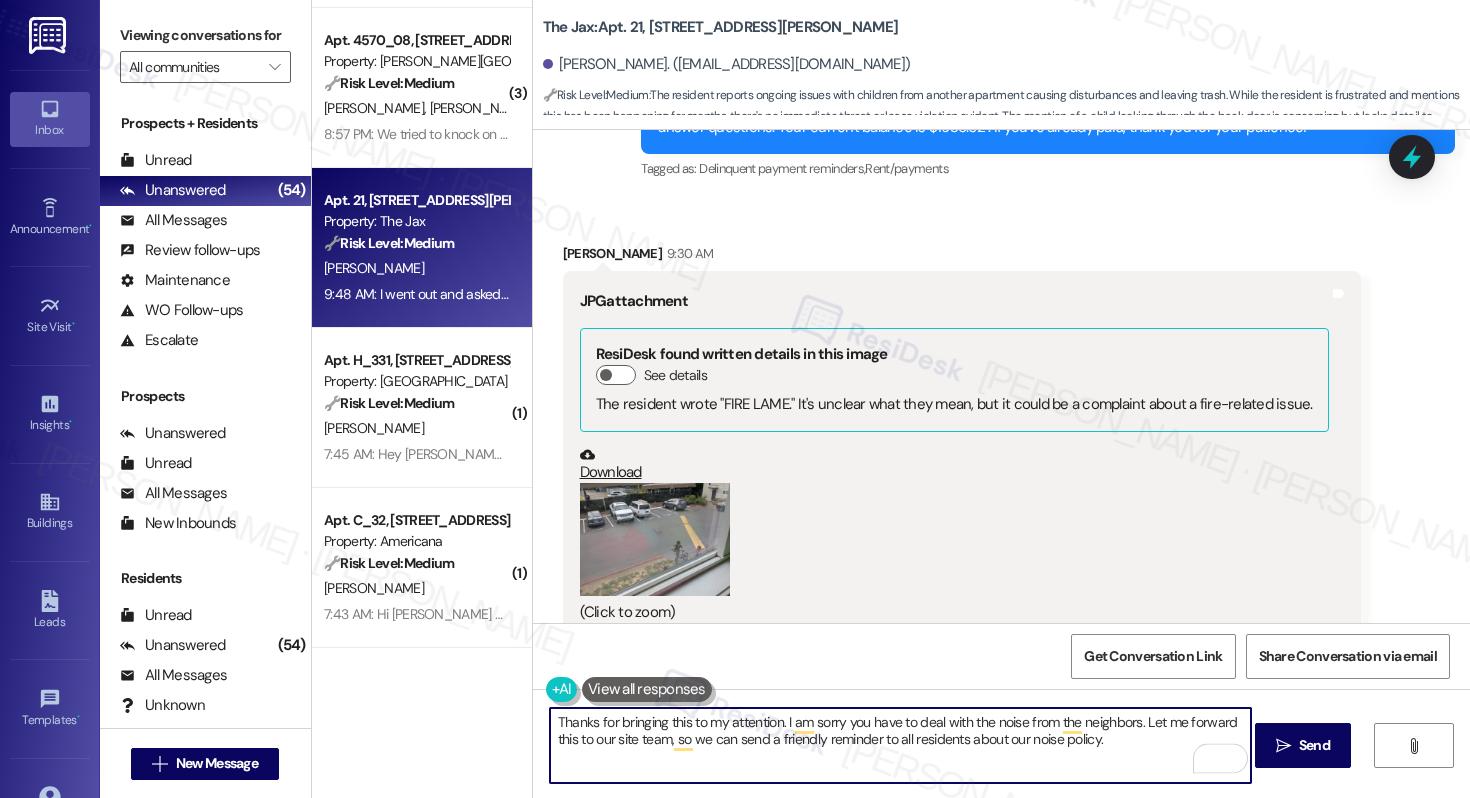 click on "Thanks for bringing this to my attention. I am sorry you have to deal with the noise from the neighbors. Let me forward this to our site team, so we can send a friendly reminder to all residents about our noise policy." at bounding box center [900, 745] 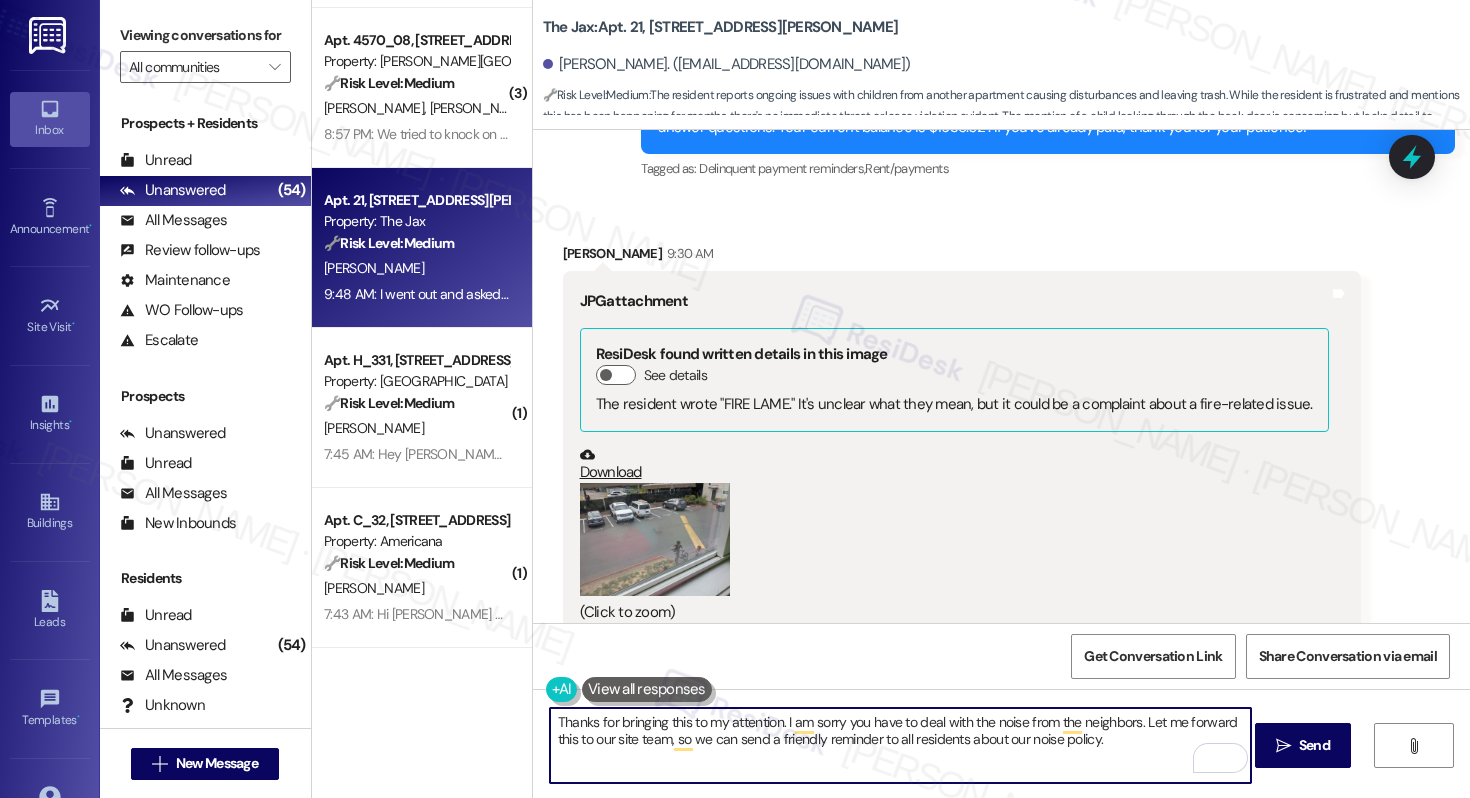 click on "[PERSON_NAME]. ([EMAIL_ADDRESS][DOMAIN_NAME])" at bounding box center (727, 64) 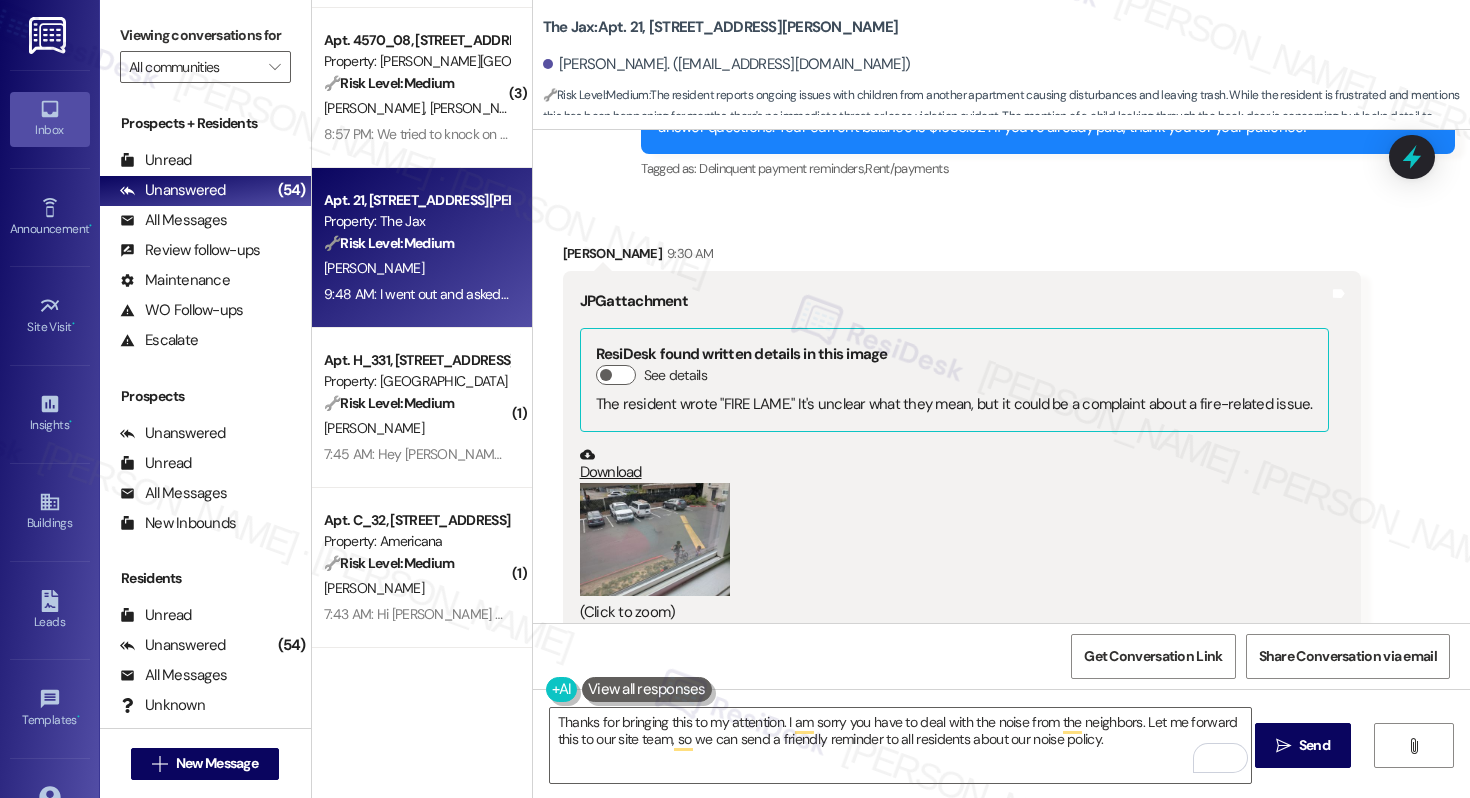click on "[PERSON_NAME]. ([EMAIL_ADDRESS][DOMAIN_NAME])" at bounding box center [727, 64] 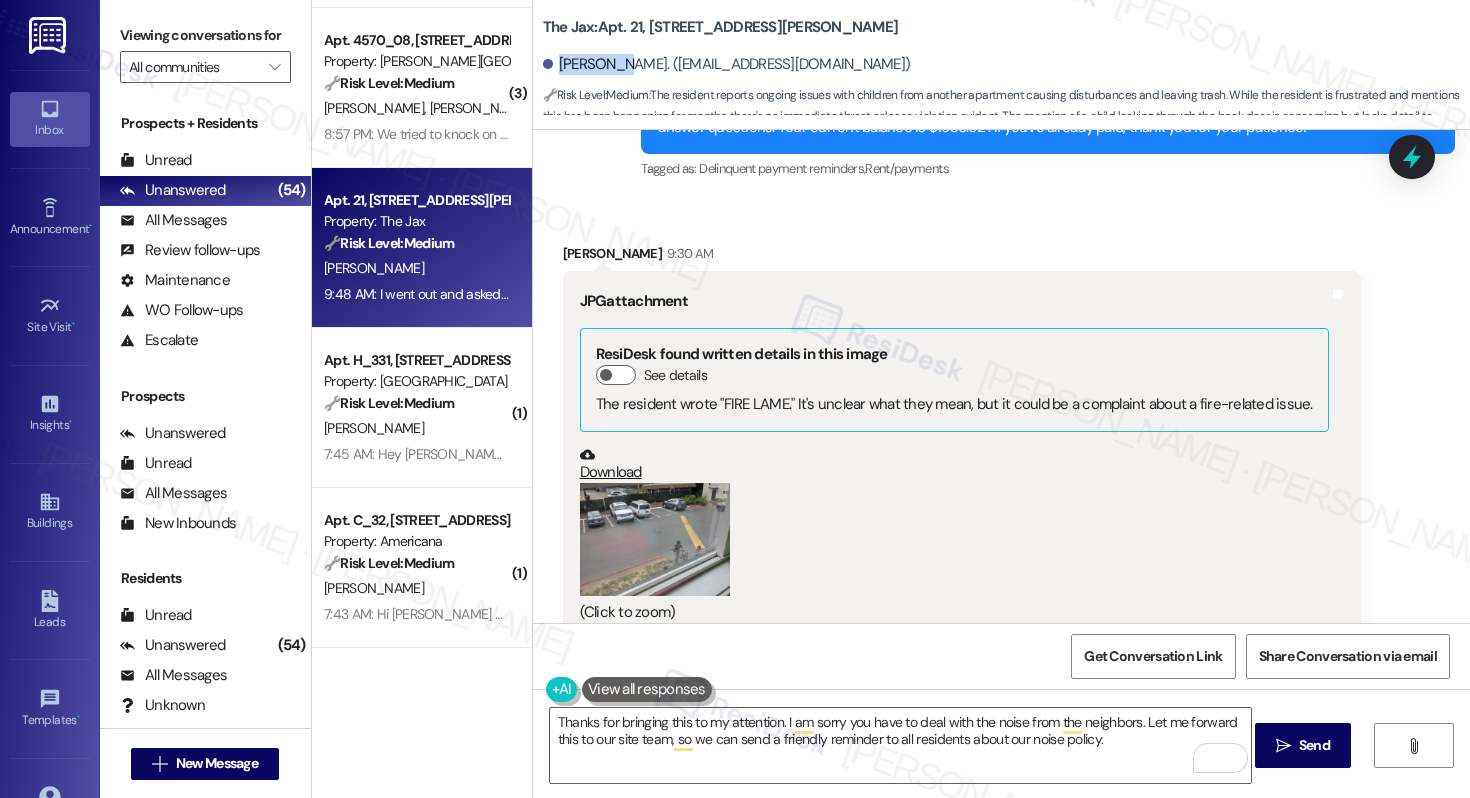 copy on "[PERSON_NAME]" 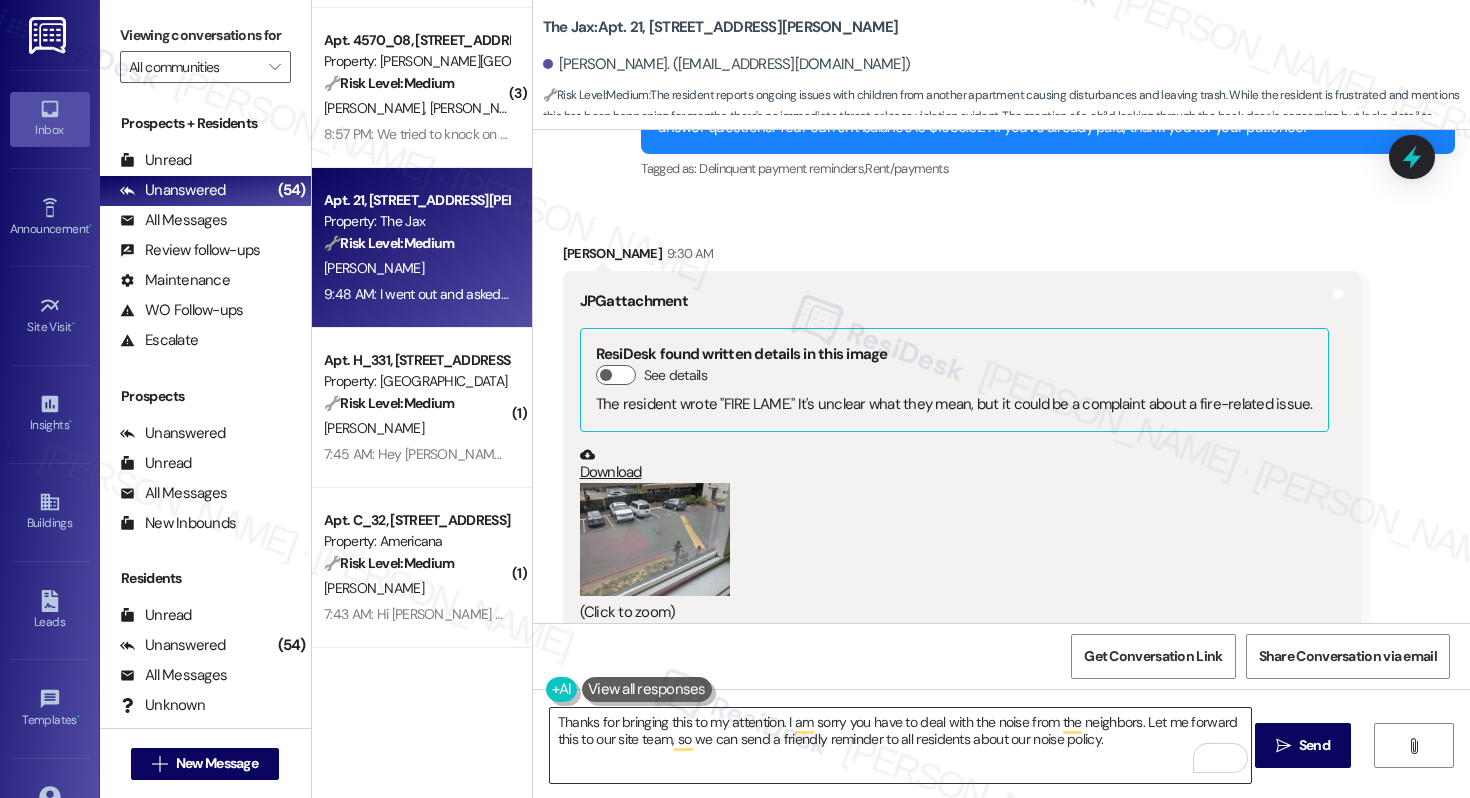 click on "Thanks for bringing this to my attention. I am sorry you have to deal with the noise from the neighbors. Let me forward this to our site team, so we can send a friendly reminder to all residents about our noise policy." at bounding box center [900, 745] 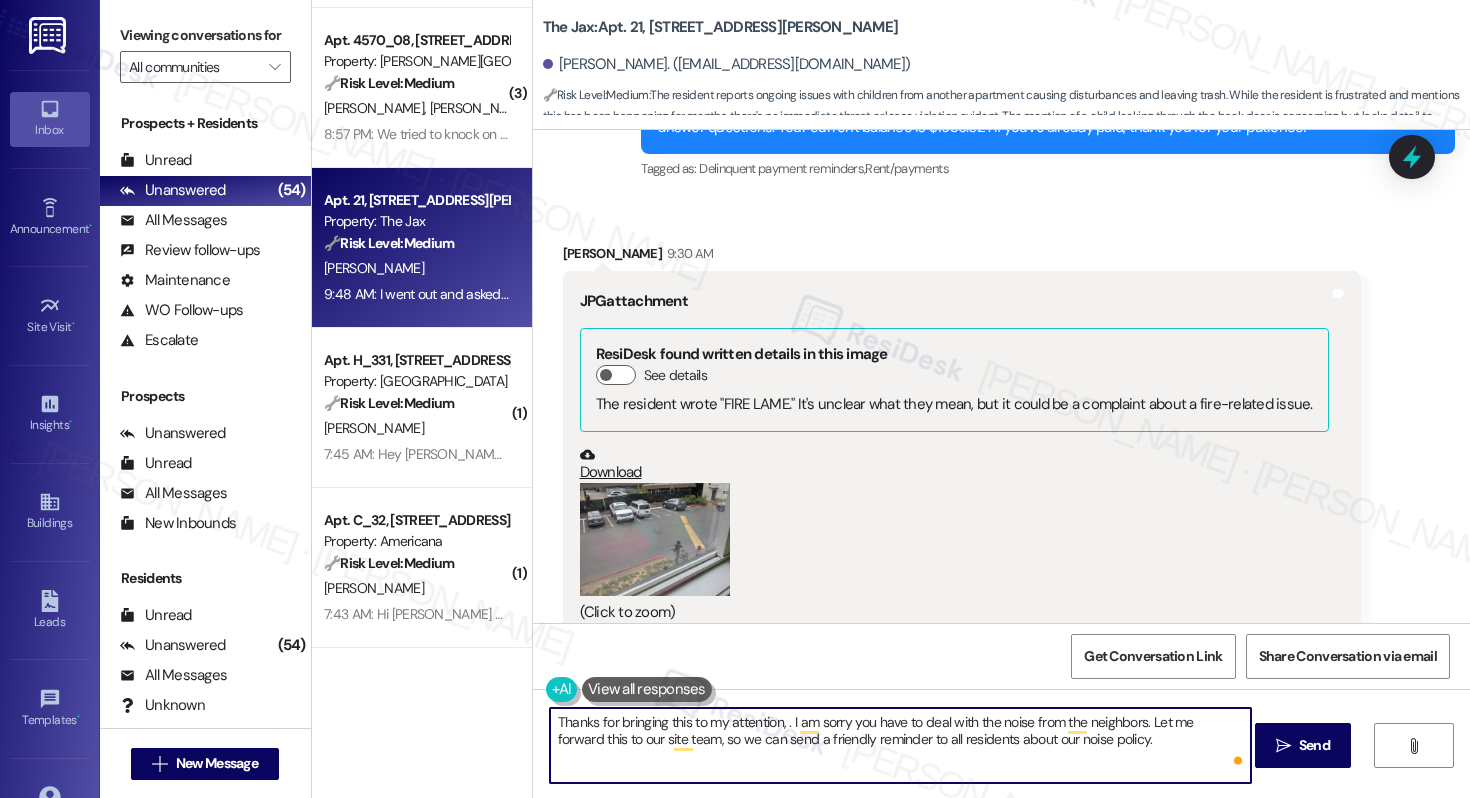 paste on "[PERSON_NAME]" 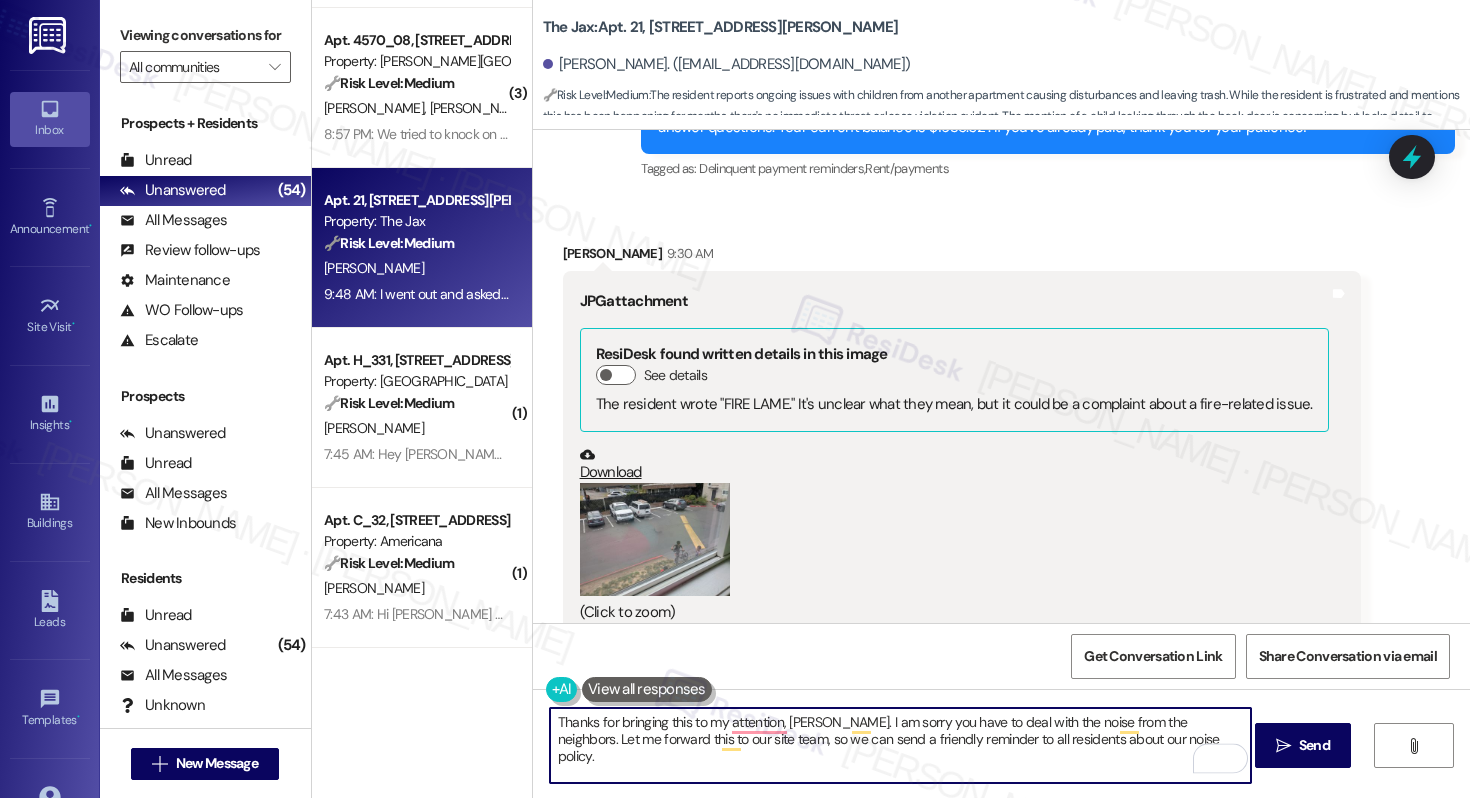 click on "Thanks for bringing this to my attention, [PERSON_NAME]. I am sorry you have to deal with the noise from the neighbors. Let me forward this to our site team, so we can send a friendly reminder to all residents about our noise policy." at bounding box center (900, 745) 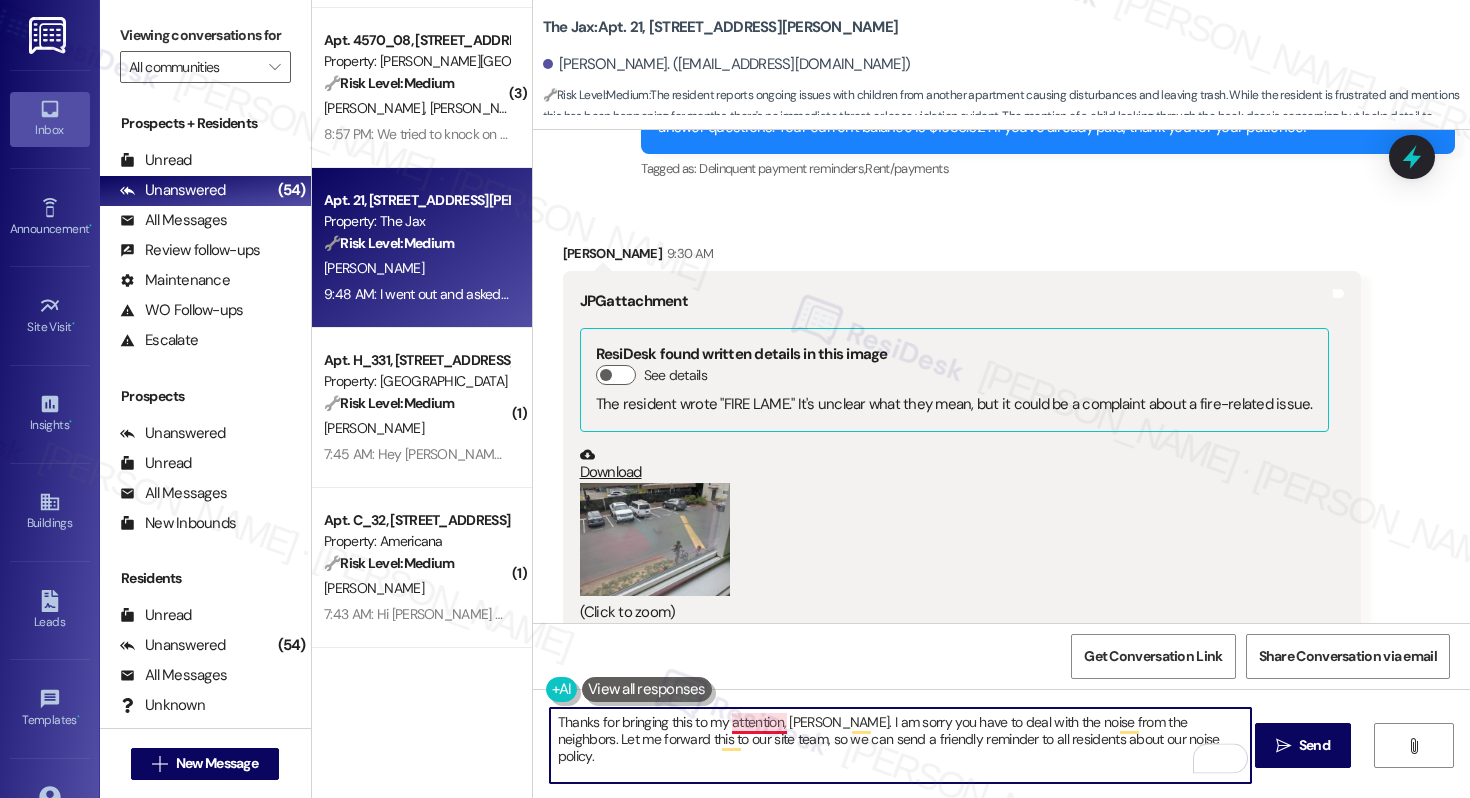 click on "Thanks for bringing this to my attention, [PERSON_NAME]. I am sorry you have to deal with the noise from the neighbors. Let me forward this to our site team, so we can send a friendly reminder to all residents about our noise policy." at bounding box center [900, 745] 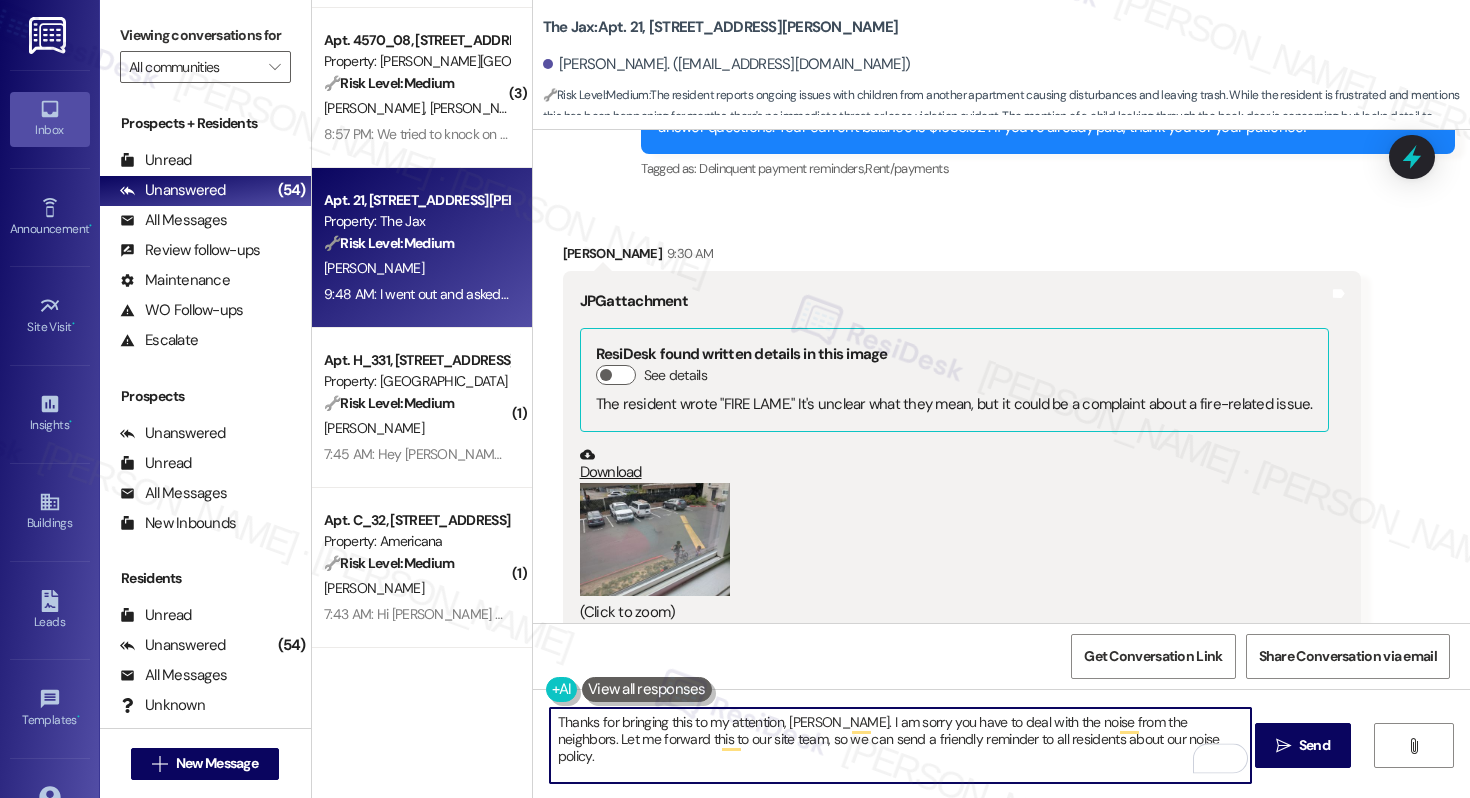type on "Thanks for bringing this to my attention, [PERSON_NAME]. I am sorry you have to deal with the noise from the neighbors. Let me forward this to our site team, so we can send a friendly reminder to all residents about our noise policy." 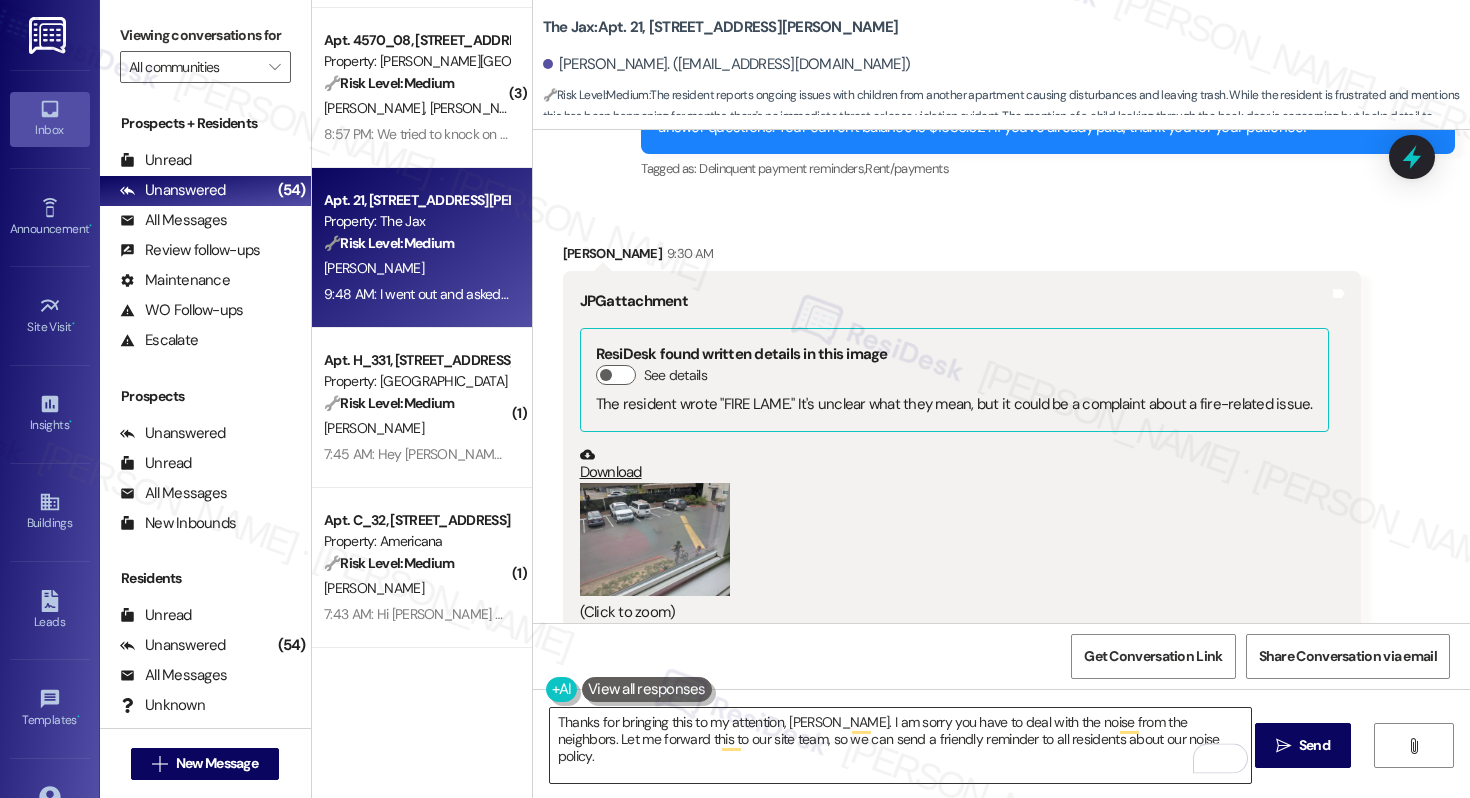 click on "Thanks for bringing this to my attention, [PERSON_NAME]. I am sorry you have to deal with the noise from the neighbors. Let me forward this to our site team, so we can send a friendly reminder to all residents about our noise policy." at bounding box center [900, 745] 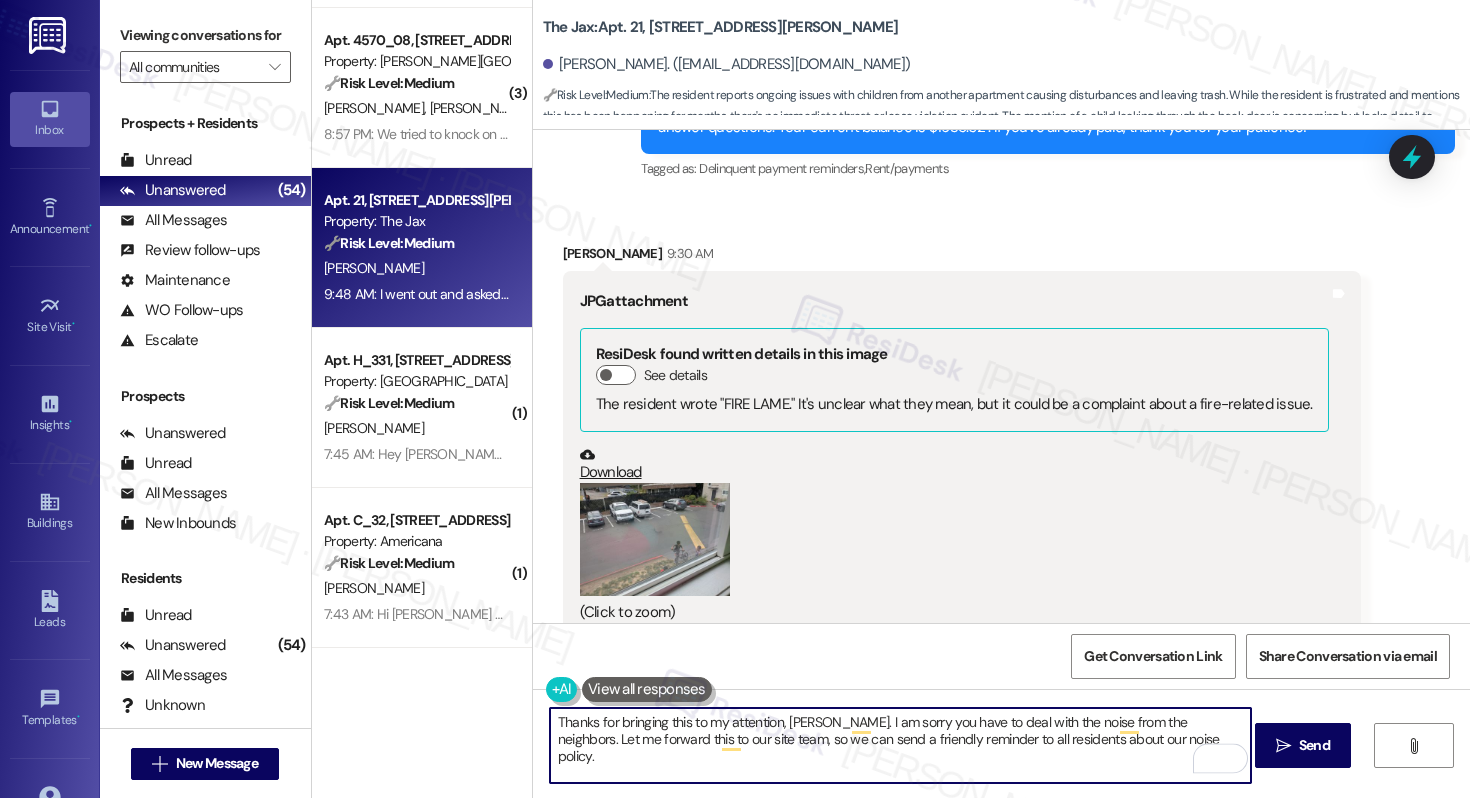 click on "Thanks for bringing this to my attention, [PERSON_NAME]. I am sorry you have to deal with the noise from the neighbors. Let me forward this to our site team, so we can send a friendly reminder to all residents about our noise policy." at bounding box center [900, 745] 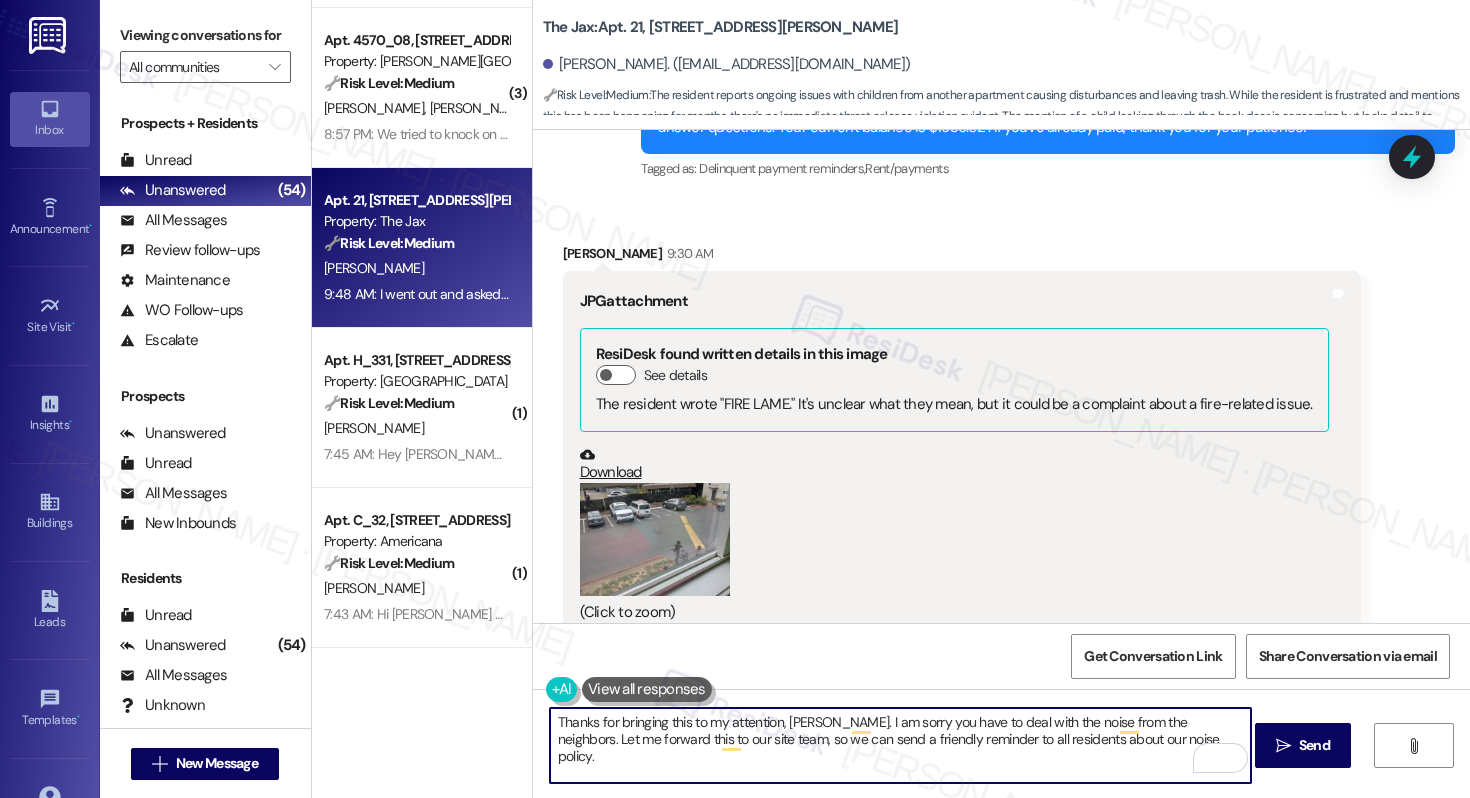 click on "Thanks for bringing this to my attention, [PERSON_NAME]. I am sorry you have to deal with the noise from the neighbors. Let me forward this to our site team, so we can send a friendly reminder to all residents about our noise policy." at bounding box center (900, 745) 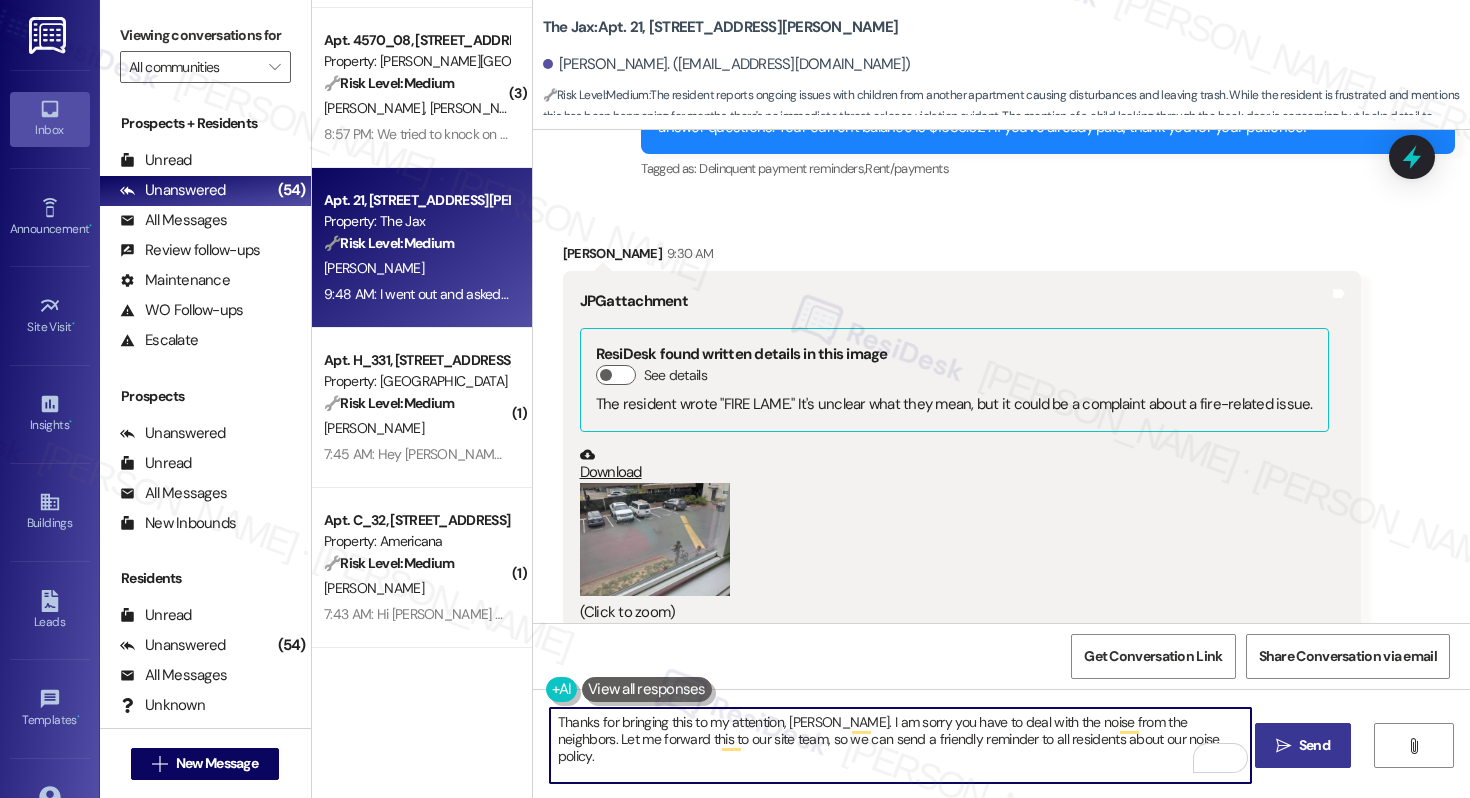 click on "Send" at bounding box center [1314, 745] 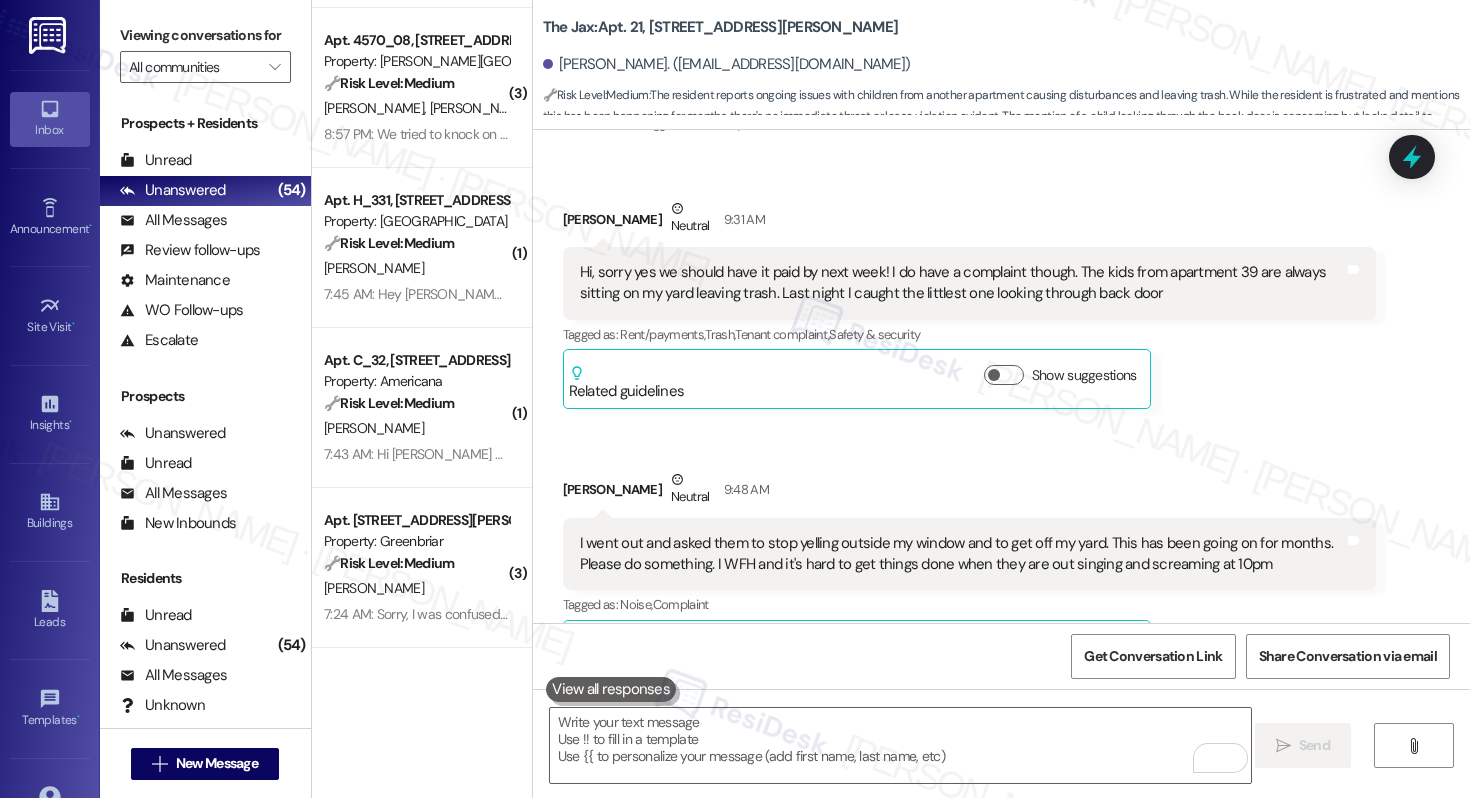 scroll, scrollTop: 26003, scrollLeft: 0, axis: vertical 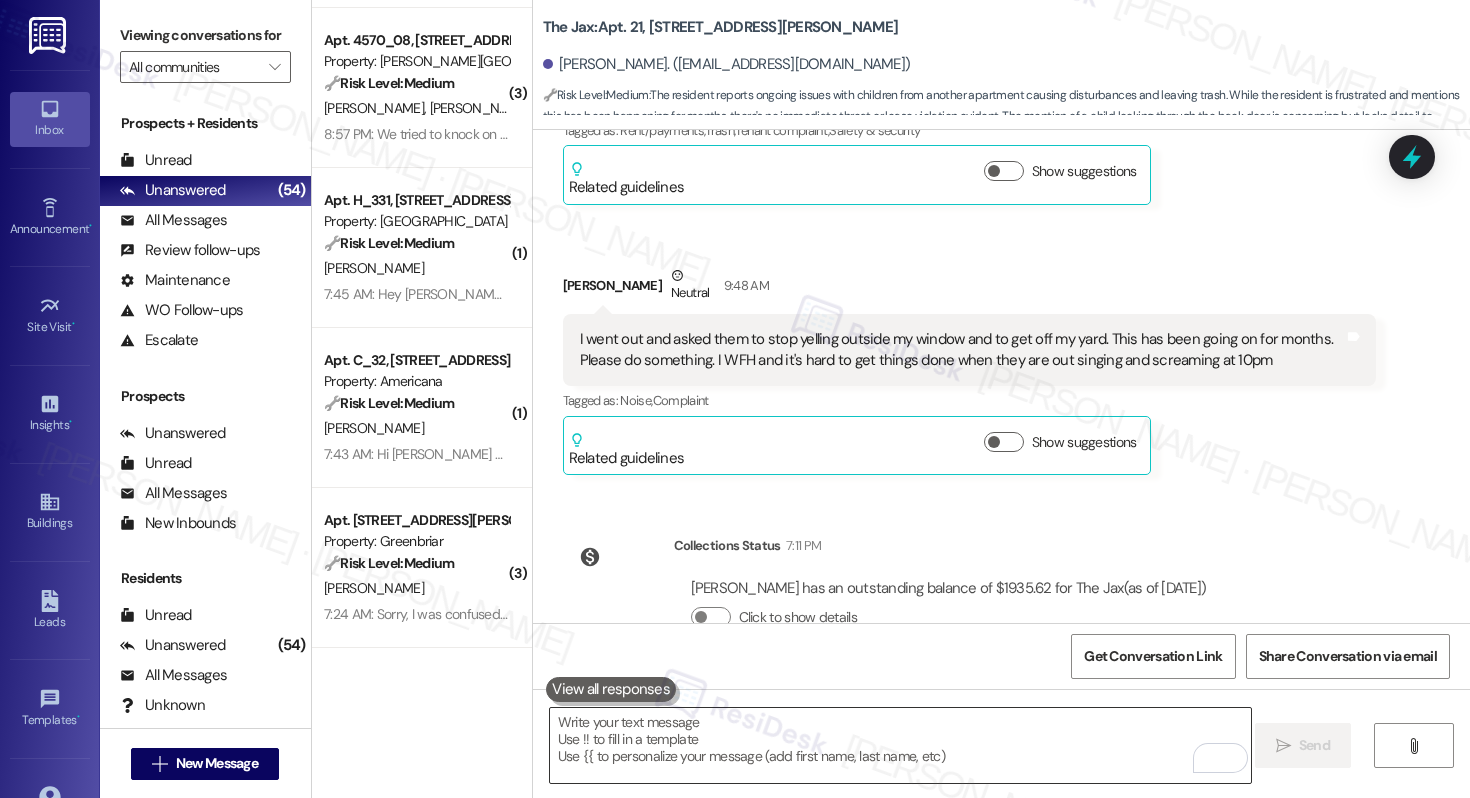 click at bounding box center [900, 745] 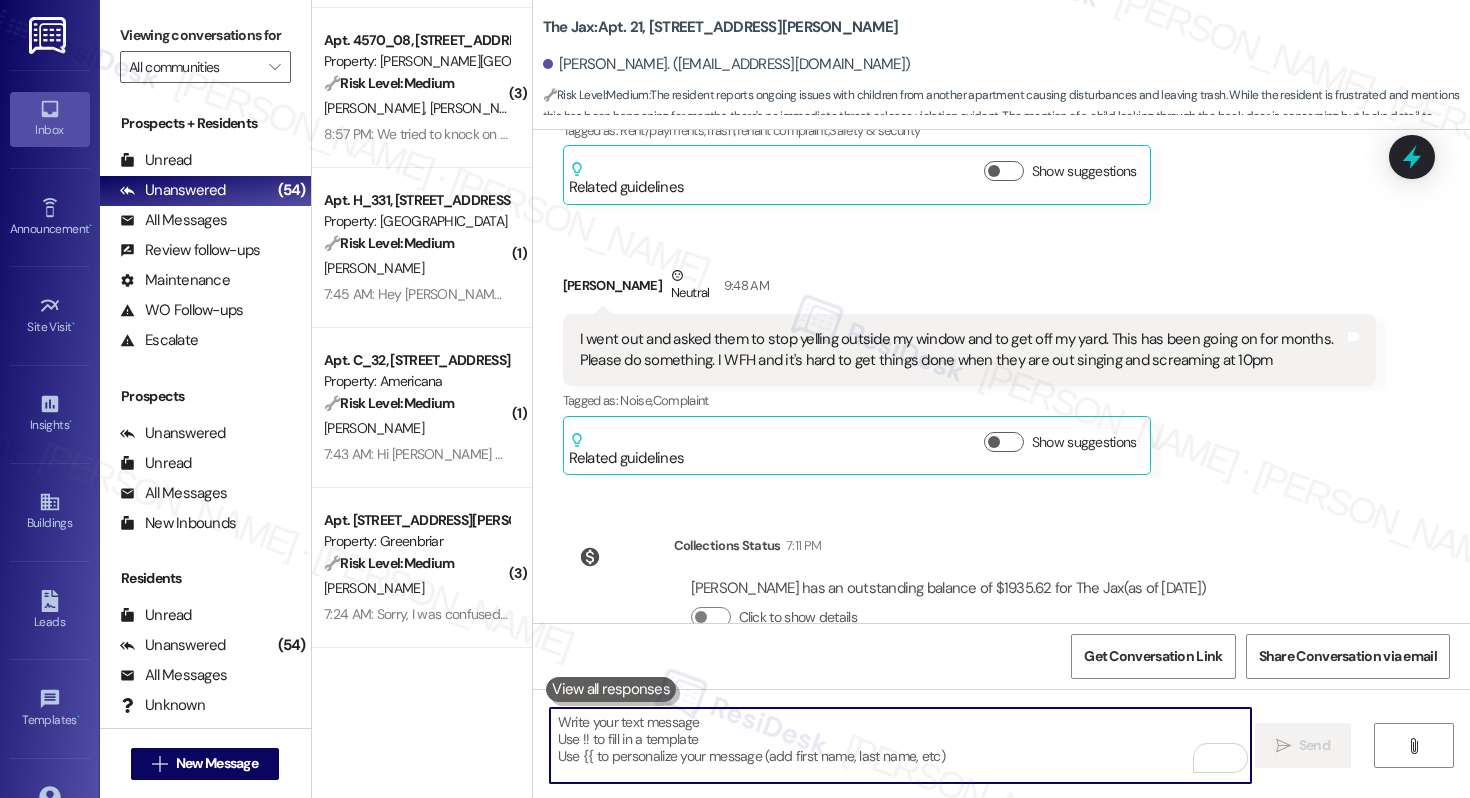 click at bounding box center (900, 745) 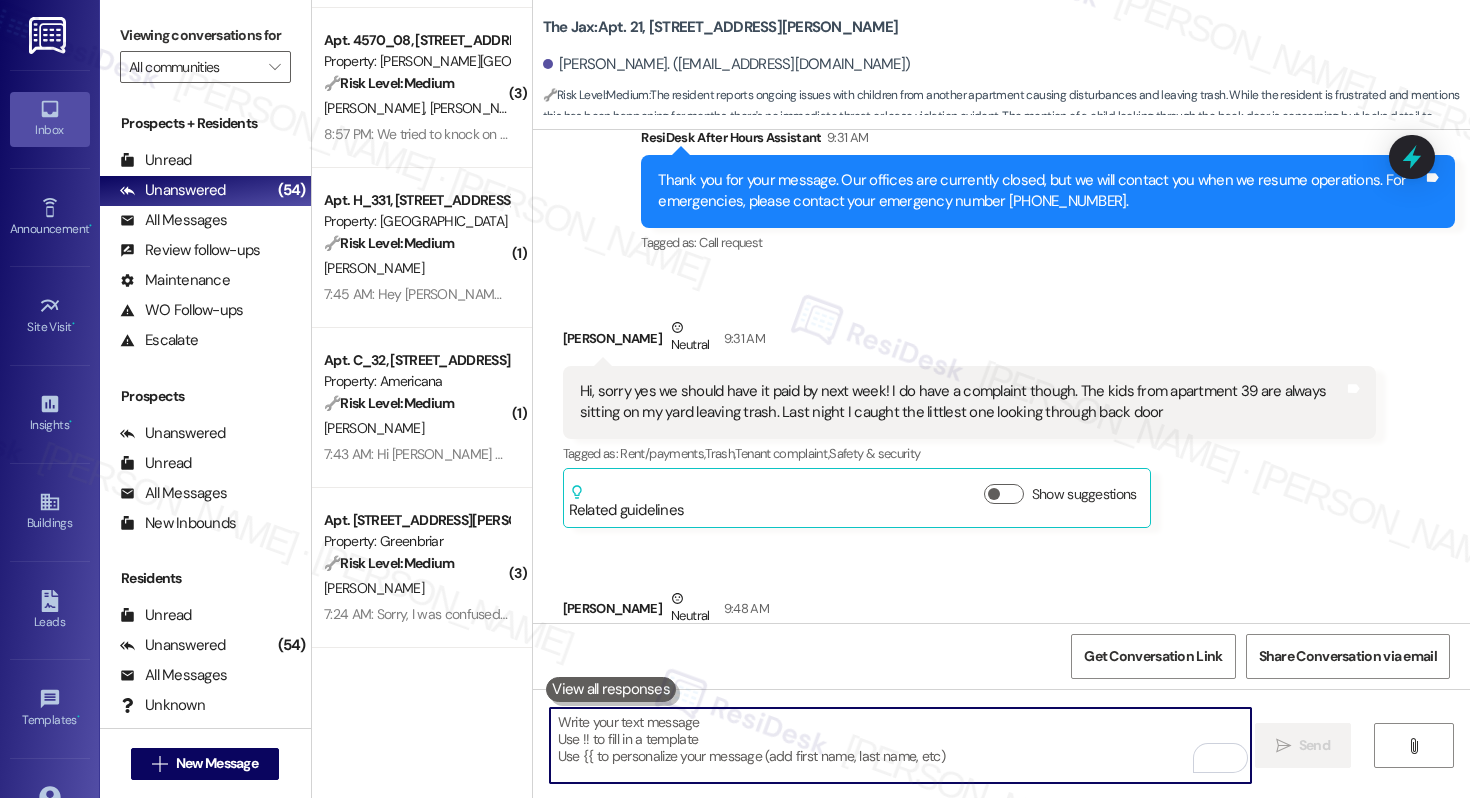 scroll, scrollTop: 25682, scrollLeft: 0, axis: vertical 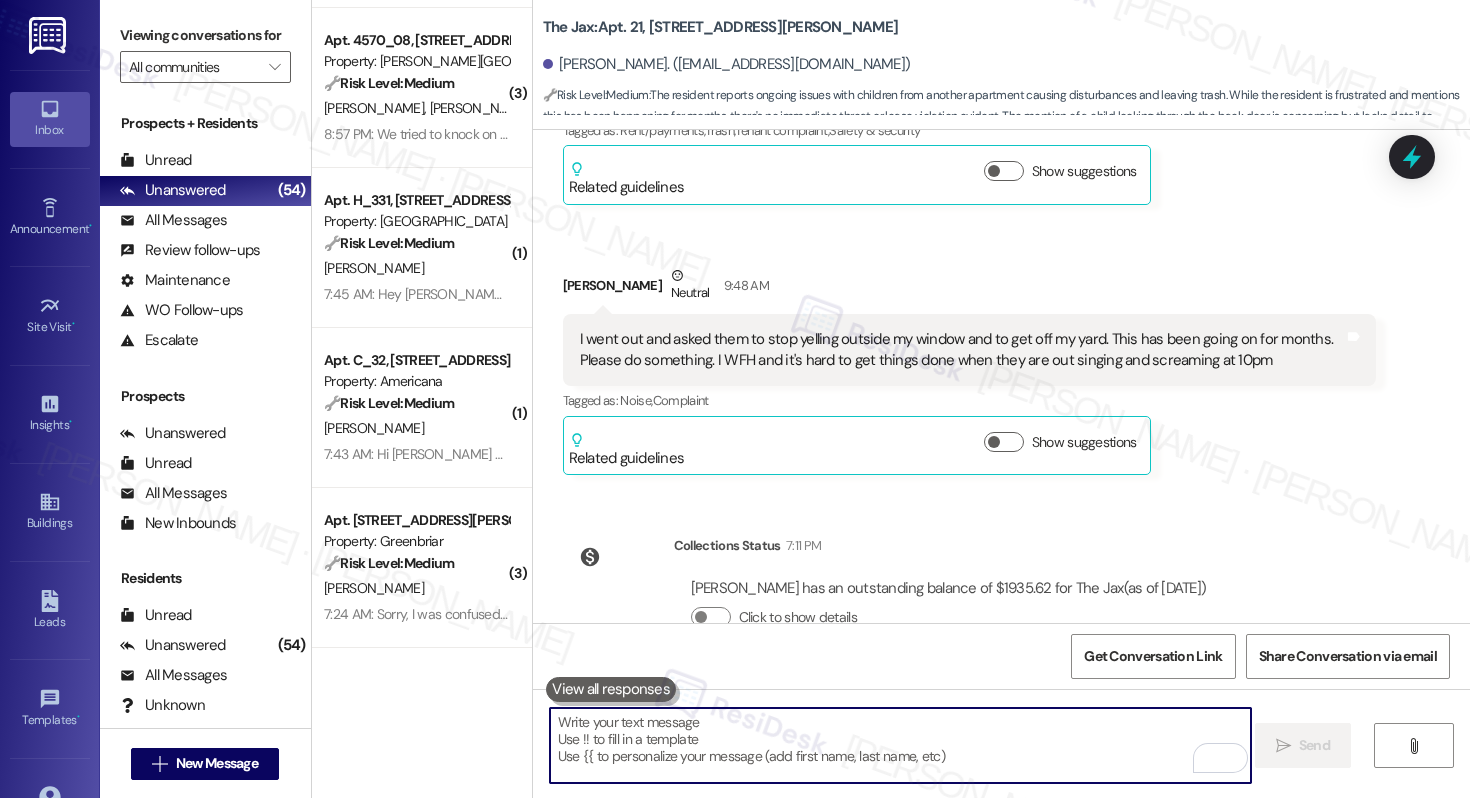 click on "[PERSON_NAME] has an outstanding balance of $1935.62 for The Jax  (as of [DATE])" at bounding box center [949, 588] 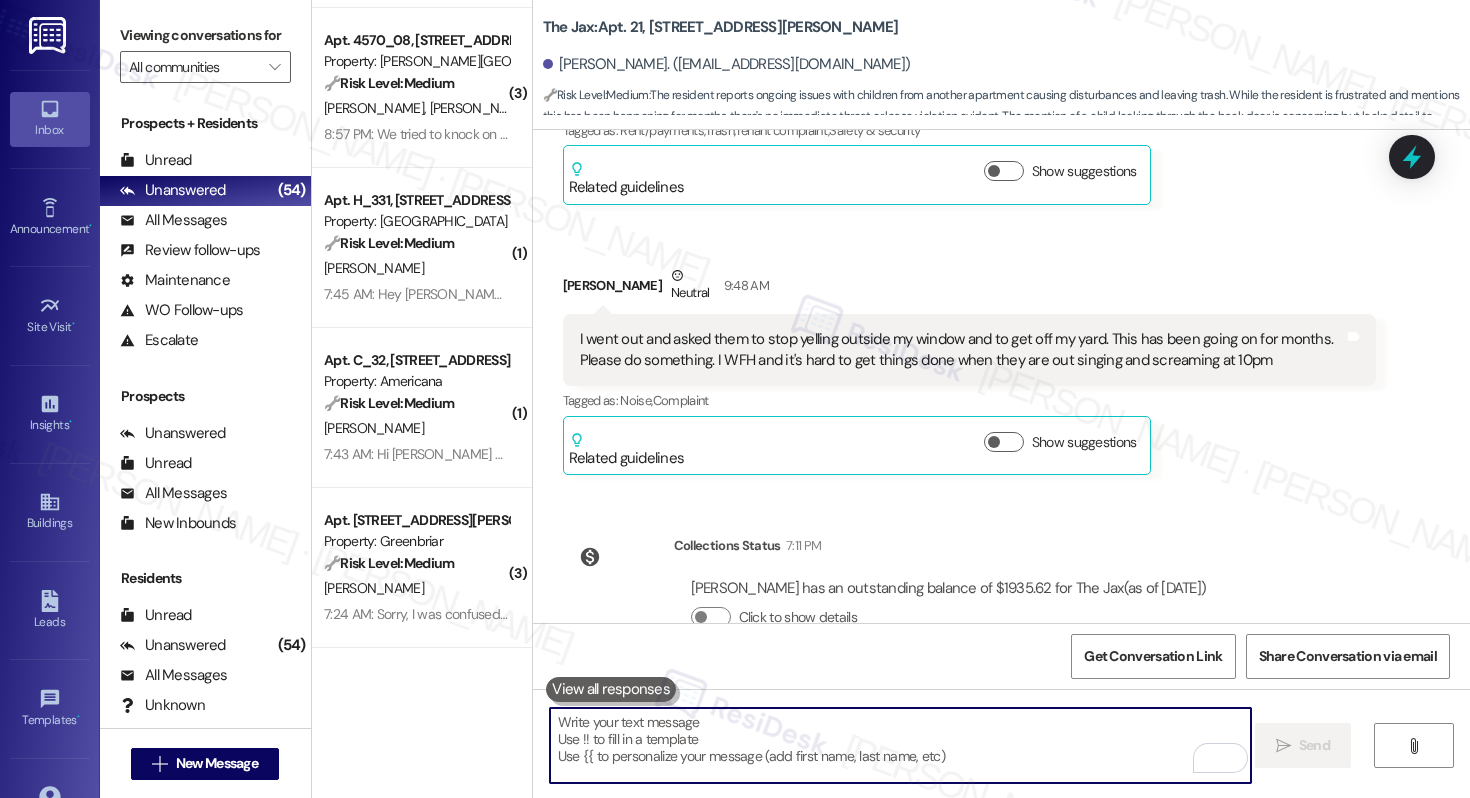 click at bounding box center (900, 745) 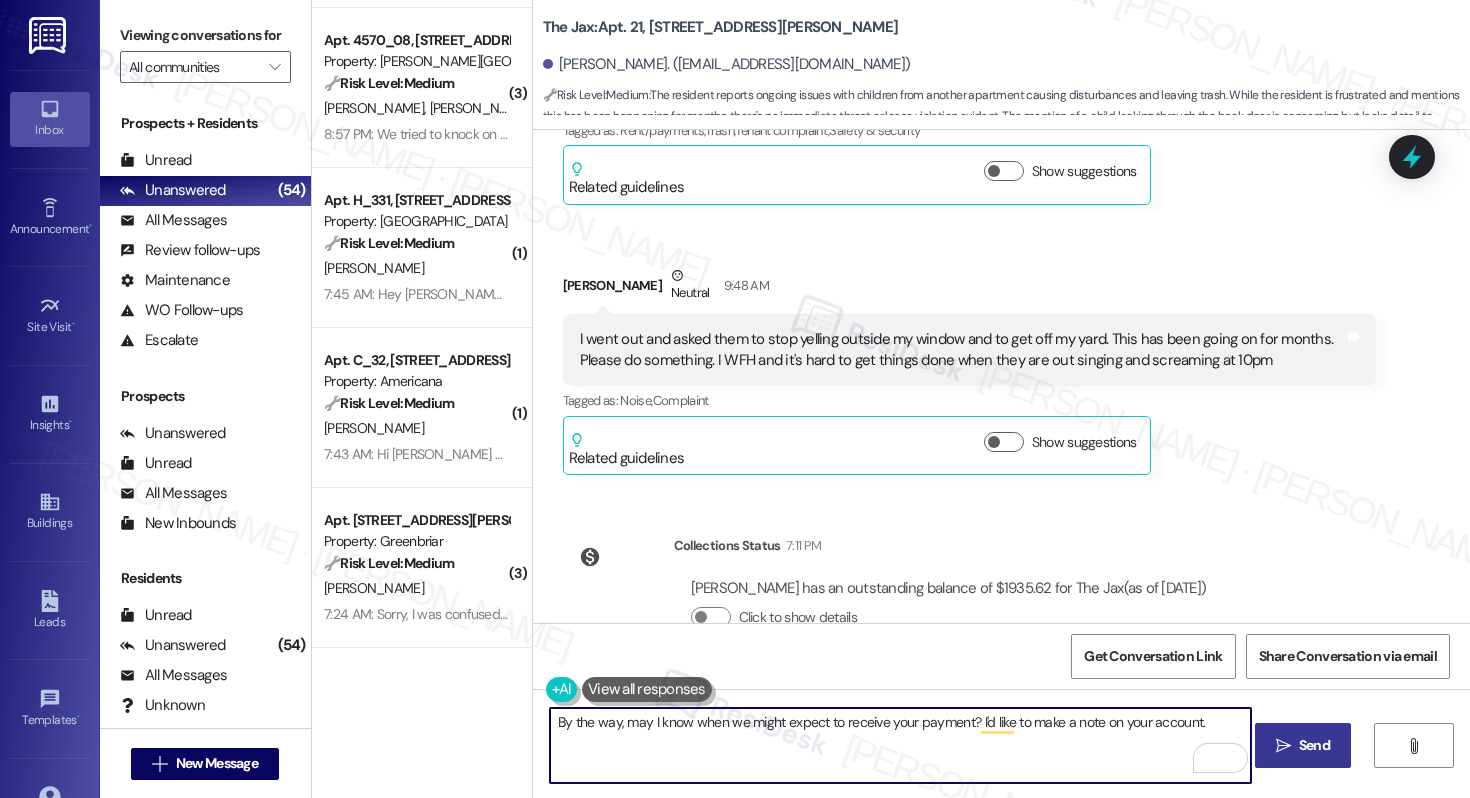 click on "By the way, may I know when we might expect to receive your payment? I'd like to make a note on your account." at bounding box center [900, 745] 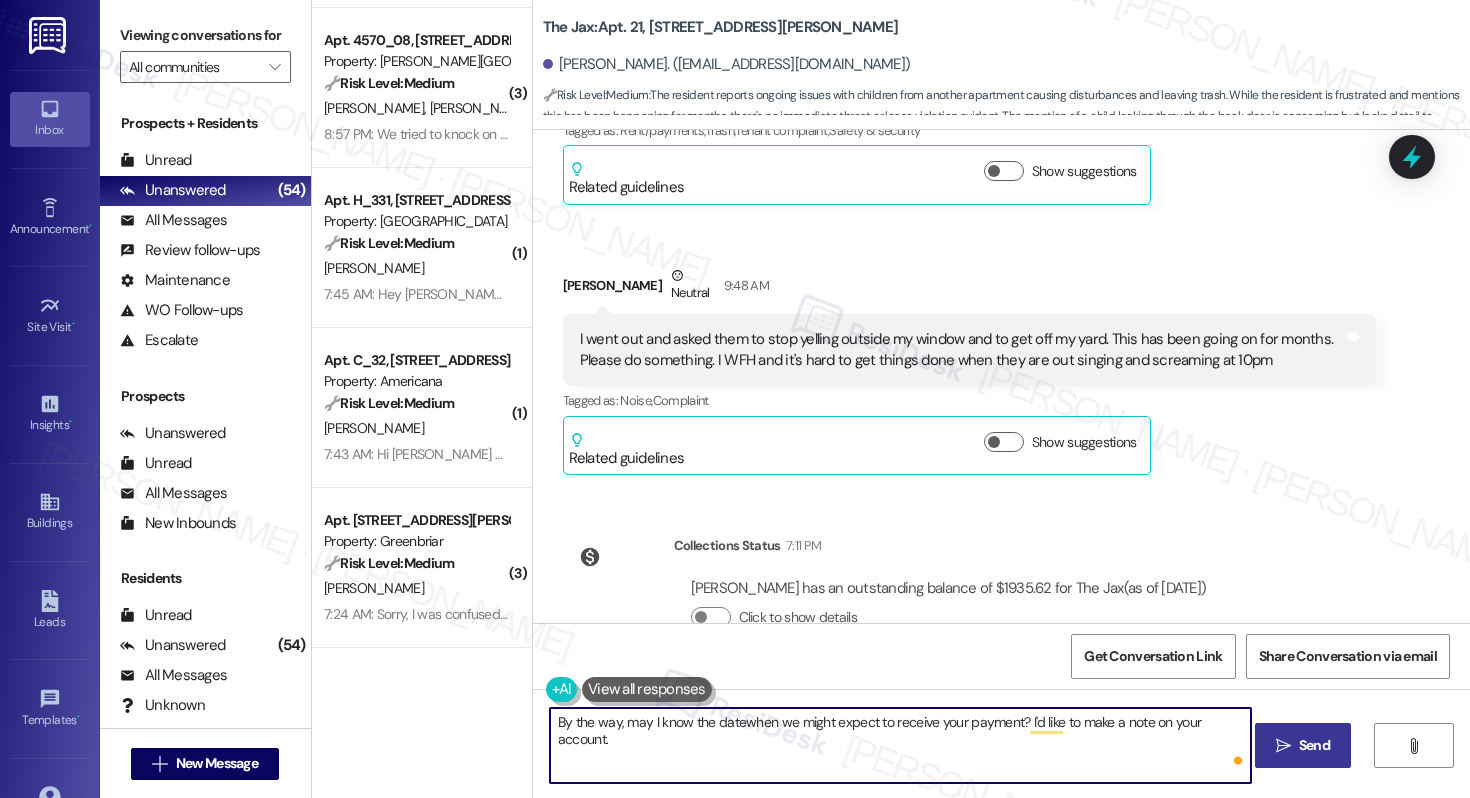 type on "By the way, may I know the date when we might expect to receive your payment? I'd like to make a note on your account." 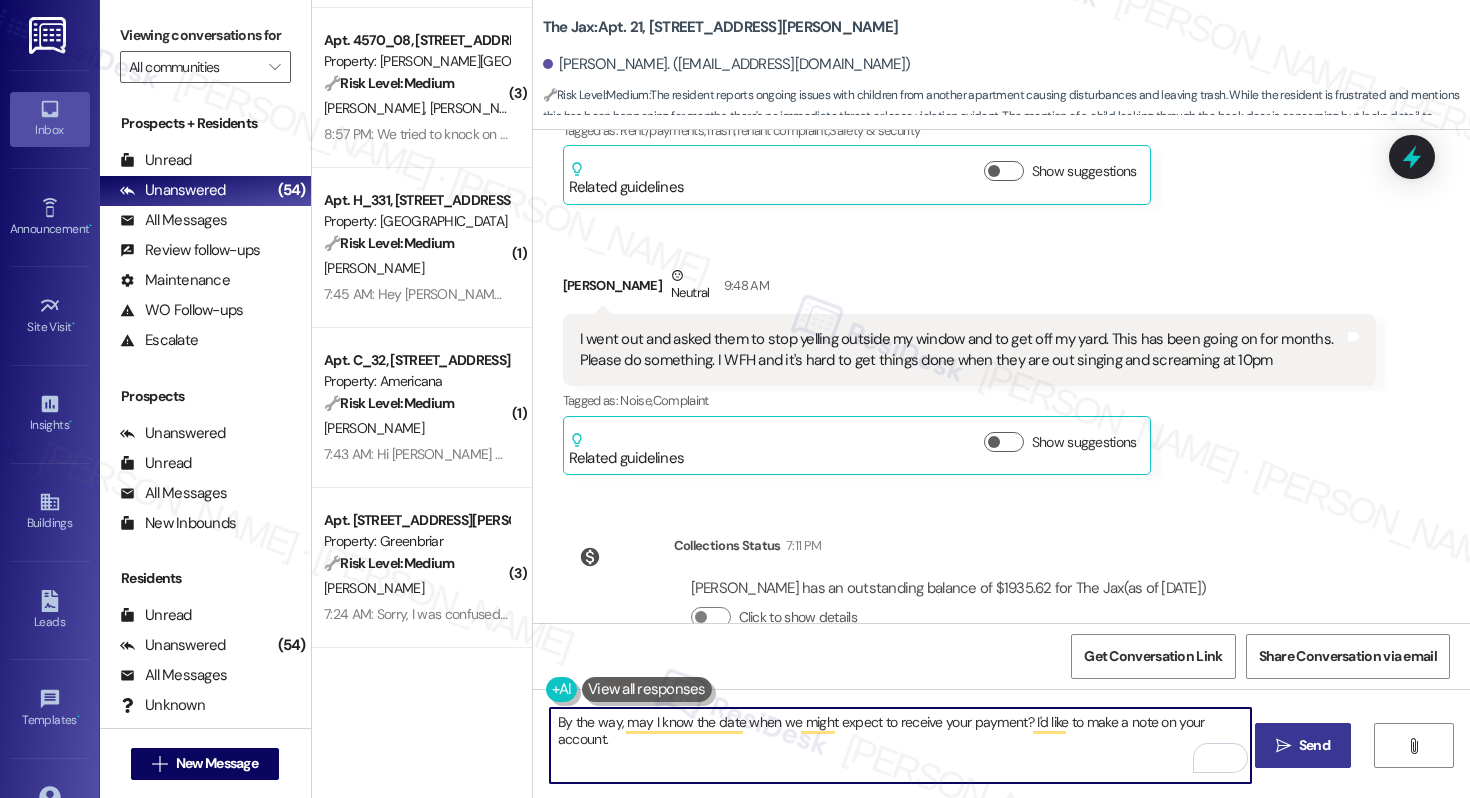 click on "By the way, may I know the date when we might expect to receive your payment? I'd like to make a note on your account." at bounding box center (900, 745) 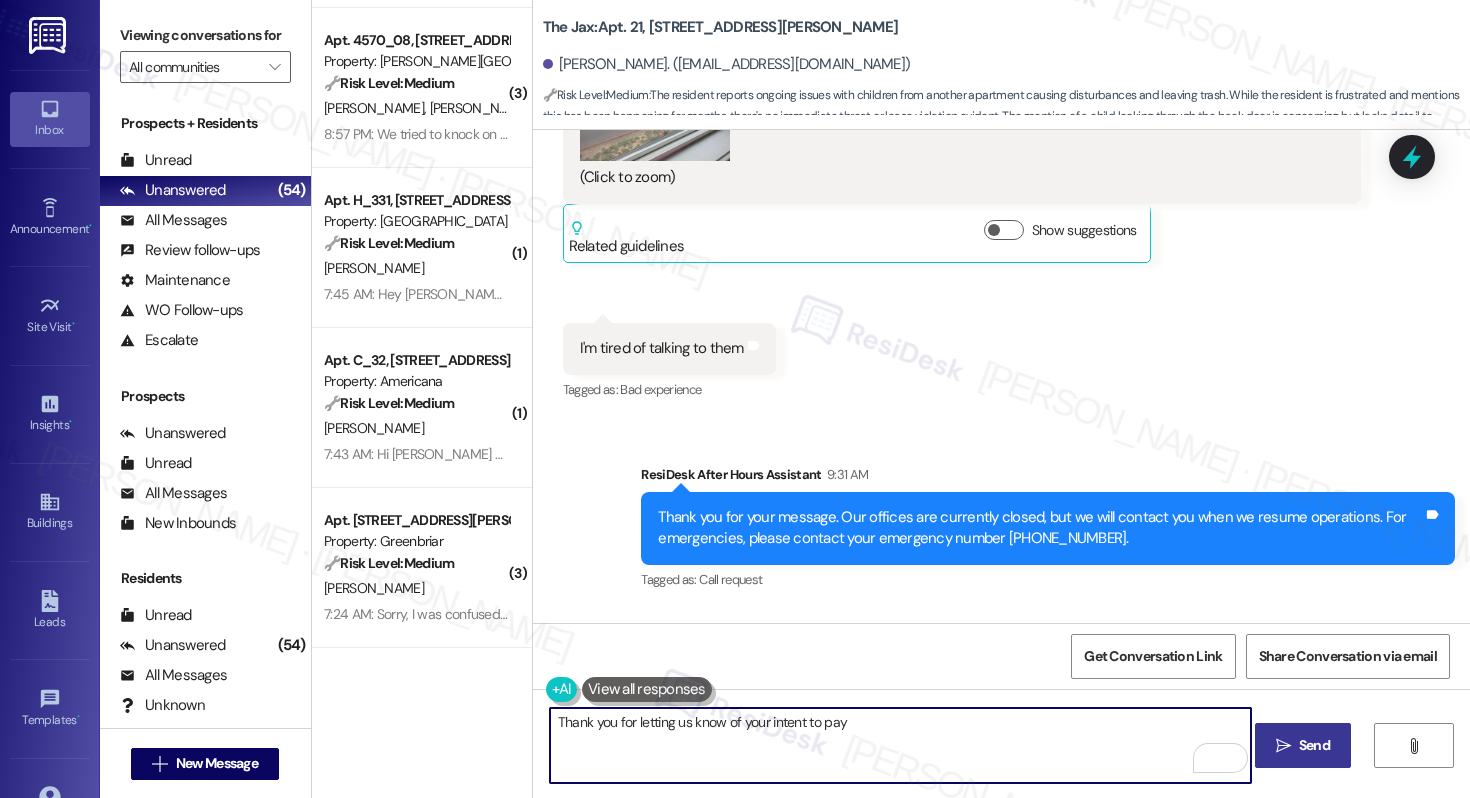 scroll, scrollTop: 25352, scrollLeft: 0, axis: vertical 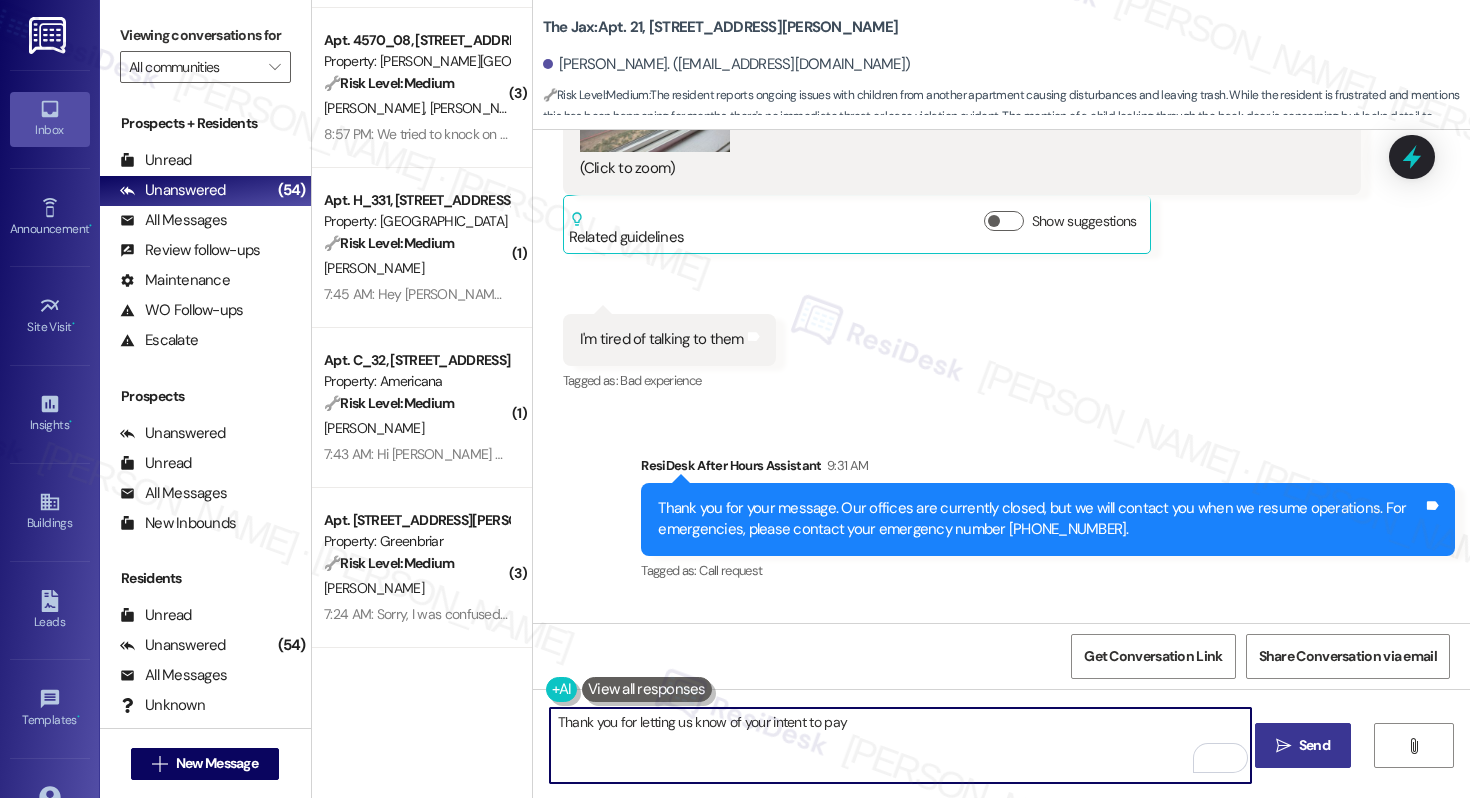 click on "Hi, sorry yes we should have it paid by next week! I do have a complaint though. The kids from apartment 39 are always sitting on my yard leaving trash. Last night I caught the littlest one looking through back door" at bounding box center [962, 730] 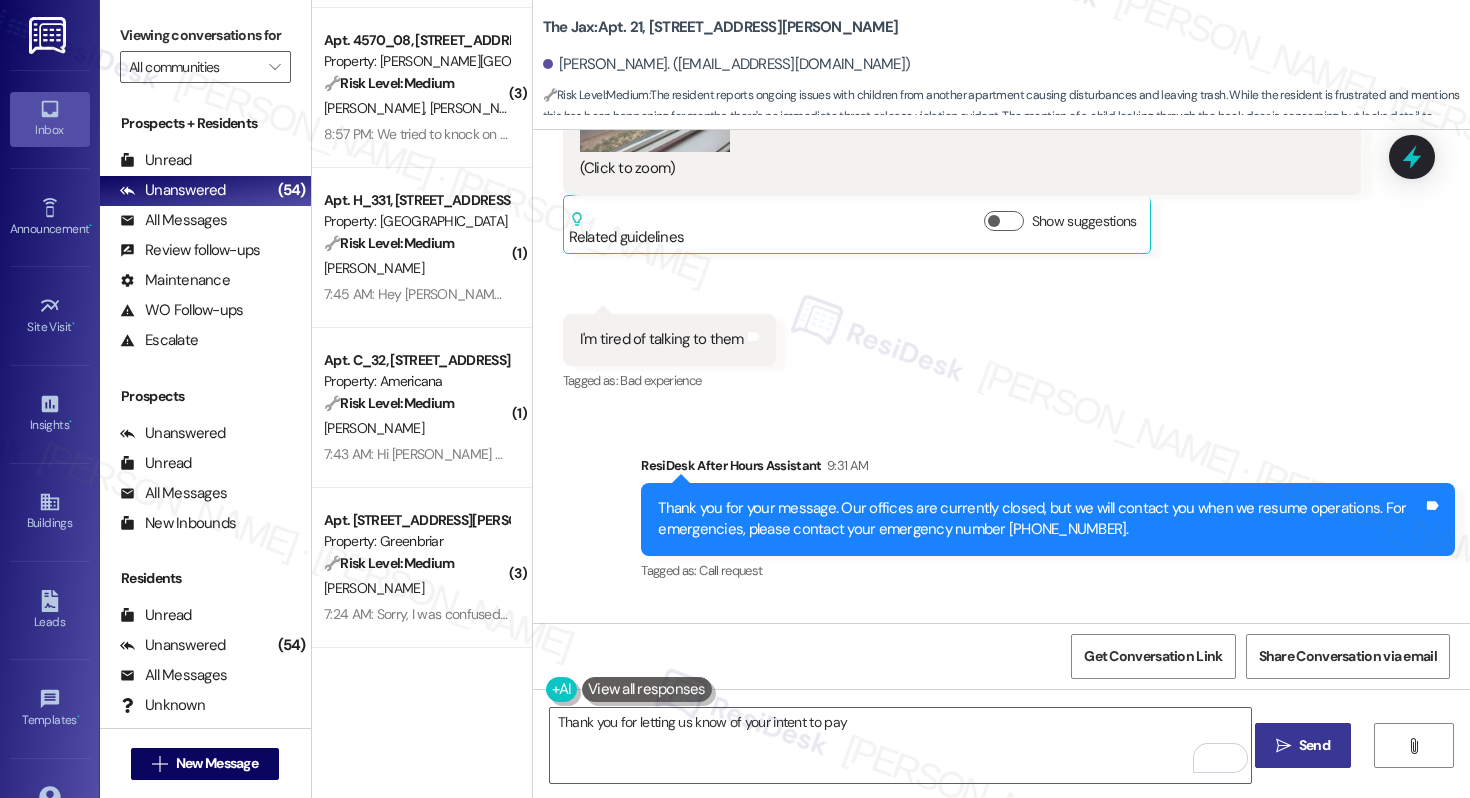 drag, startPoint x: 711, startPoint y: 510, endPoint x: 866, endPoint y: 506, distance: 155.0516 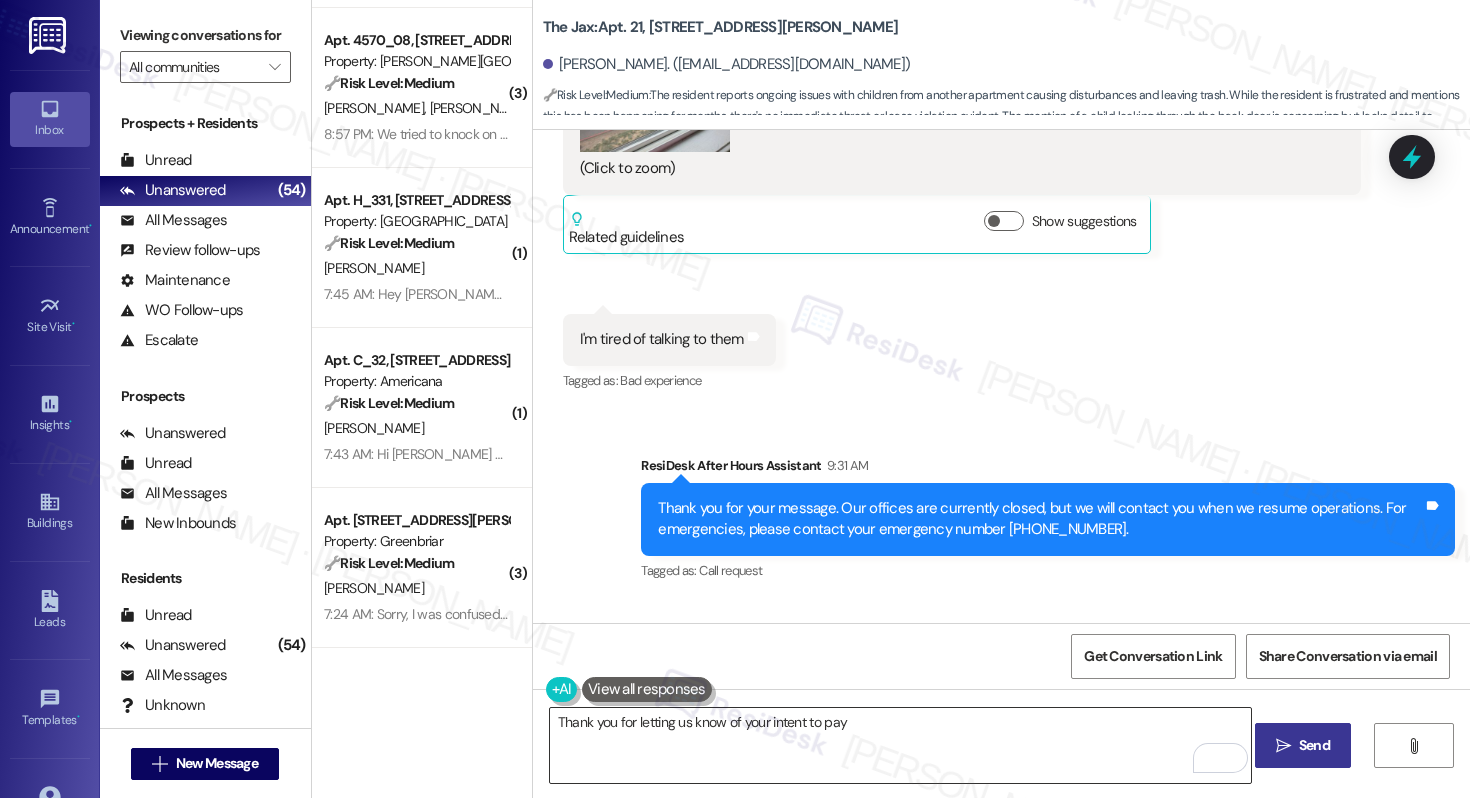 click on "Thank you for letting us know of your intent to pay" at bounding box center (900, 745) 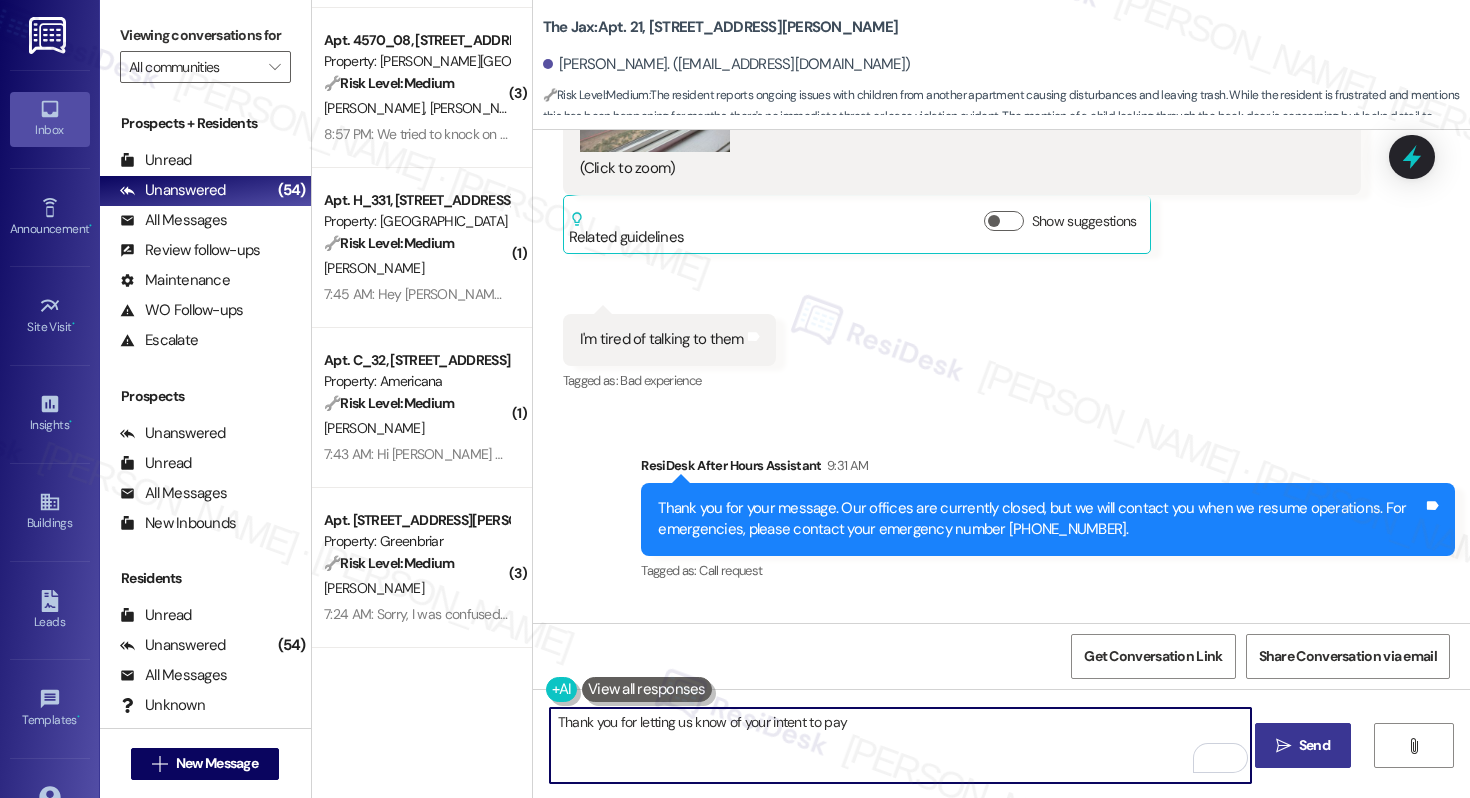 paste on "have it paid by next week" 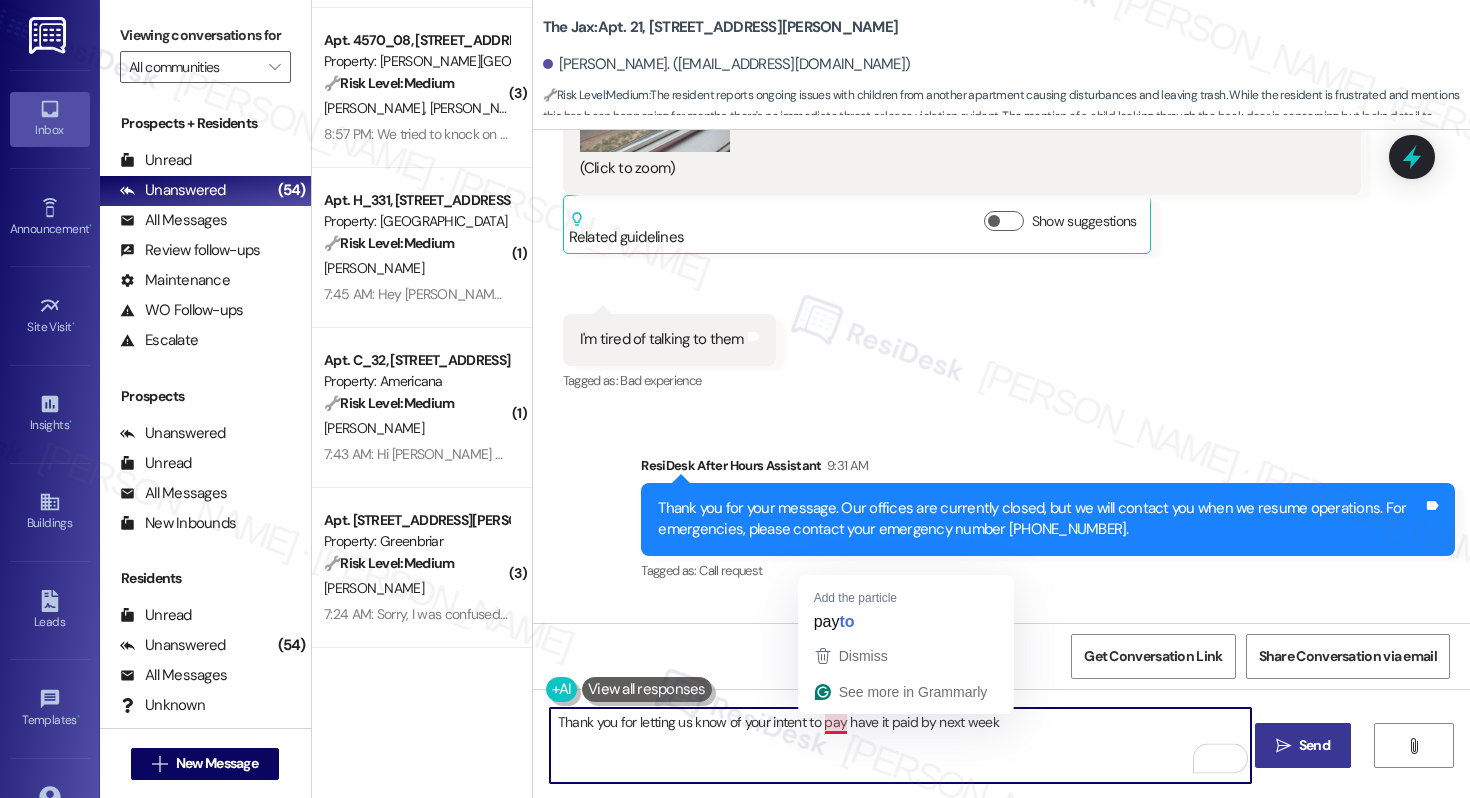drag, startPoint x: 835, startPoint y: 722, endPoint x: 814, endPoint y: 729, distance: 22.135944 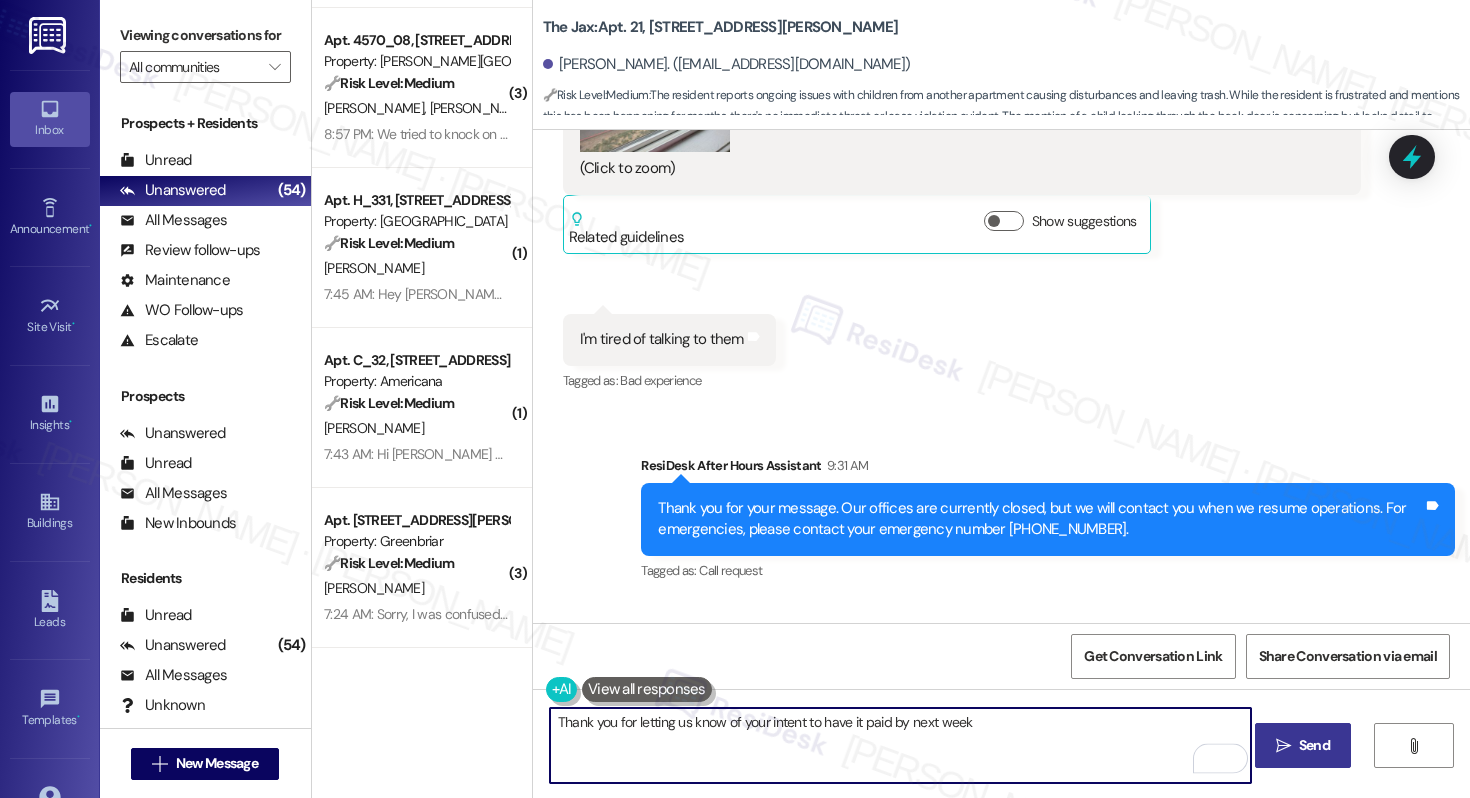 click on "Thank you for letting us know of your intent to have it paid by next week" at bounding box center (900, 745) 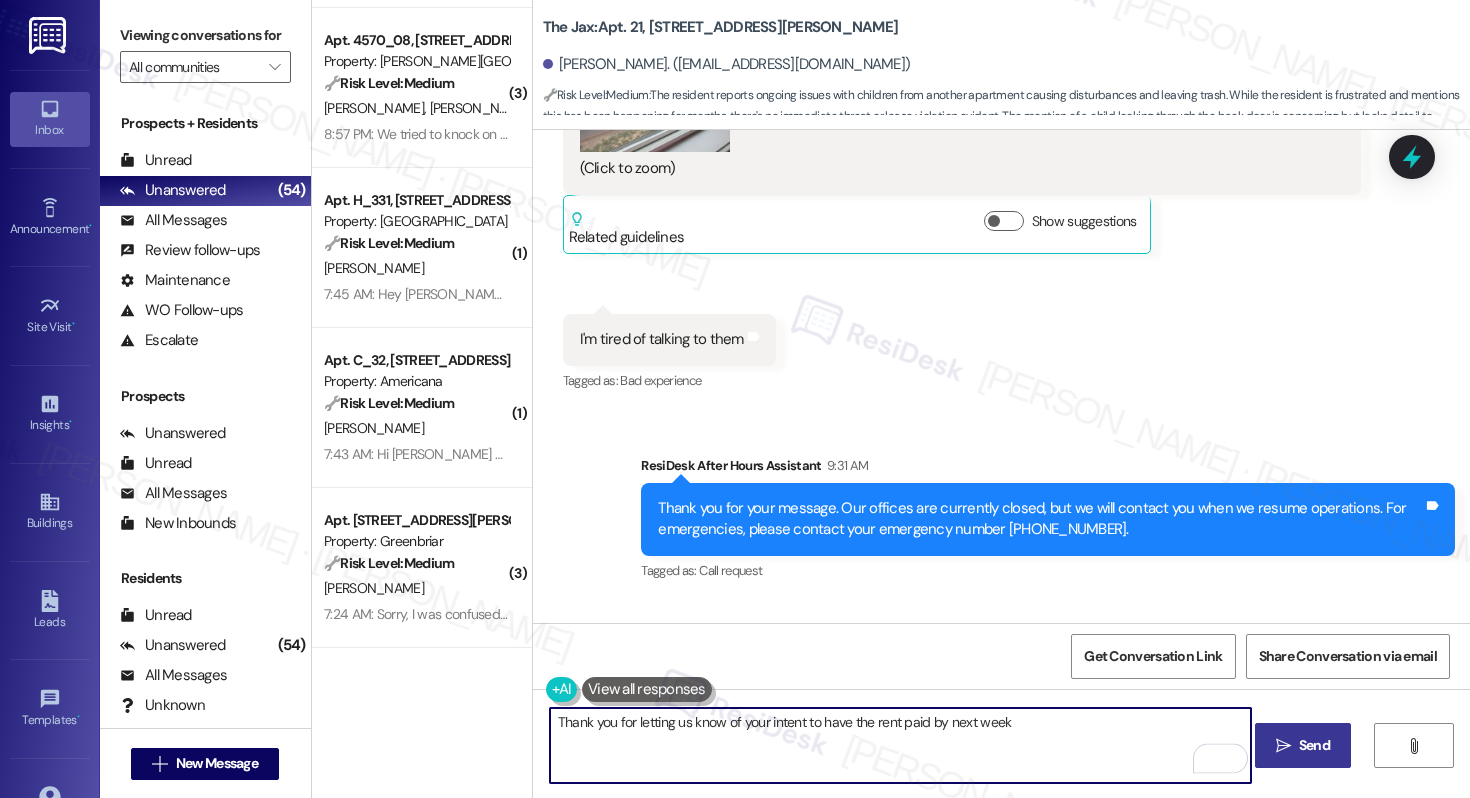click on "Thank you for letting us know of your intent to have the rent paid by next week" at bounding box center [900, 745] 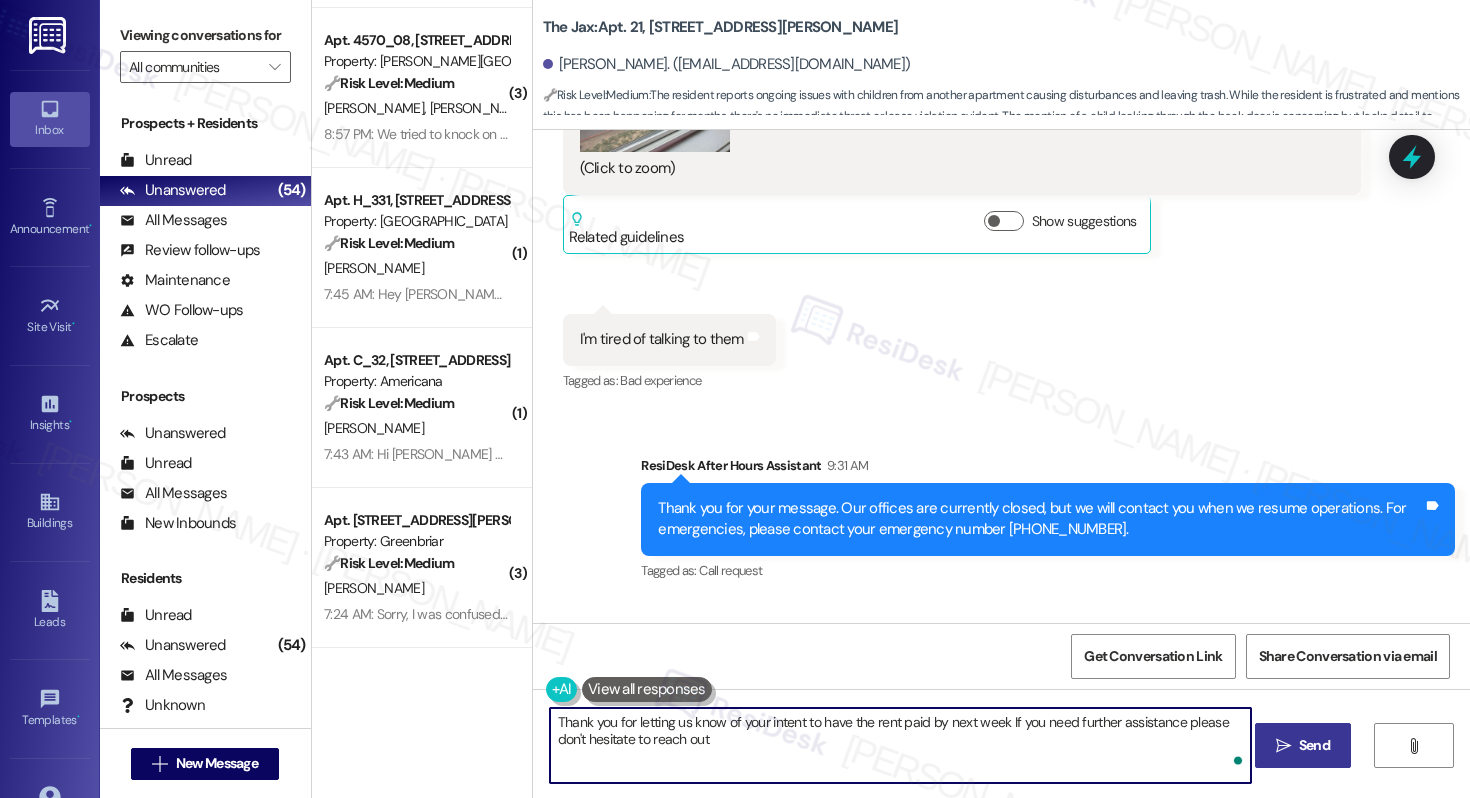 type on "Thank you for letting us know of your intent to have the rent paid by next week If you need further assistance please don't hesitate to reach out." 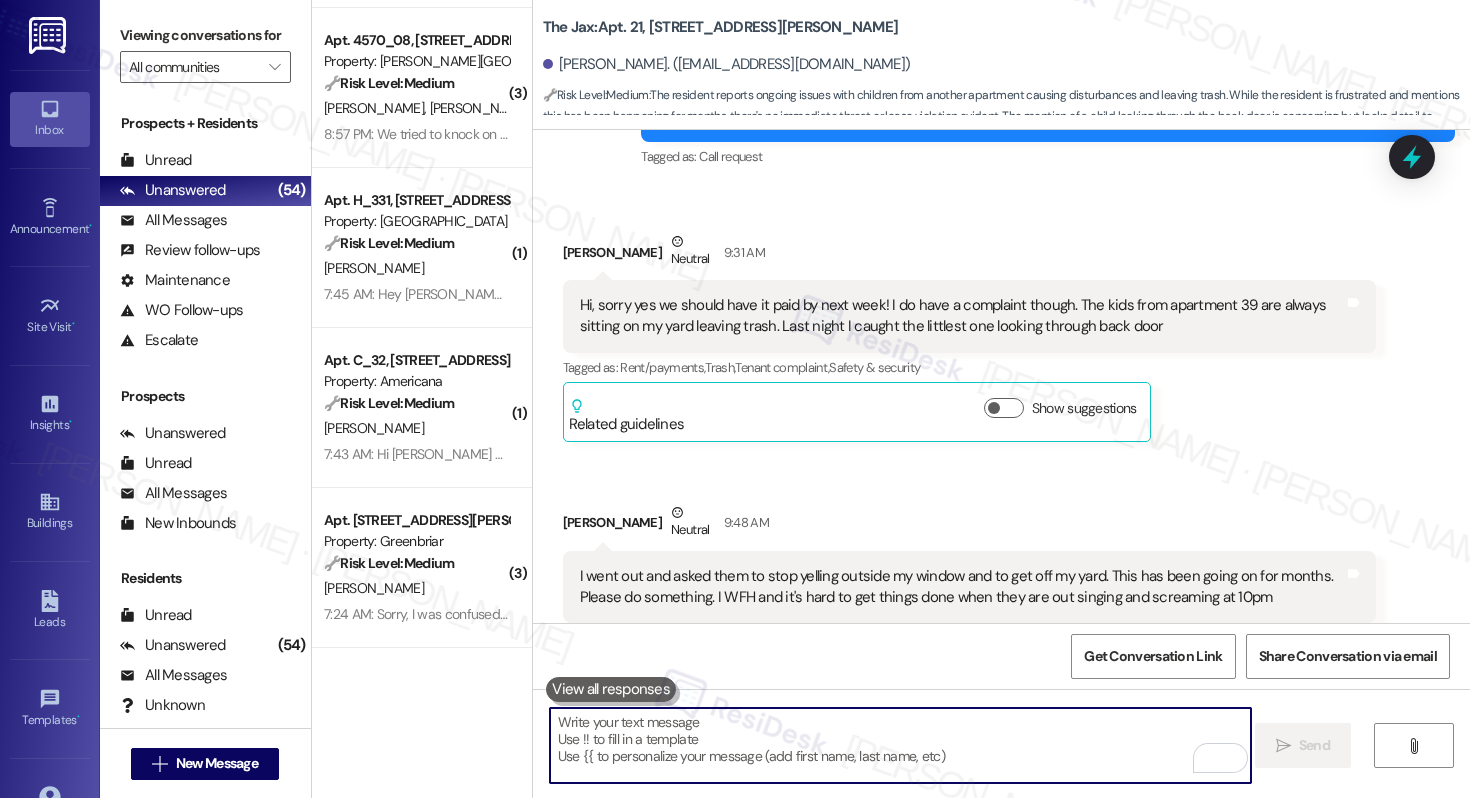 scroll, scrollTop: 26003, scrollLeft: 0, axis: vertical 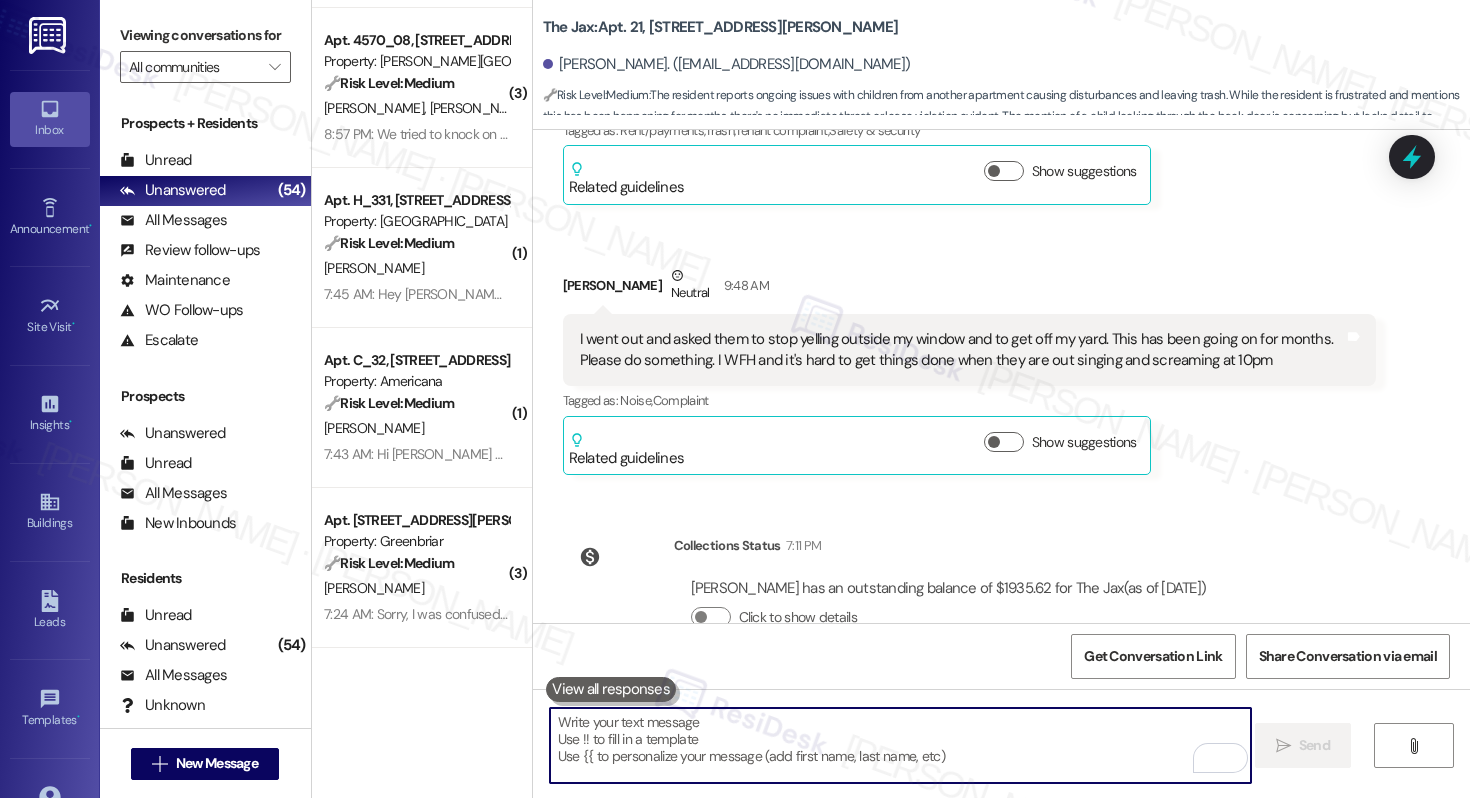 click at bounding box center (900, 745) 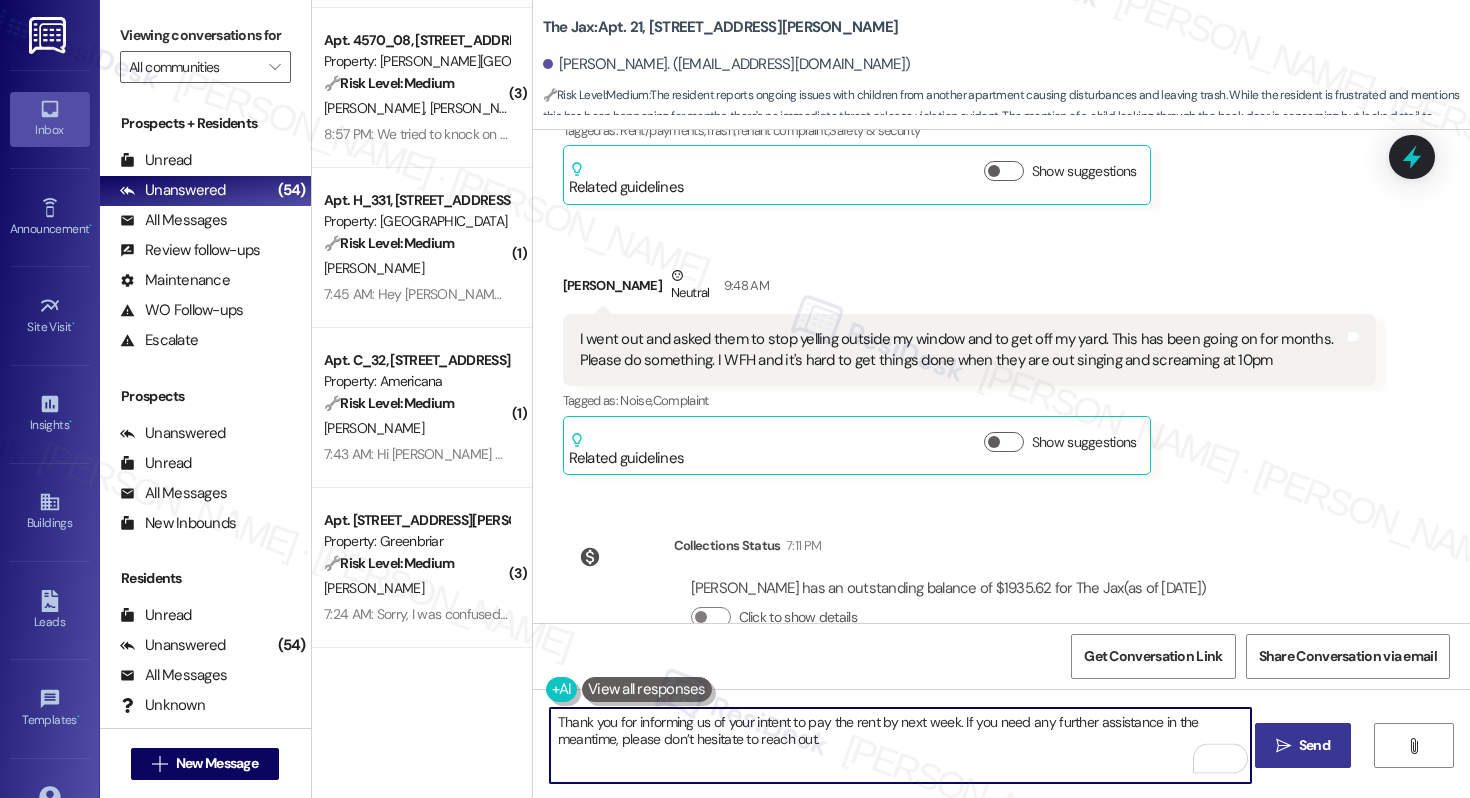 click on "Thank you for informing us of your intent to pay the rent by next week. If you need any further assistance in the meantime, please don’t hesitate to reach out." at bounding box center (900, 745) 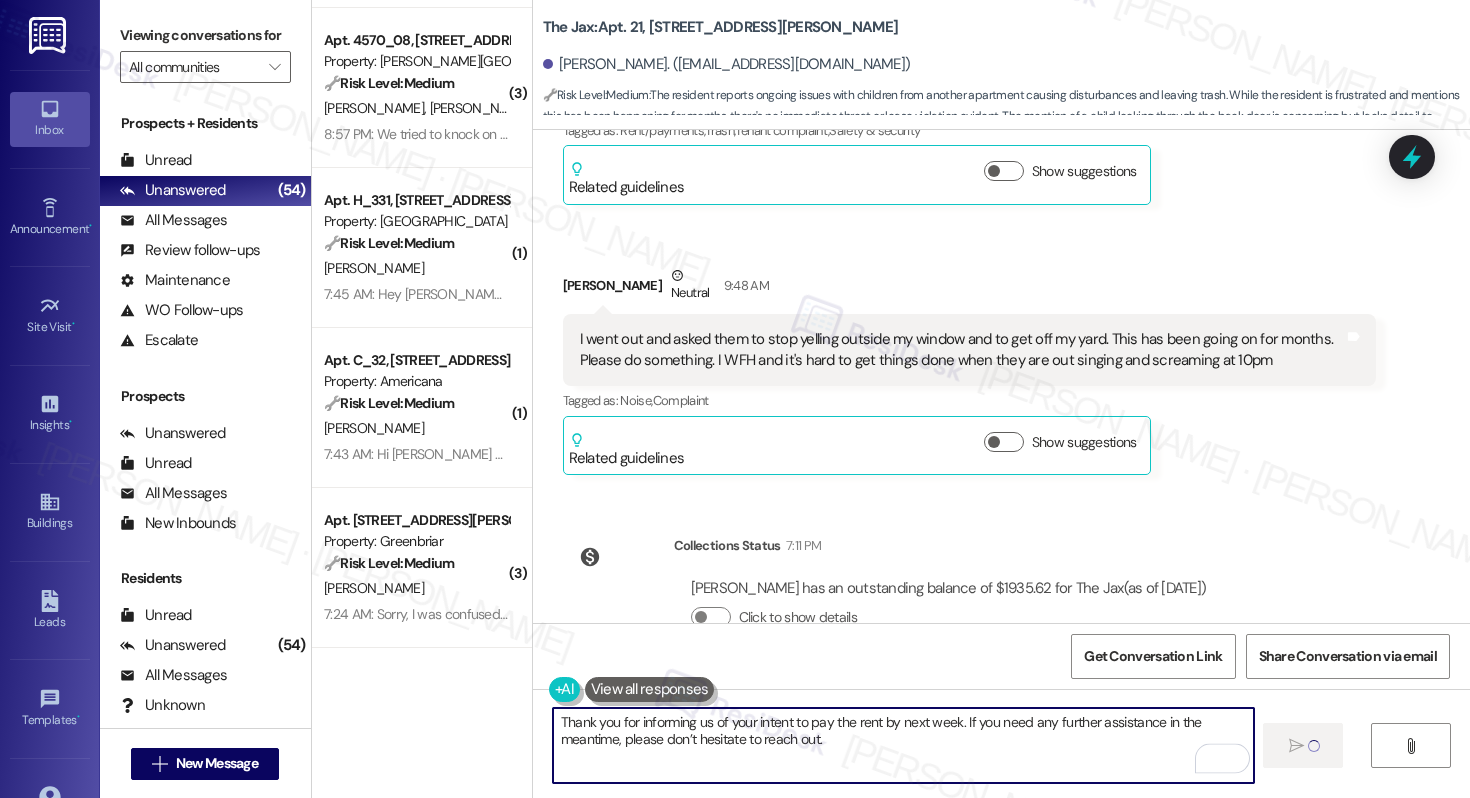 type 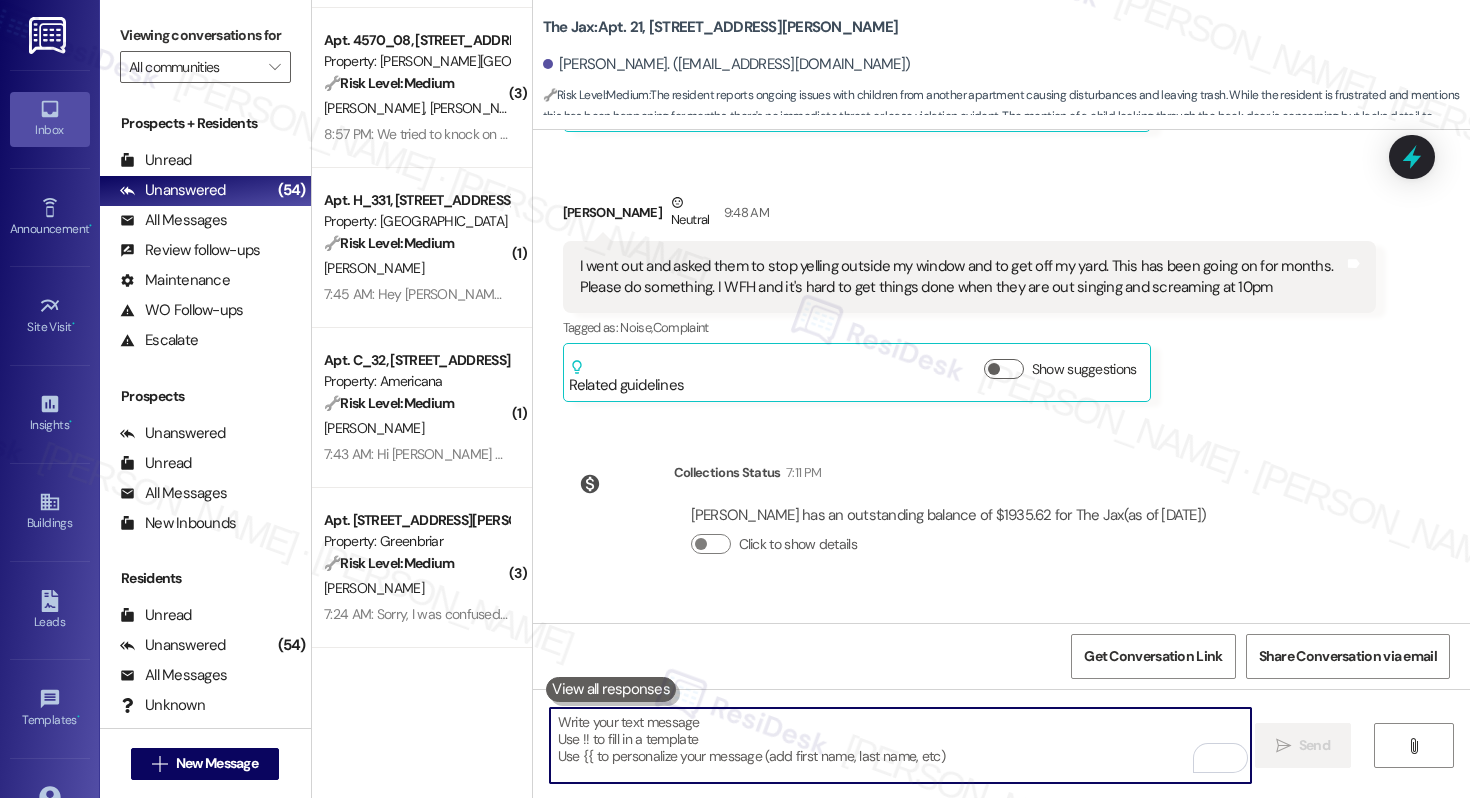 scroll, scrollTop: 26164, scrollLeft: 0, axis: vertical 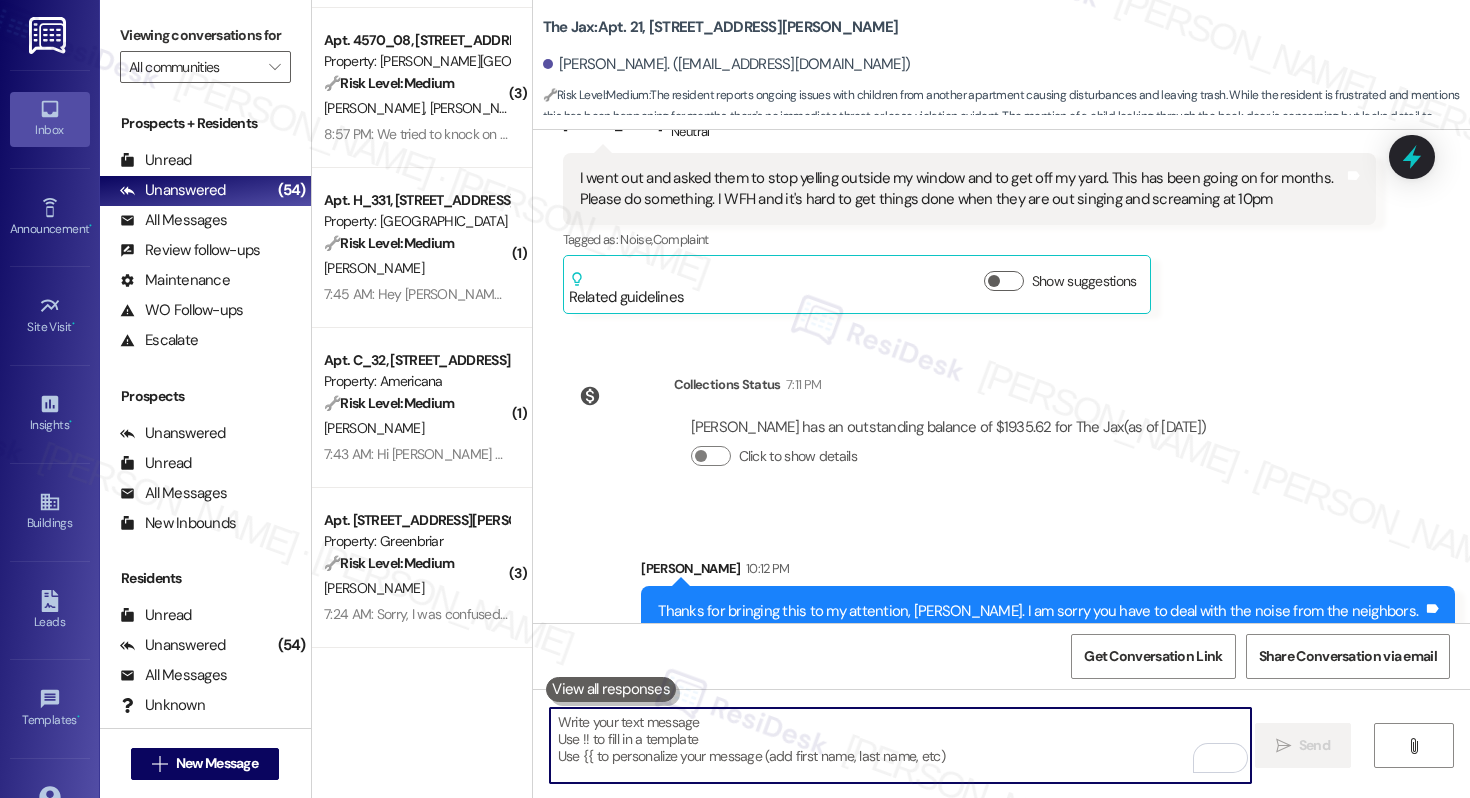 click at bounding box center [900, 745] 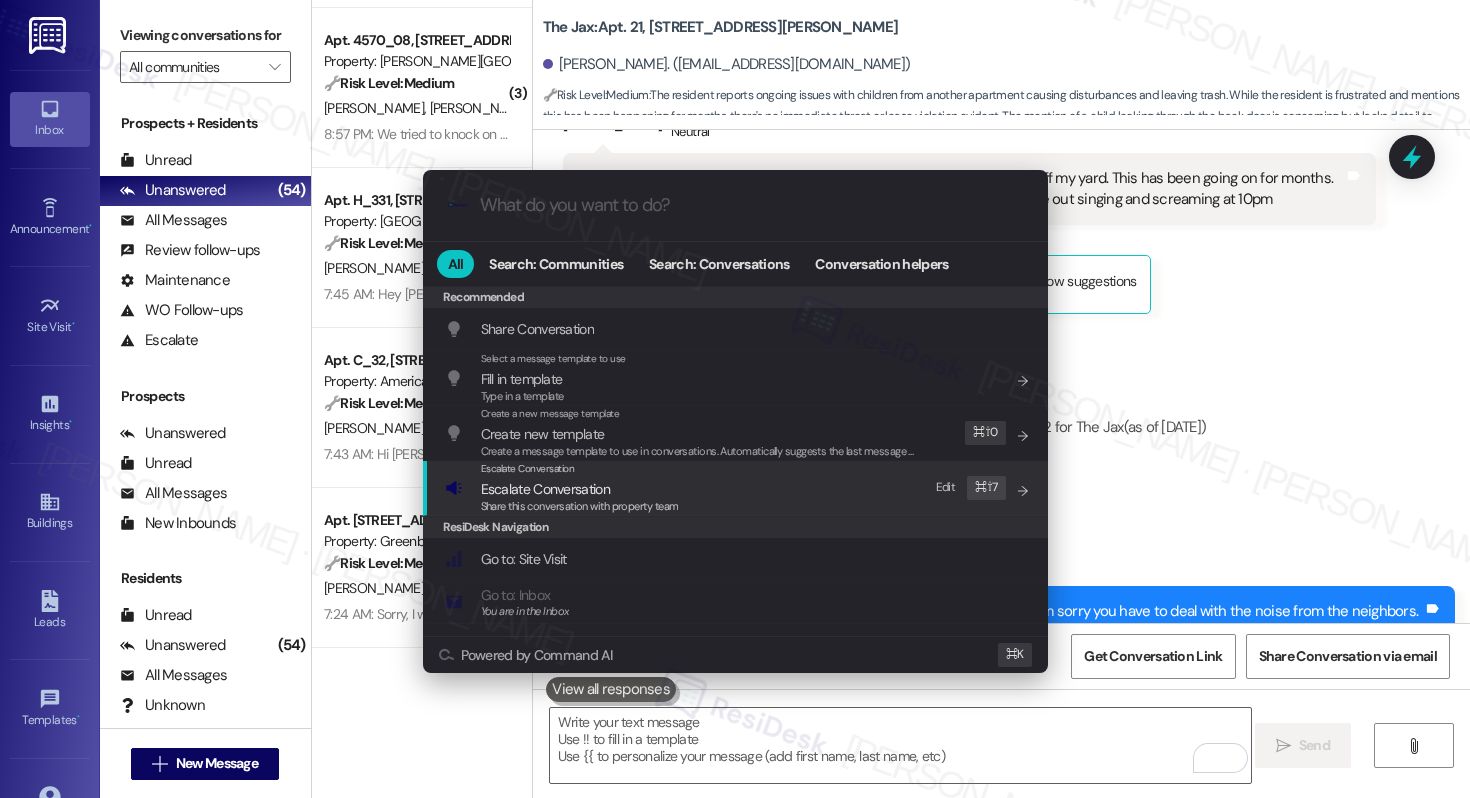 click on "Escalate Conversation Escalate Conversation Share this conversation with property team Edit ⌘ ⇧ 7" at bounding box center [737, 488] 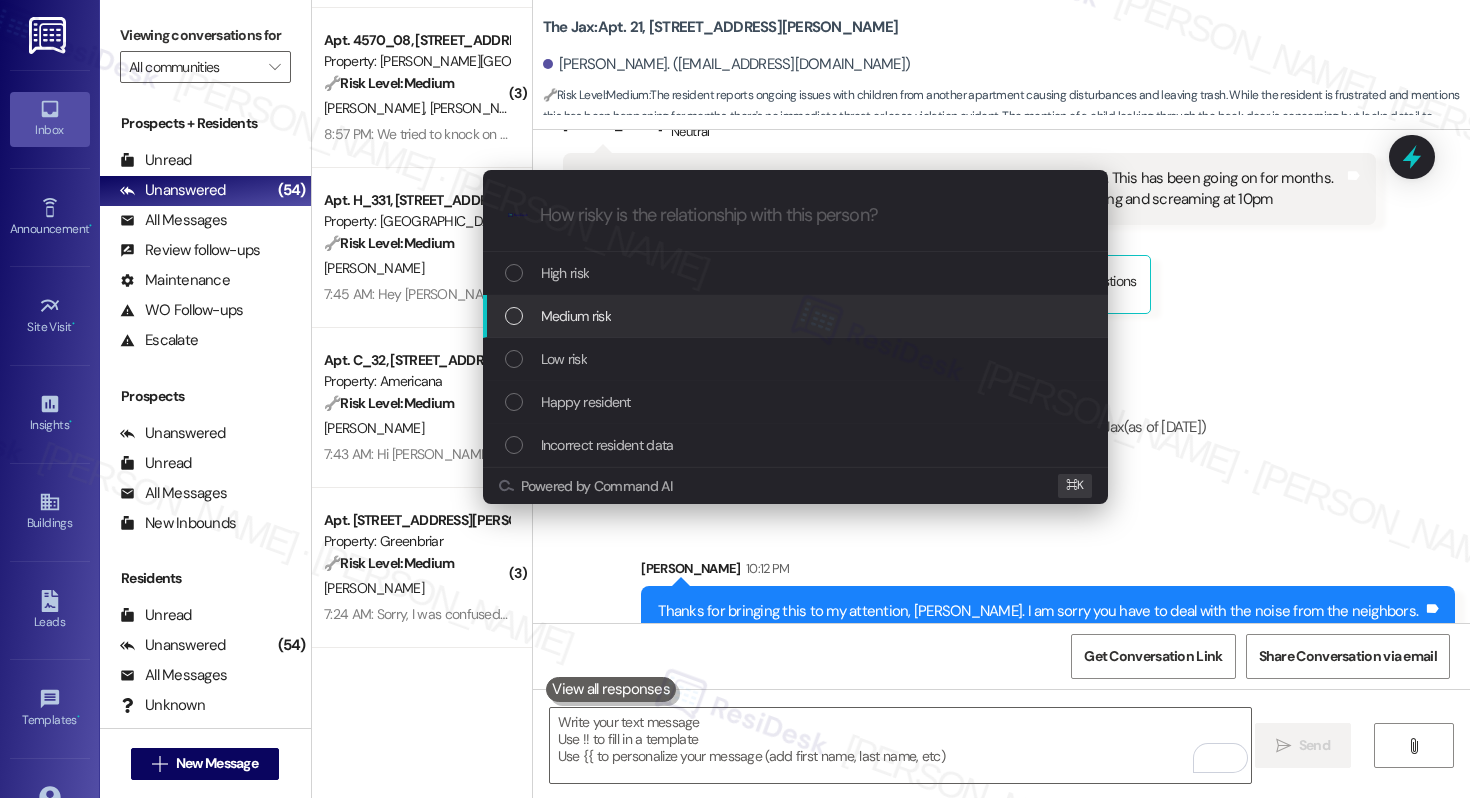 click on "Medium risk" at bounding box center (797, 316) 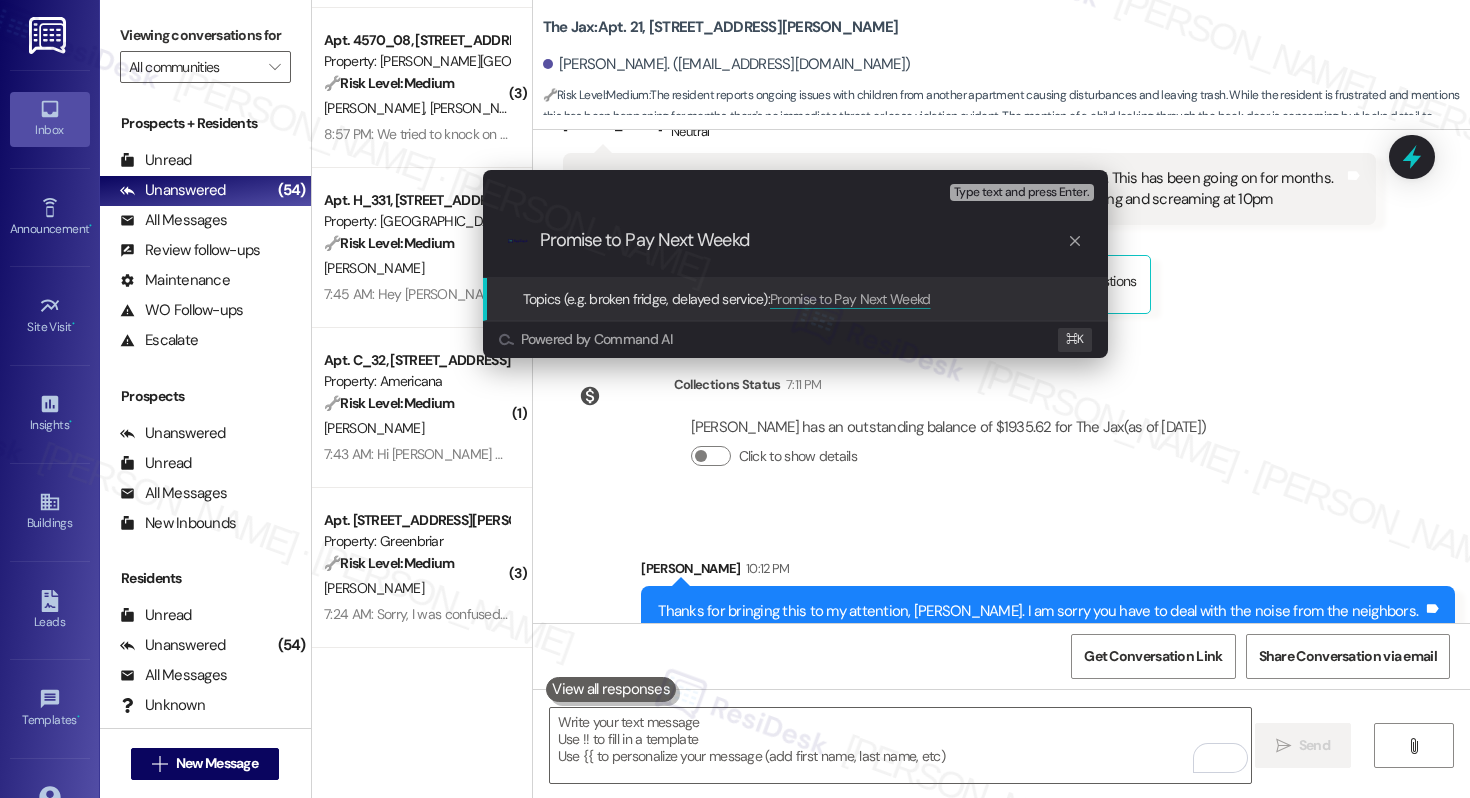 type on "Promise to Pay Next Week" 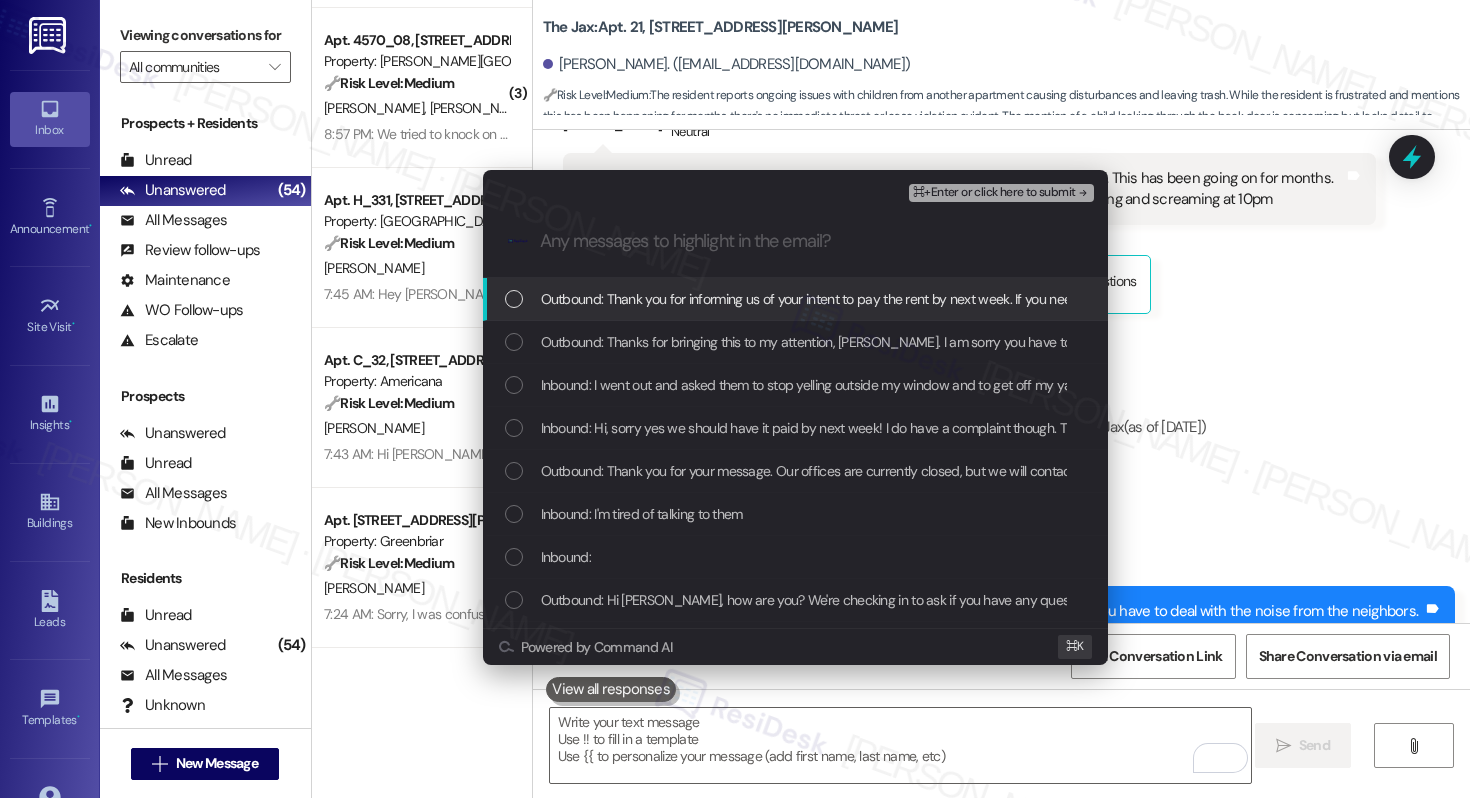 click on "Outbound: Thank you for informing us of your intent to pay the rent by next week. If you need any further assistance in the meantime, please don’t hesitate to reach out." at bounding box center [795, 299] 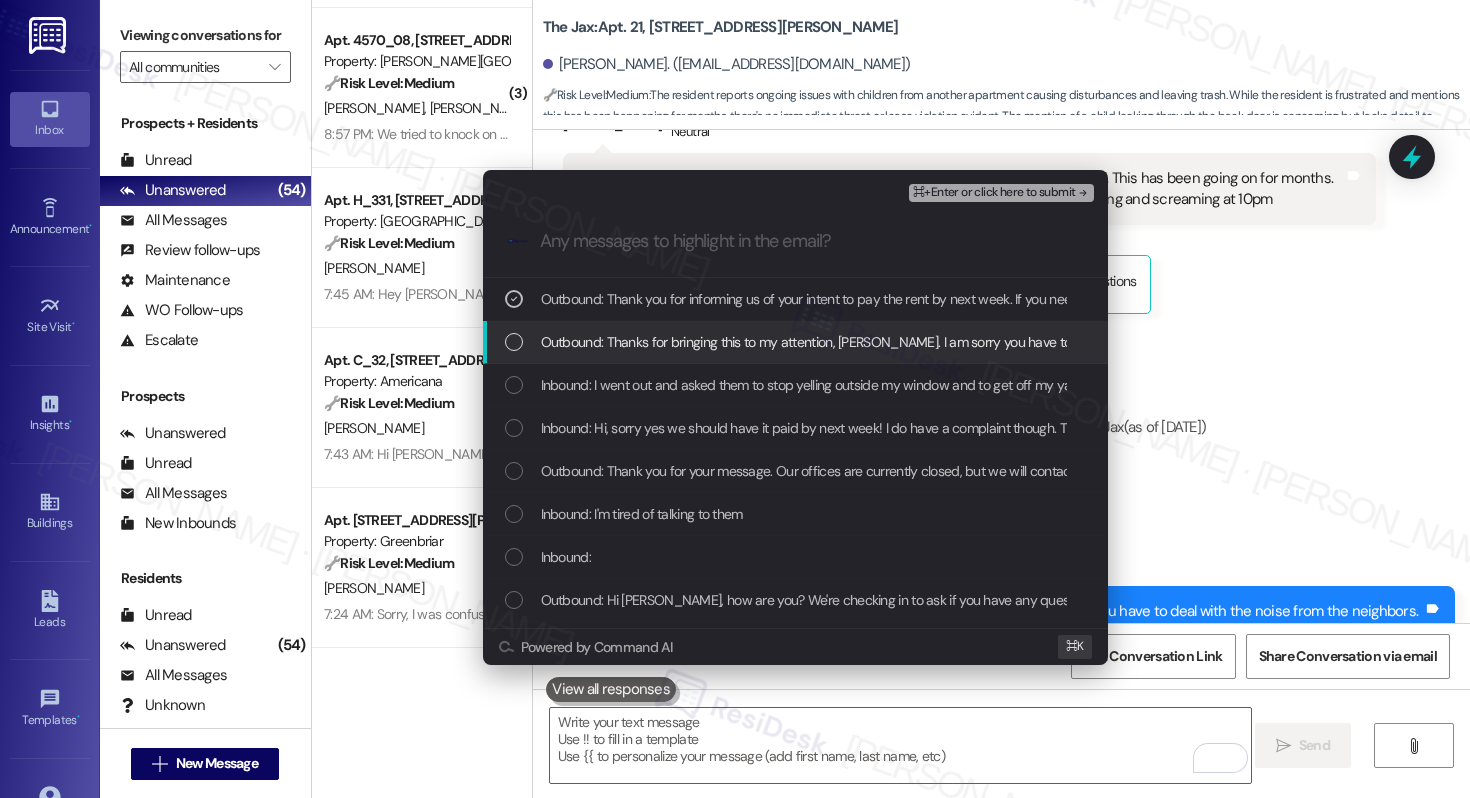 click on "Outbound: Thanks for bringing this to my attention, [PERSON_NAME]. I am sorry you have to deal with the noise from the neighbors. Let me forward this to our site team, so we can send a friendly reminder to all residents about our noise policy." at bounding box center (1241, 342) 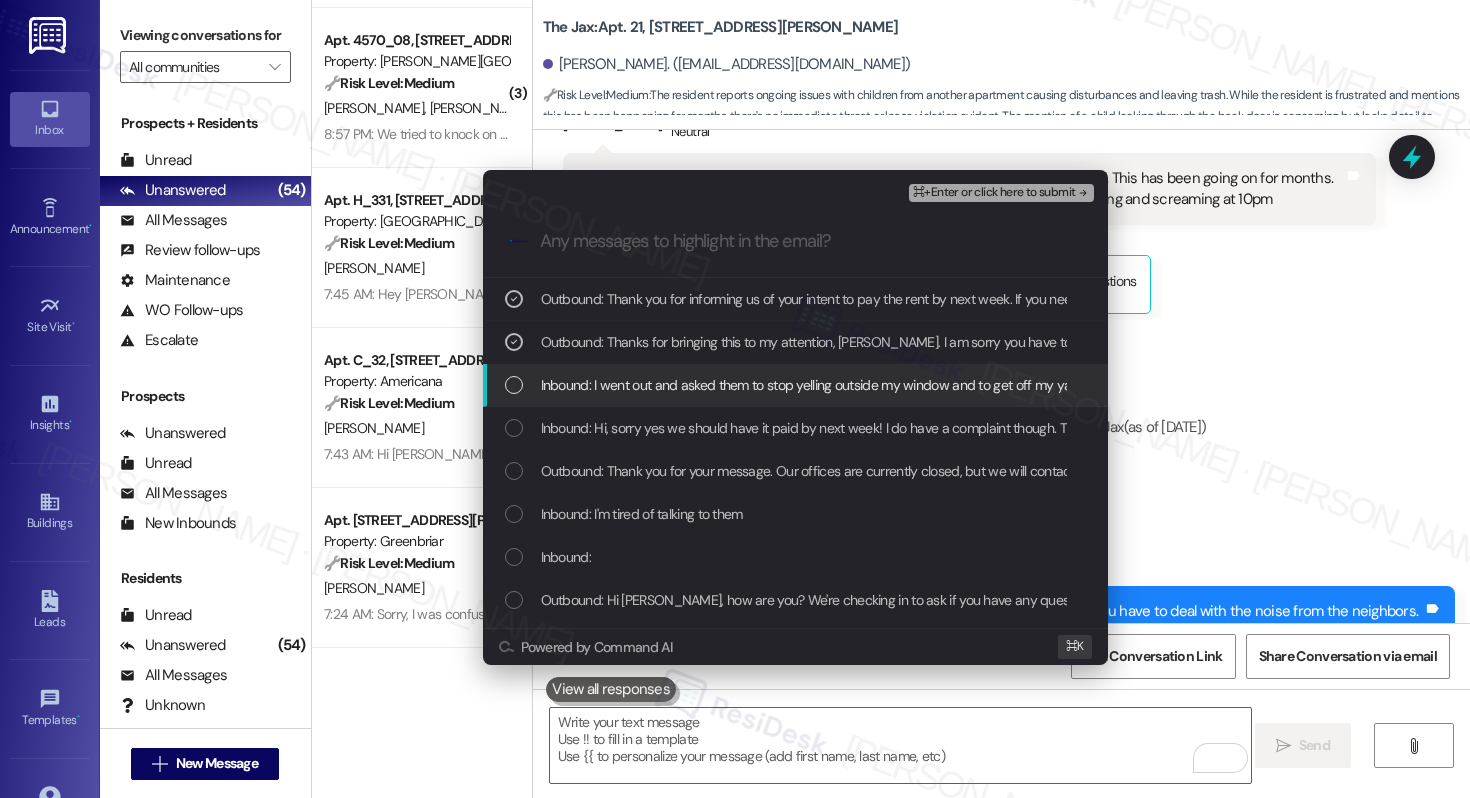 click on "Inbound: I went out and asked them to stop yelling outside my window and to get off my yard. This has been going on for months. Please do something. I WFH and it's hard to get things done when they are out singing and screaming at 10pm" at bounding box center (1237, 385) 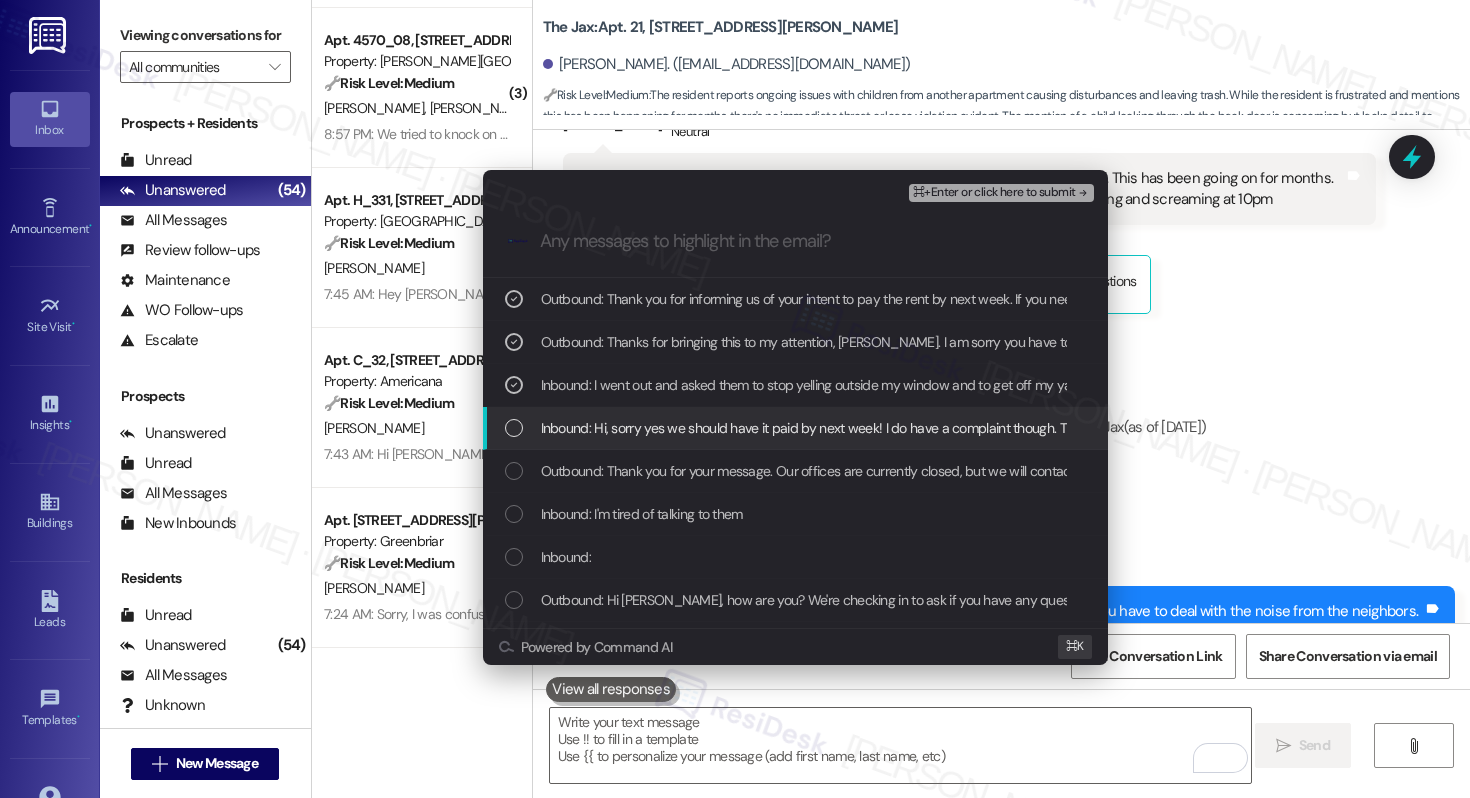 click on "Inbound: Hi, sorry yes we should have it paid by next week! I do have a complaint though. The kids from apartment 39 are always sitting on my yard leaving trash. Last night I caught the littlest one looking through back door" at bounding box center [1182, 428] 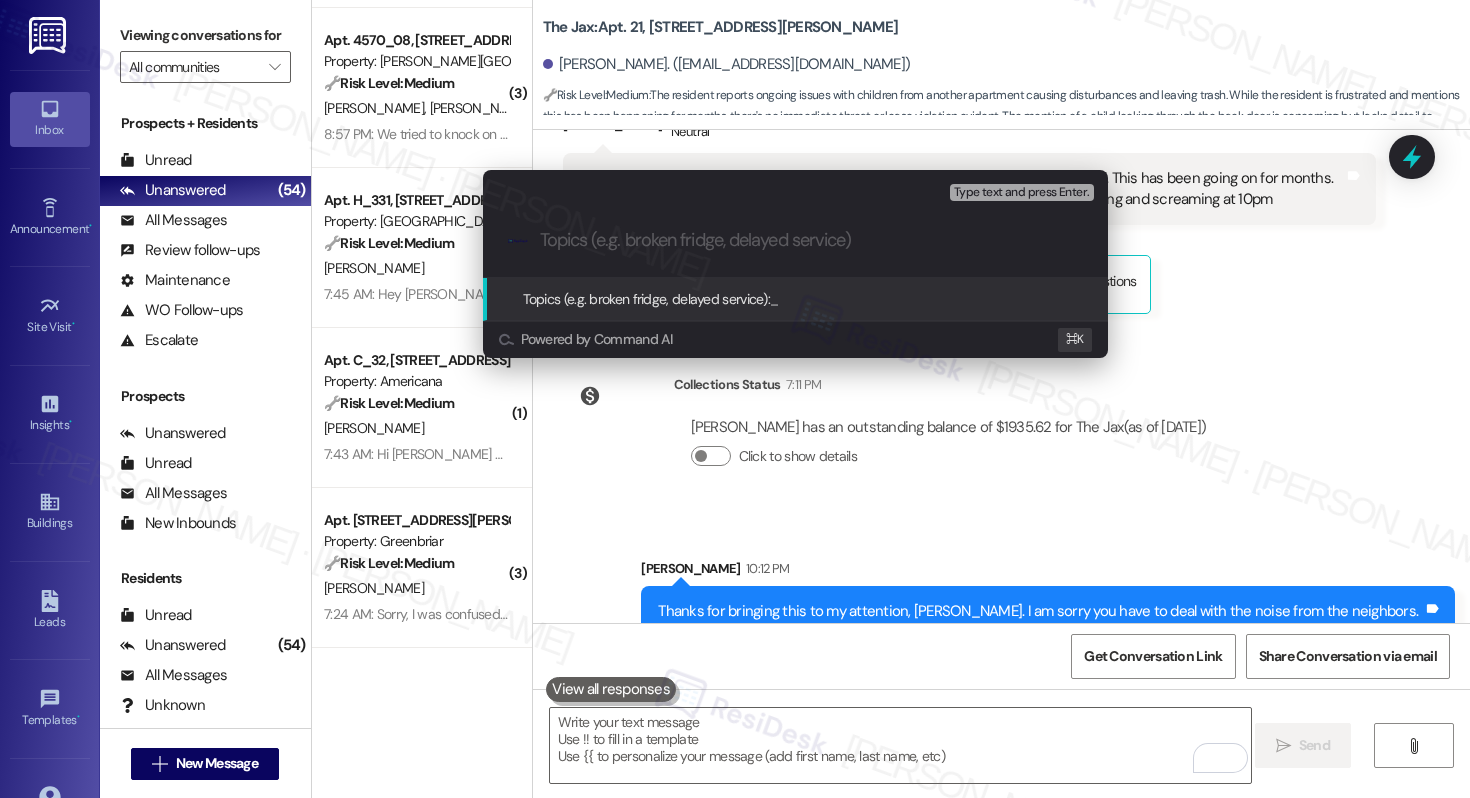 paste on "Promise to Pay Next Week" 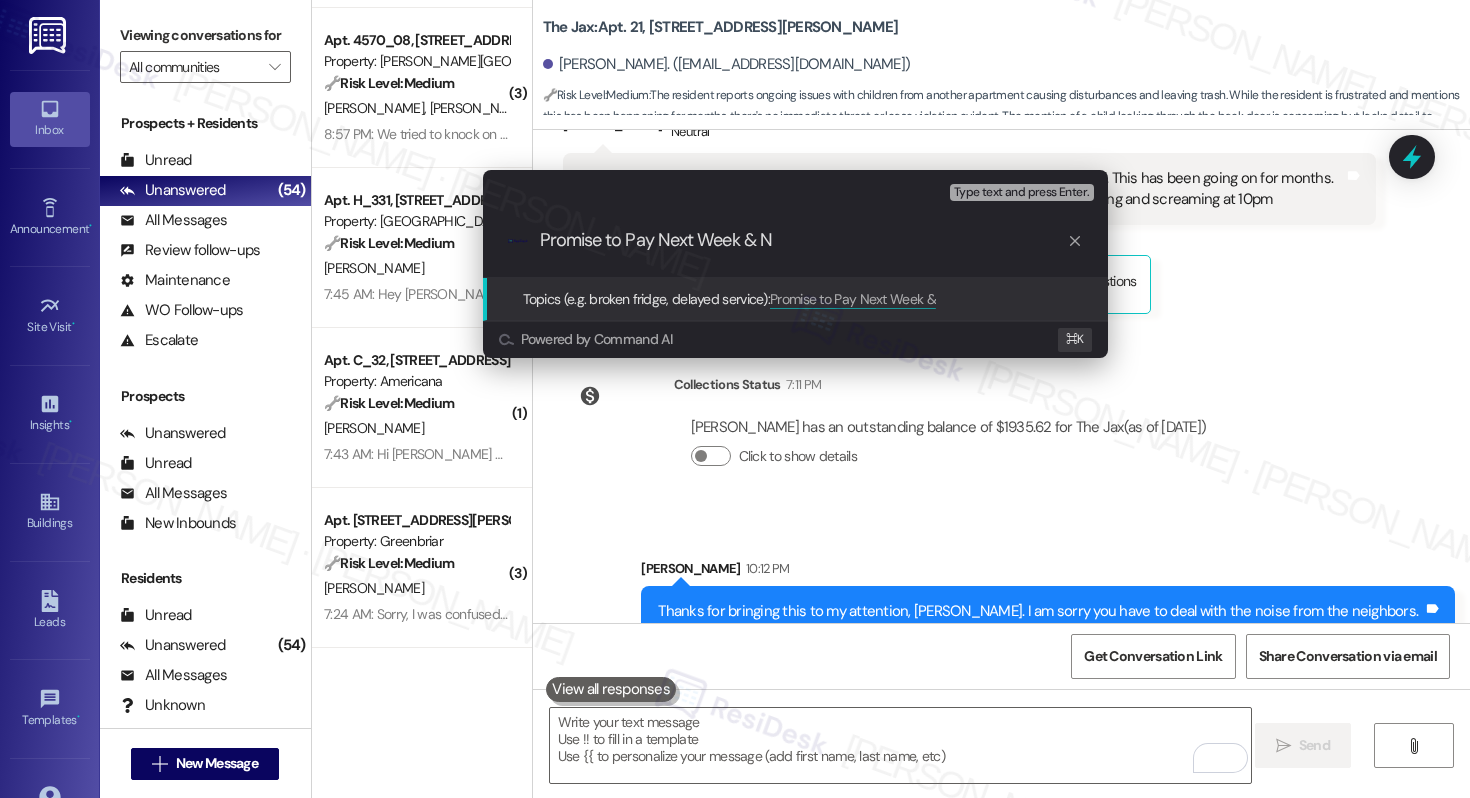 click on ".cls-1{fill:#0a055f;}.cls-2{fill:#0cc4c4;} resideskLogoBlueOrange Promise to Pay Next Week & N" at bounding box center [795, 240] 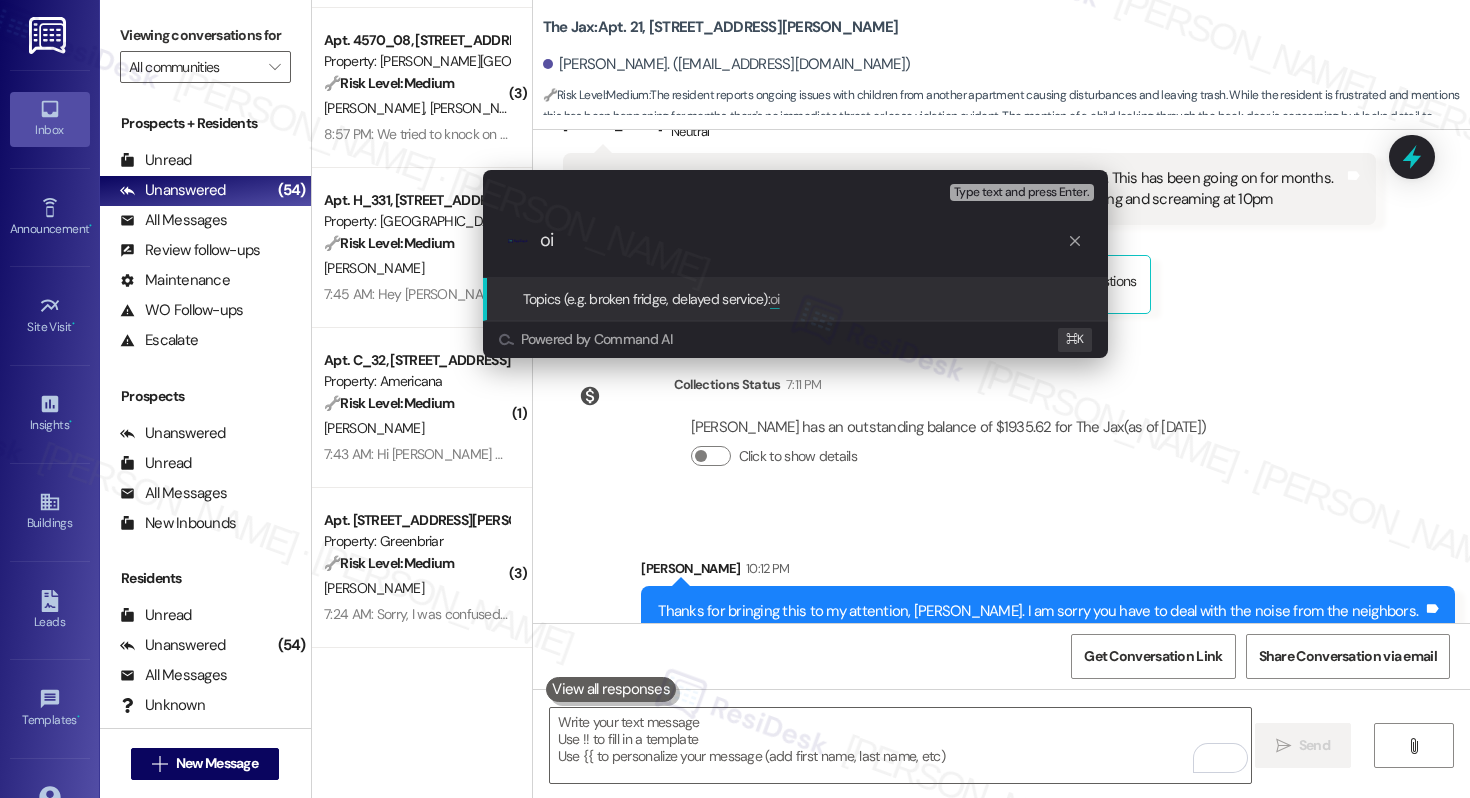 type on "o" 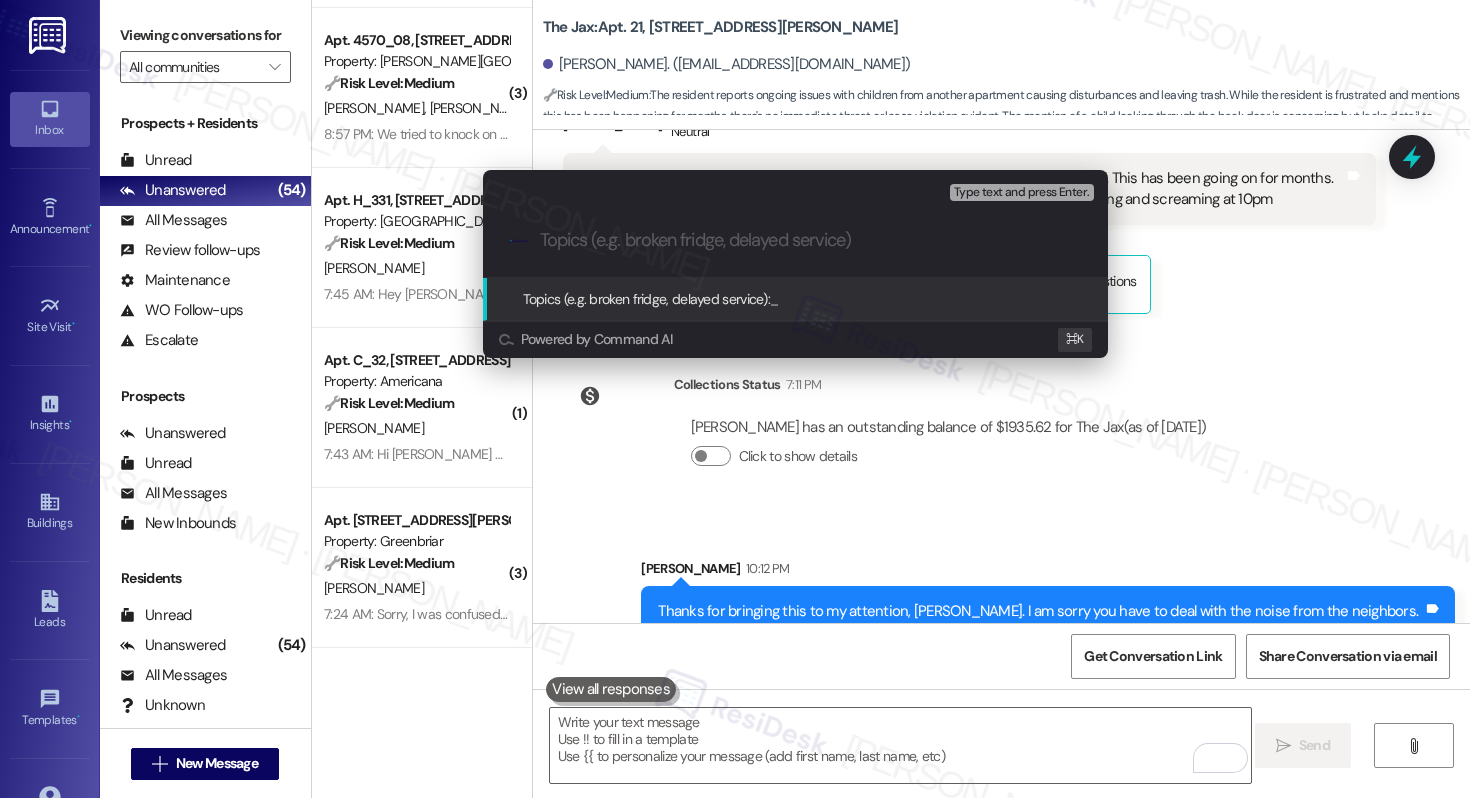 paste on "Promise to Pay Next Week" 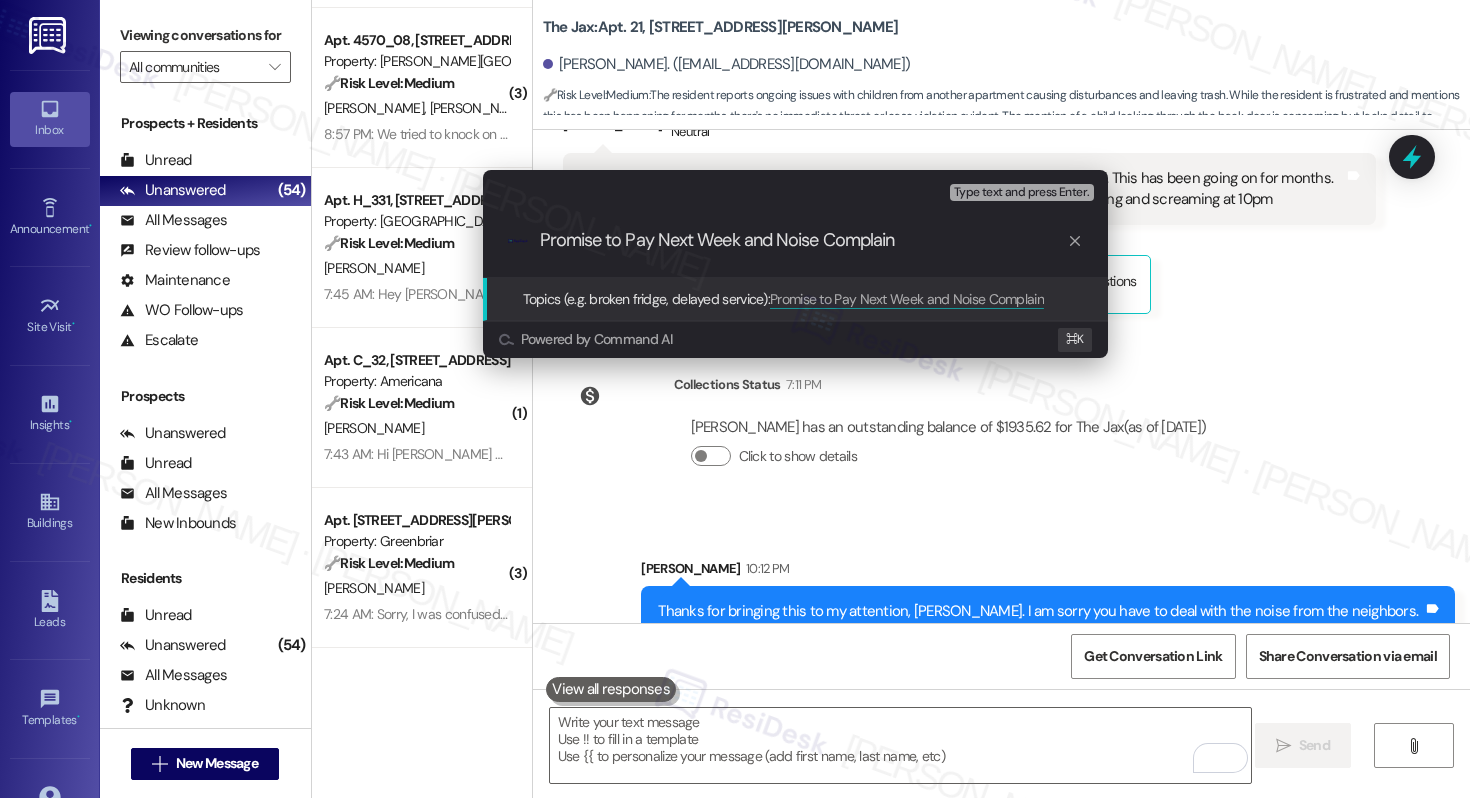 type on "Promise to Pay Next Week and Noise Complaint" 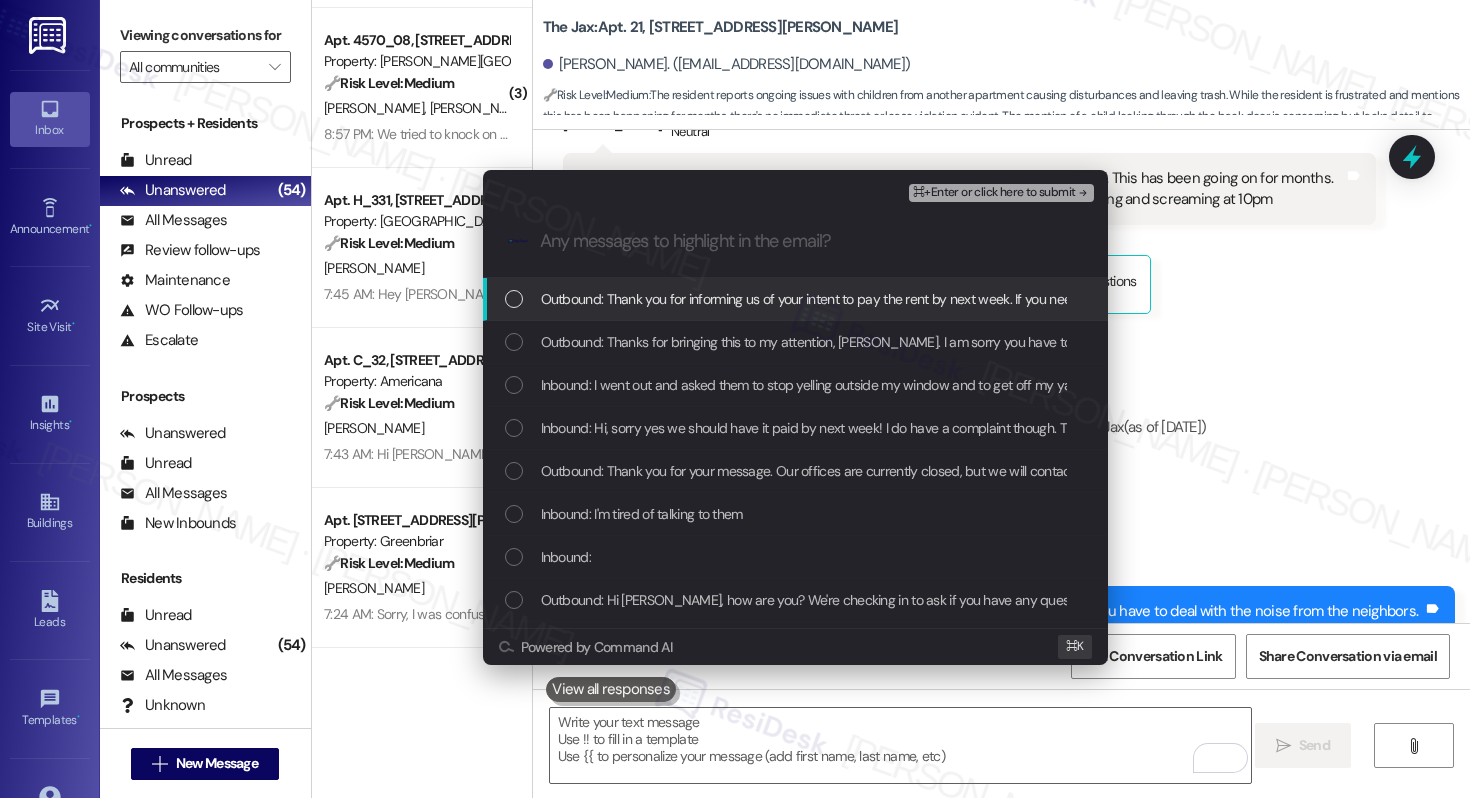 type 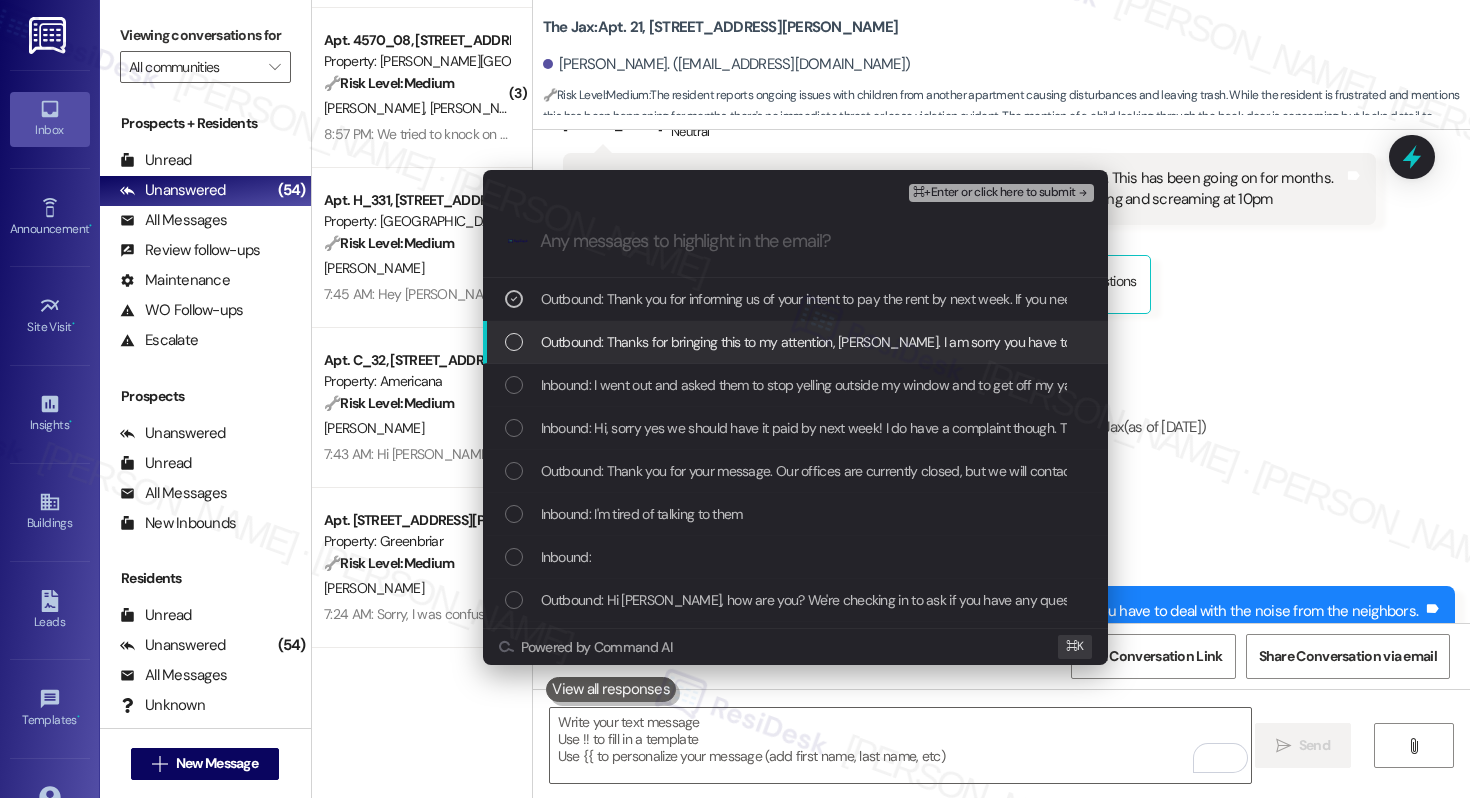 click on "Outbound: Thanks for bringing this to my attention, [PERSON_NAME]. I am sorry you have to deal with the noise from the neighbors. Let me forward this to our site team, so we can send a friendly reminder to all residents about our noise policy." at bounding box center [1241, 342] 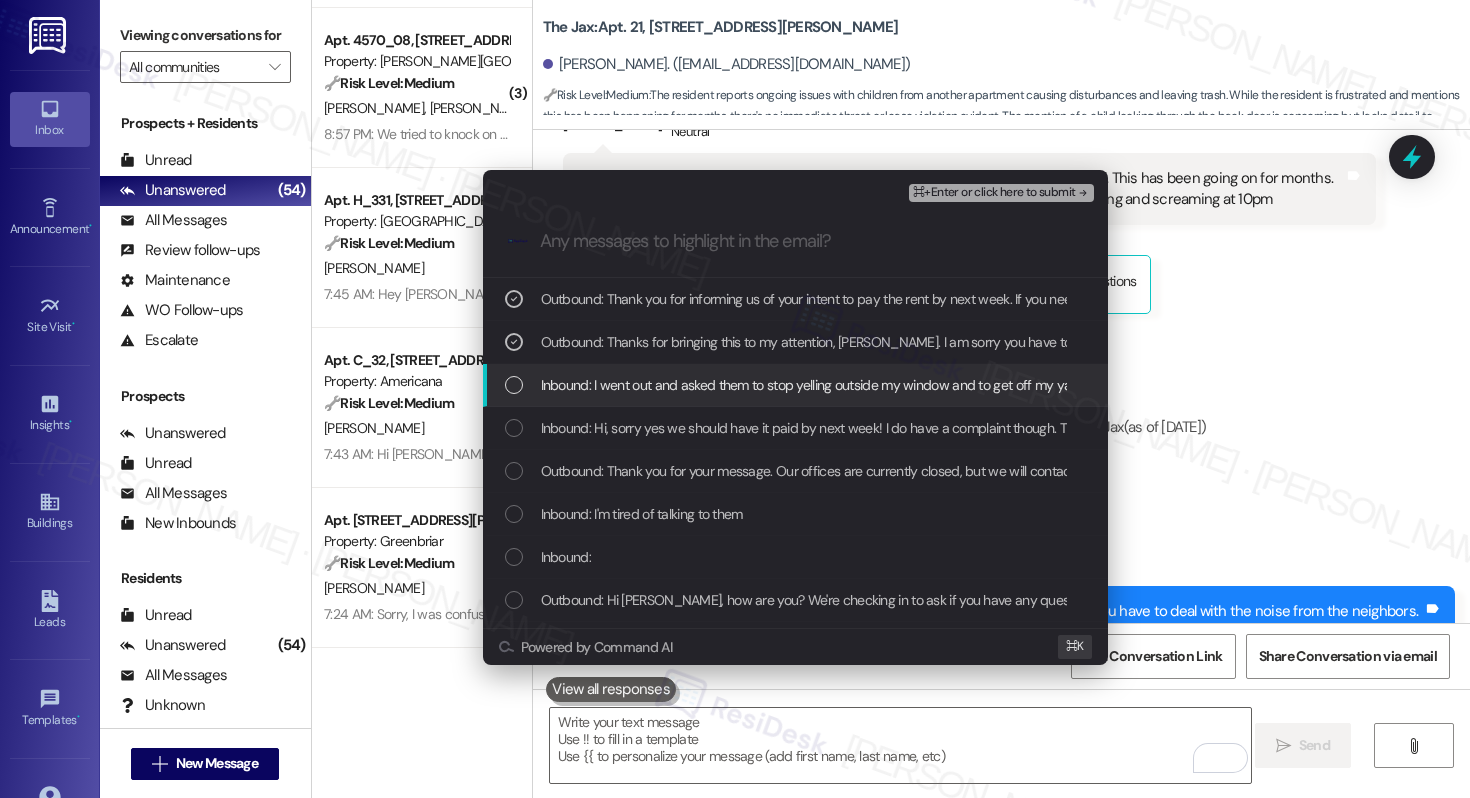click on "Inbound: I went out and asked them to stop yelling outside my window and to get off my yard. This has been going on for months. Please do something. I WFH and it's hard to get things done when they are out singing and screaming at 10pm" at bounding box center [1237, 385] 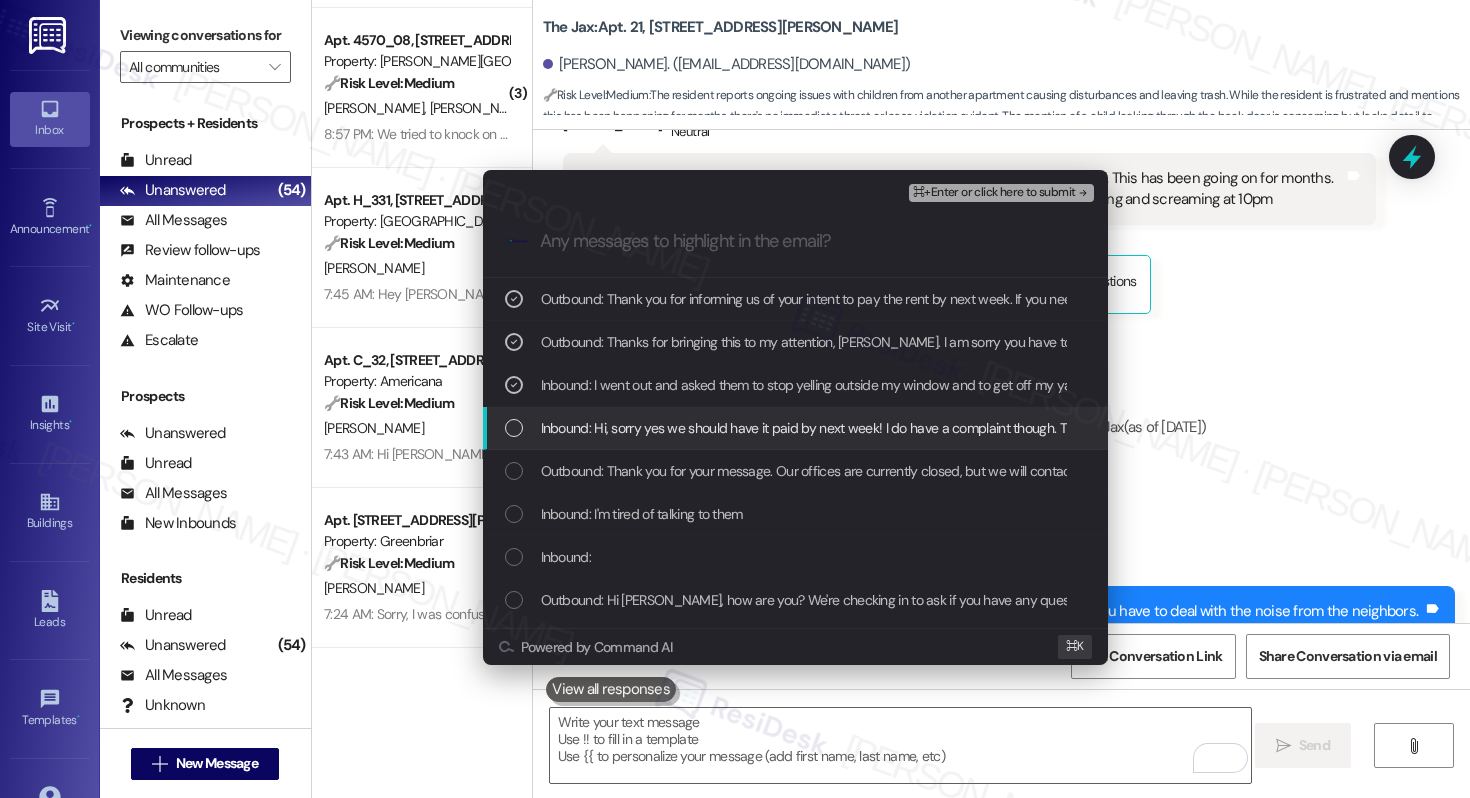 click on "Inbound: Hi, sorry yes we should have it paid by next week! I do have a complaint though. The kids from apartment 39 are always sitting on my yard leaving trash. Last night I caught the littlest one looking through back door" at bounding box center (1182, 428) 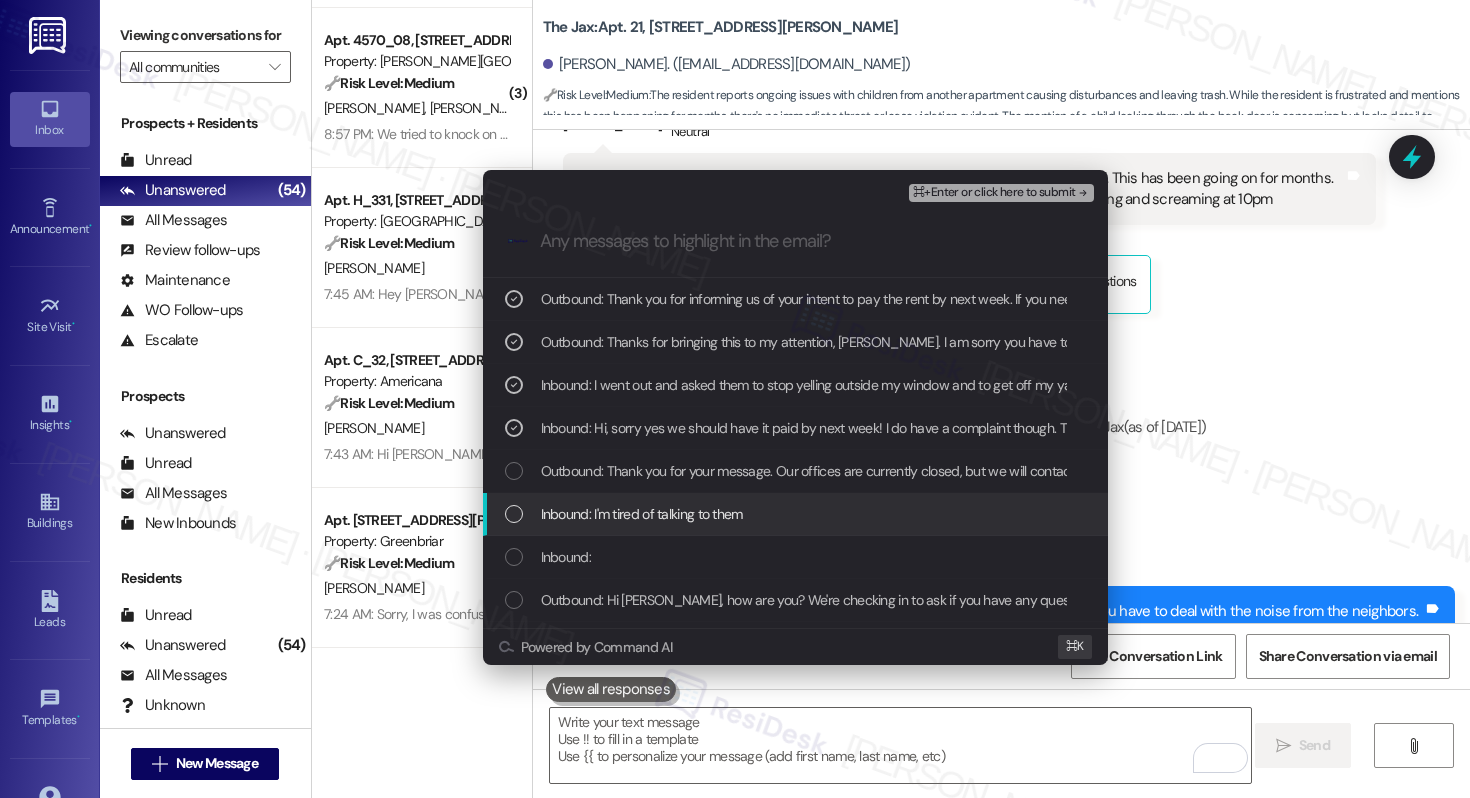 click on "Inbound: I'm tired of talking to them" at bounding box center [795, 514] 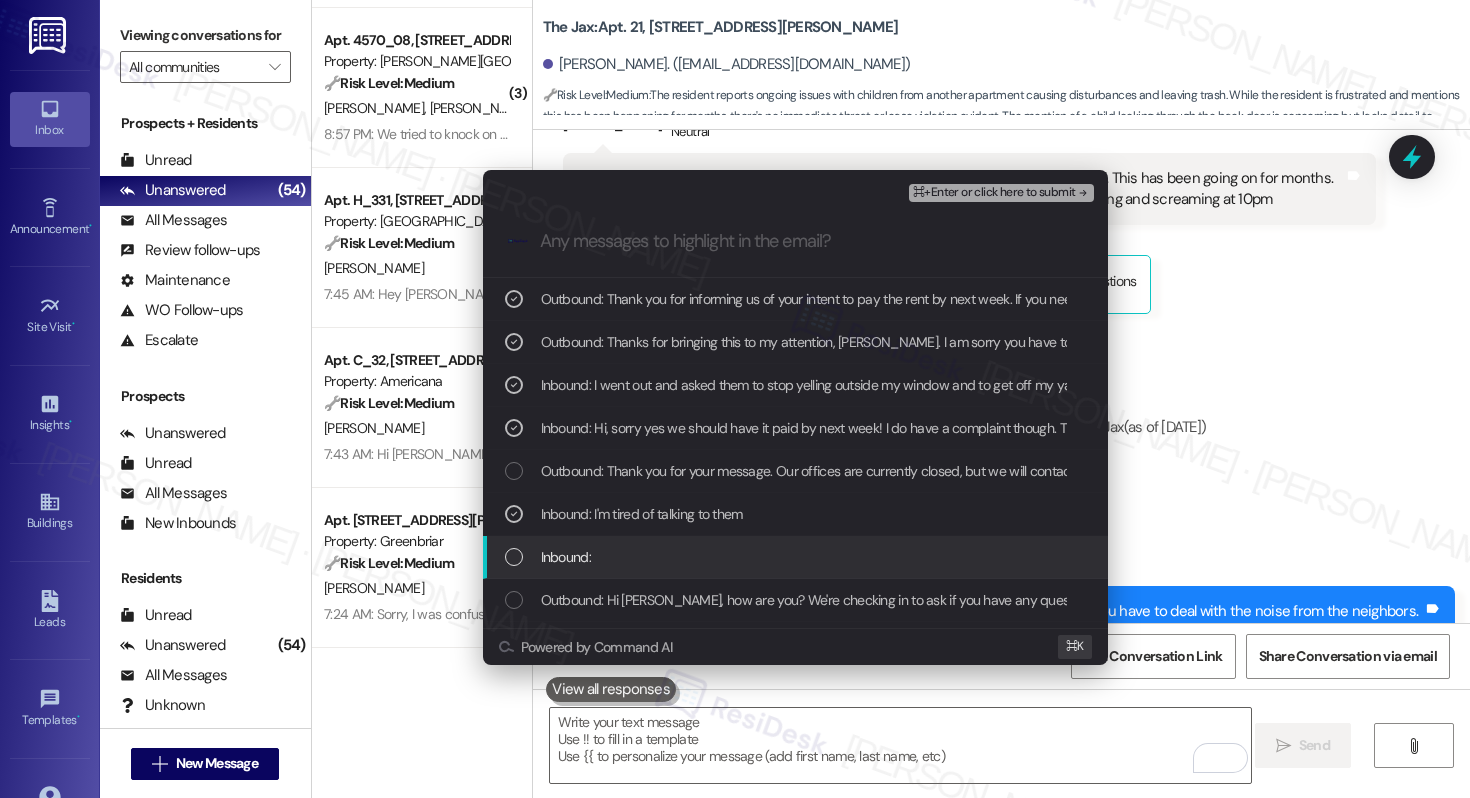 click on "Inbound:" at bounding box center (797, 557) 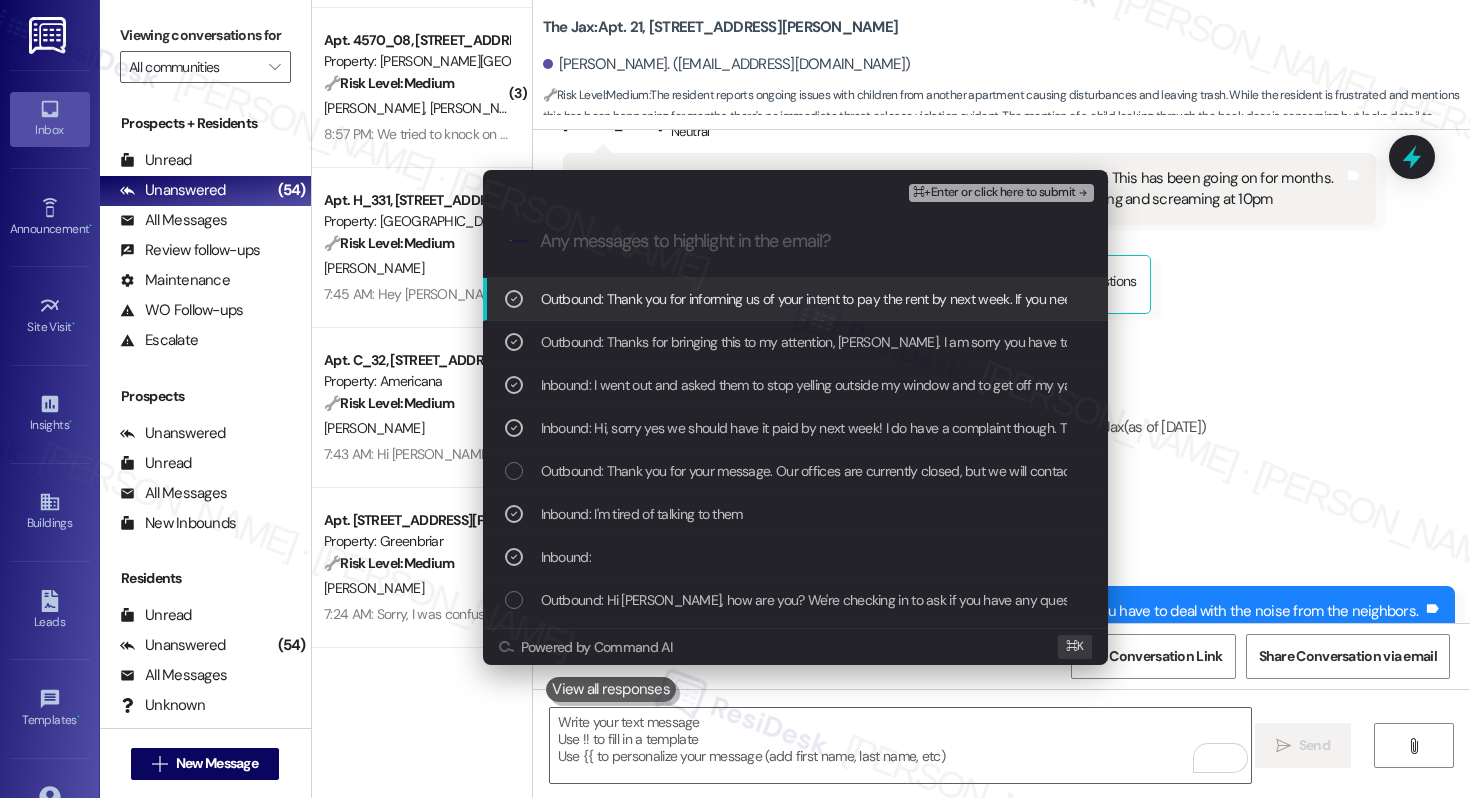 click on "⌘+Enter or click here to submit" at bounding box center (994, 193) 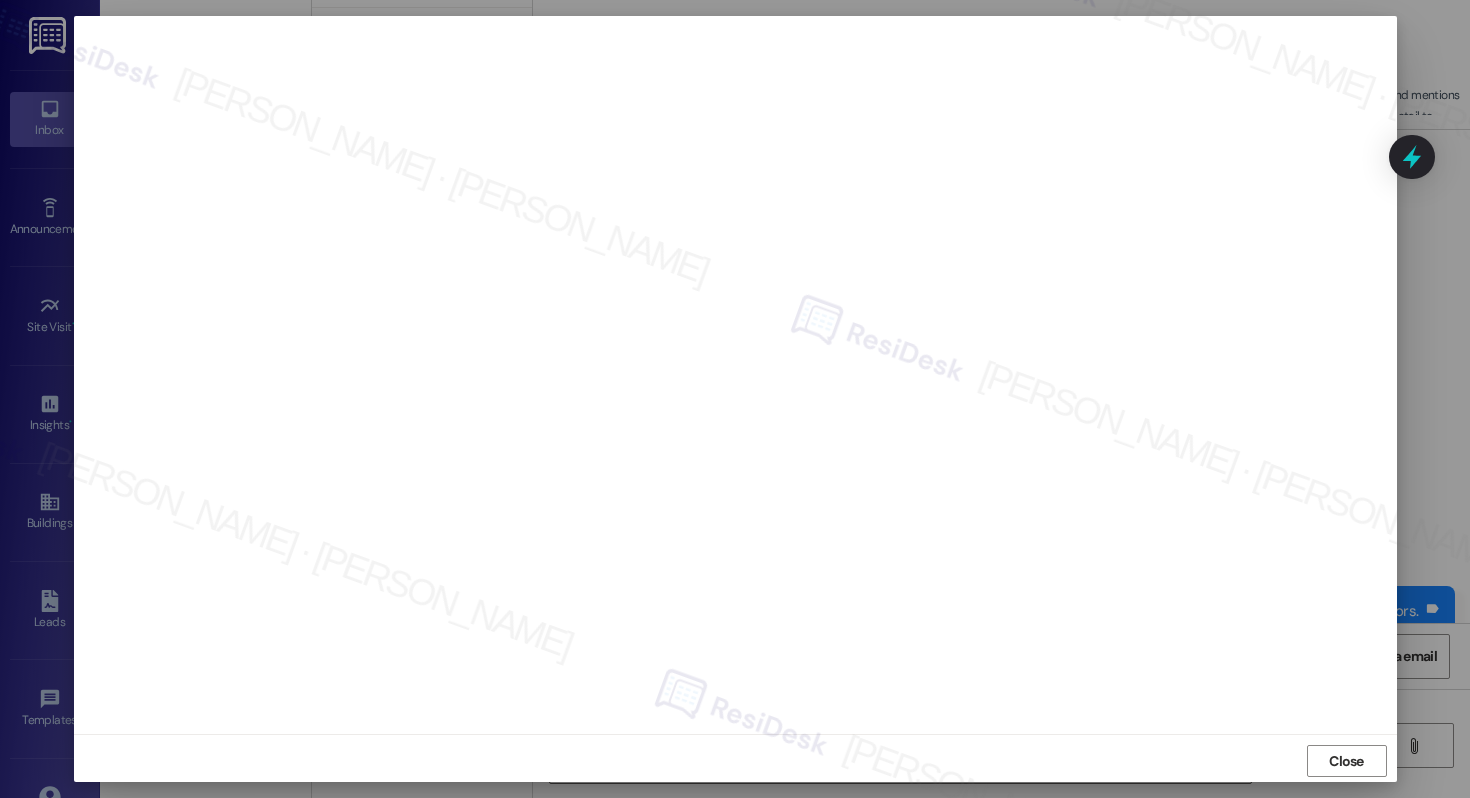 scroll, scrollTop: 5, scrollLeft: 0, axis: vertical 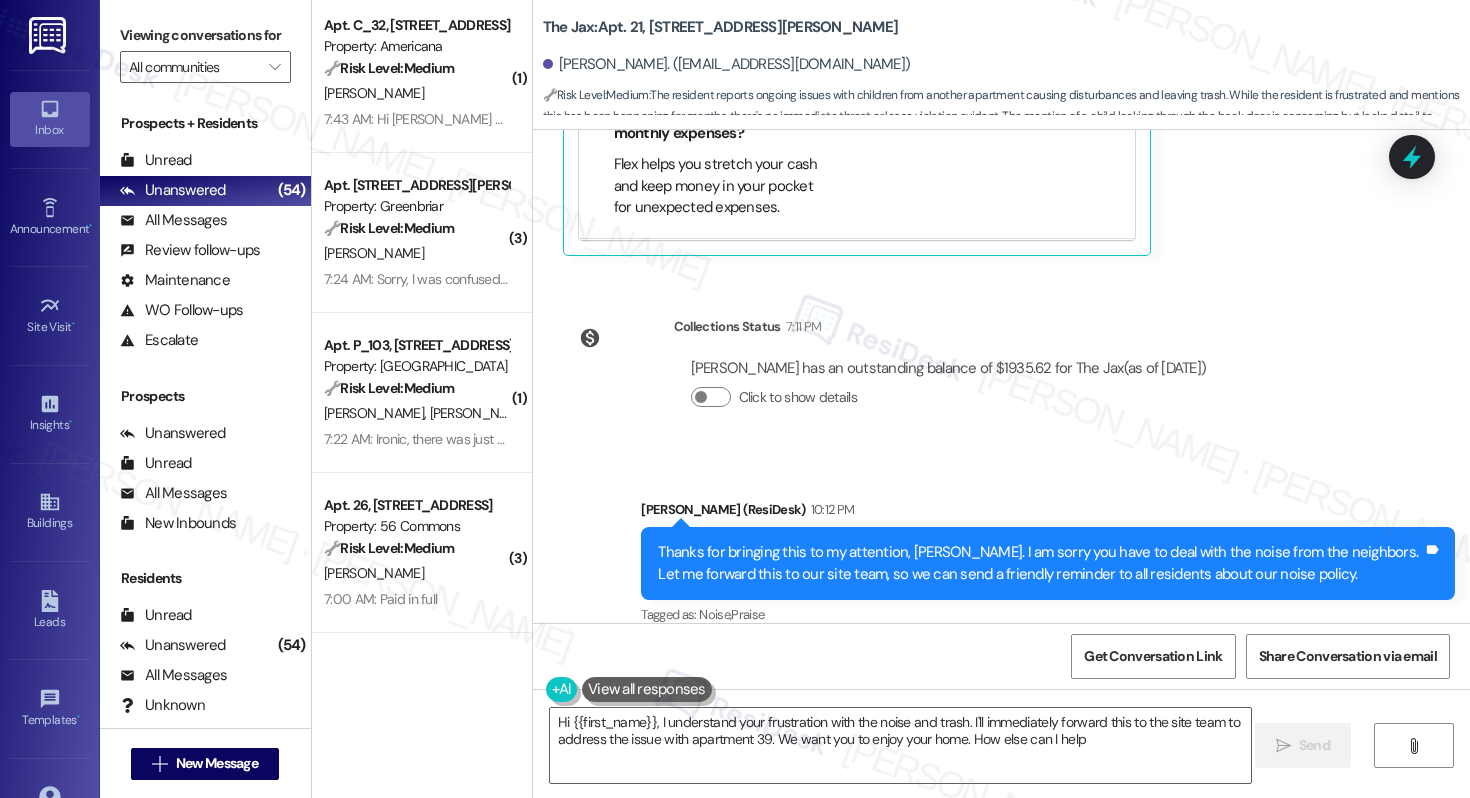 type on "Hi {{first_name}}, I understand your frustration with the noise and trash. I'll immediately forward this to the site team to address the issue with apartment 39. We want you to enjoy your home. How else can I help?" 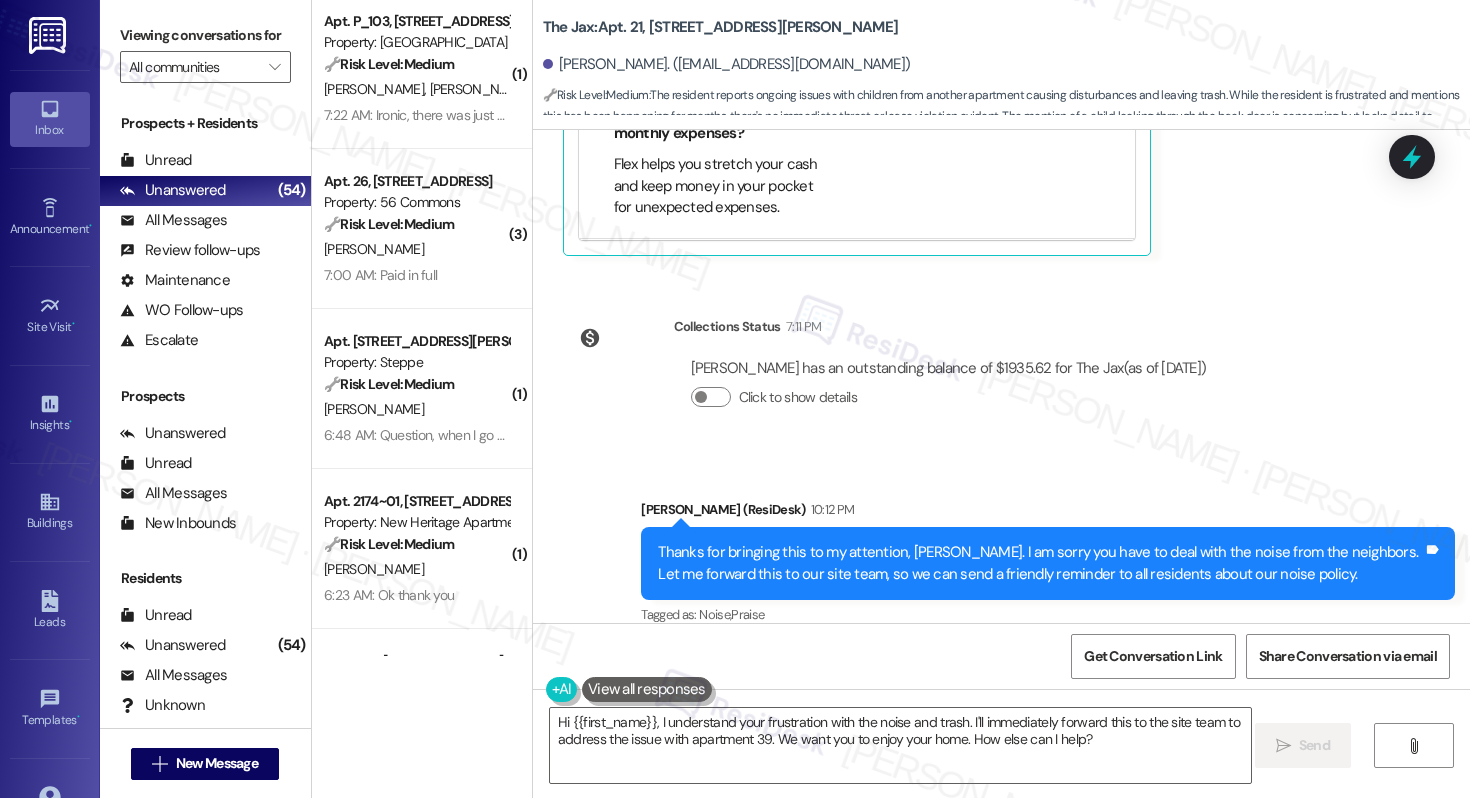scroll, scrollTop: 3703, scrollLeft: 0, axis: vertical 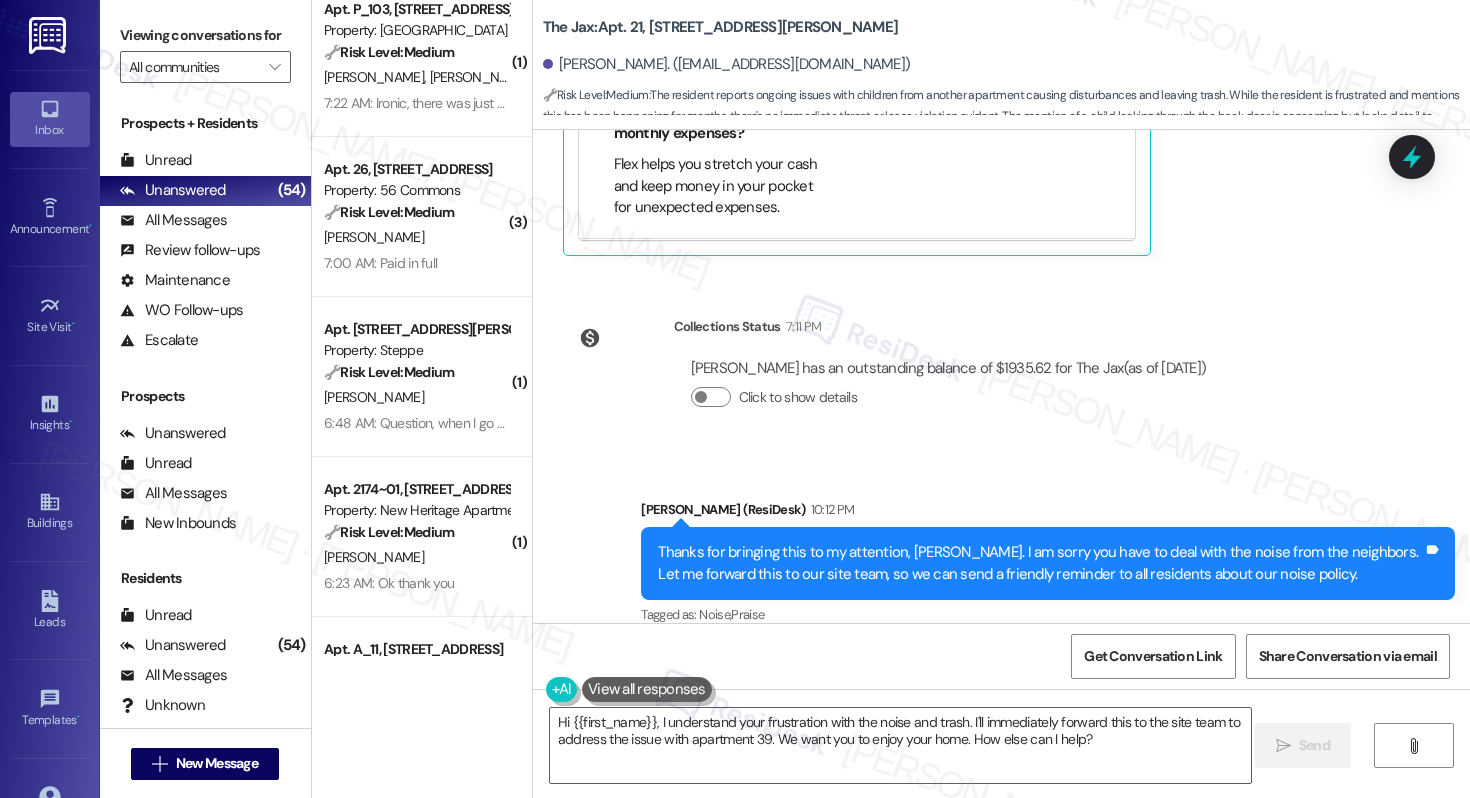 click on "🔧  Risk Level:  Medium The resident is asking about proof of residency for obtaining a mail key from USPS. This is a non-urgent request for information related to mail services." at bounding box center (416, 372) 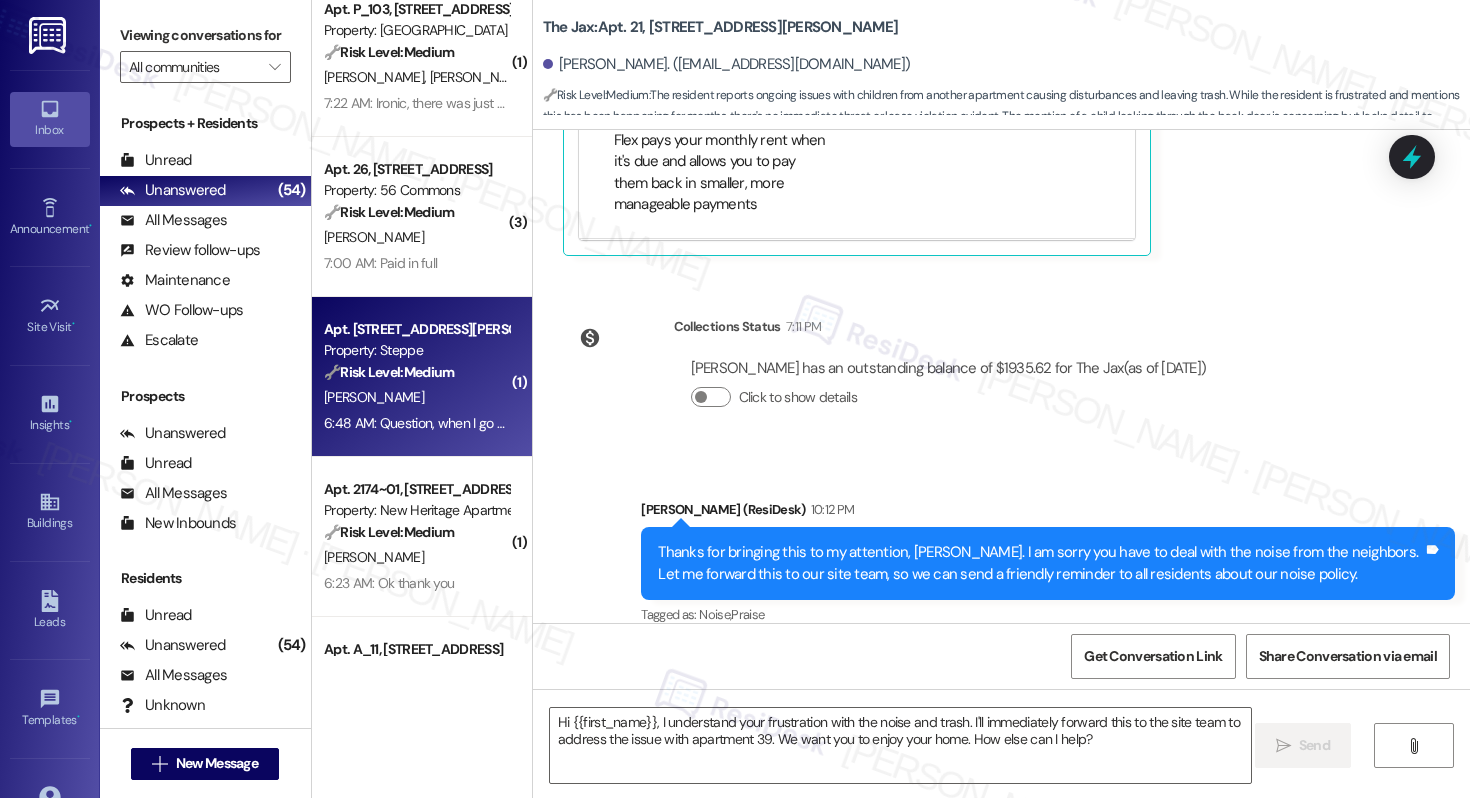 type on "Fetching suggested responses. Please feel free to read through the conversation in the meantime." 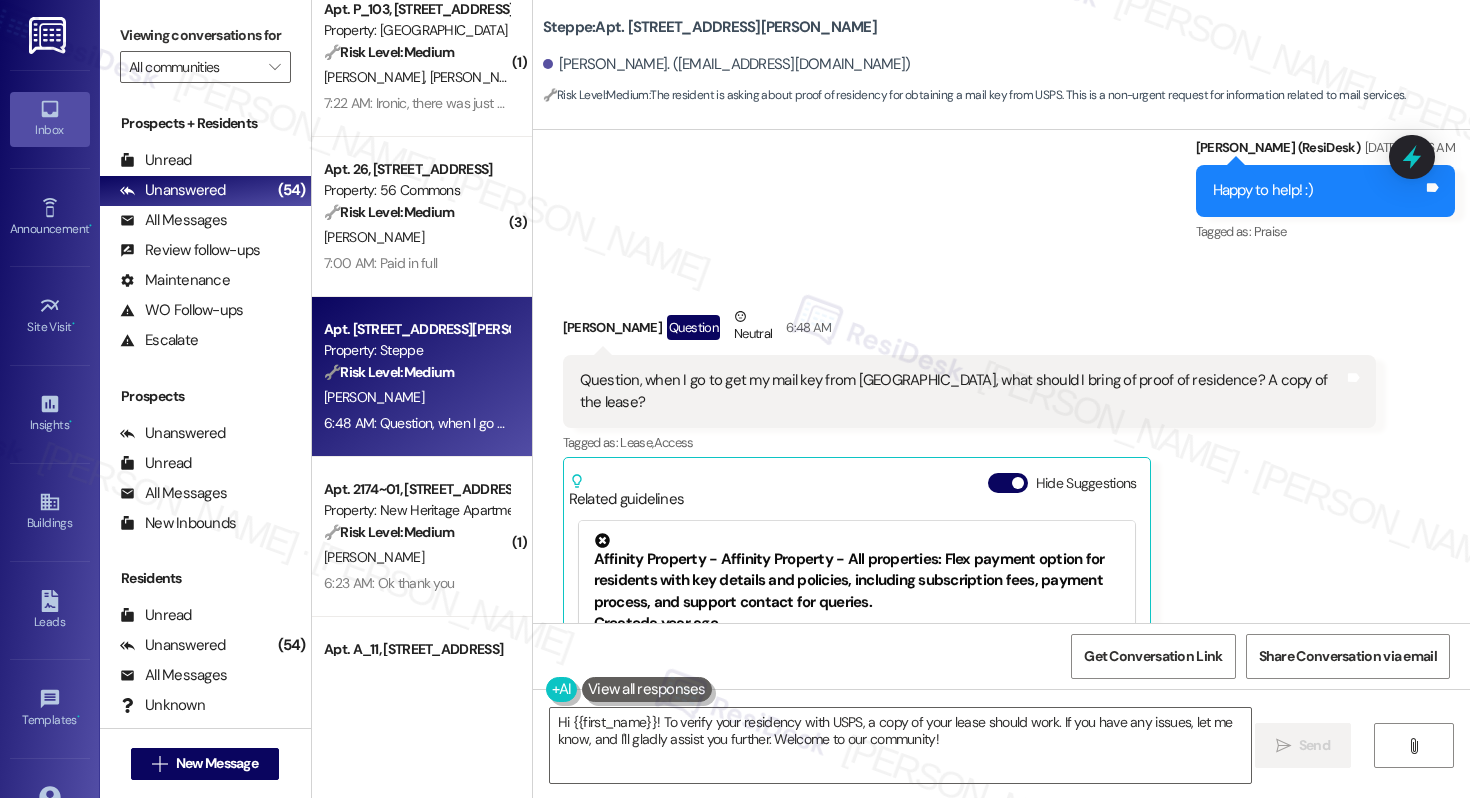 scroll, scrollTop: 9065, scrollLeft: 0, axis: vertical 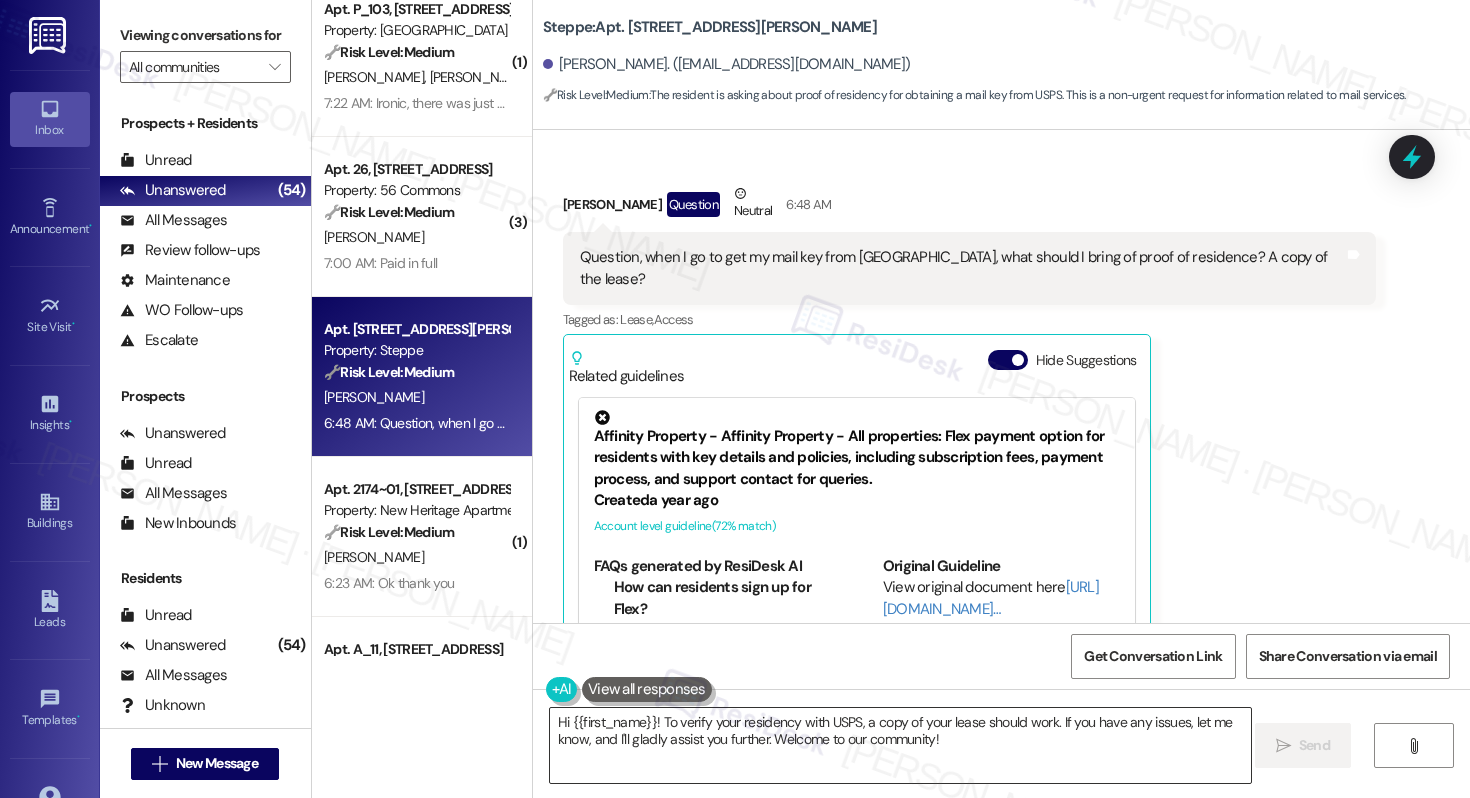 click on "Hi {{first_name}}! To verify your residency with USPS, a copy of your lease should work. If you have any issues, let me know, and I'll gladly assist you further. Welcome to our community!" at bounding box center (900, 745) 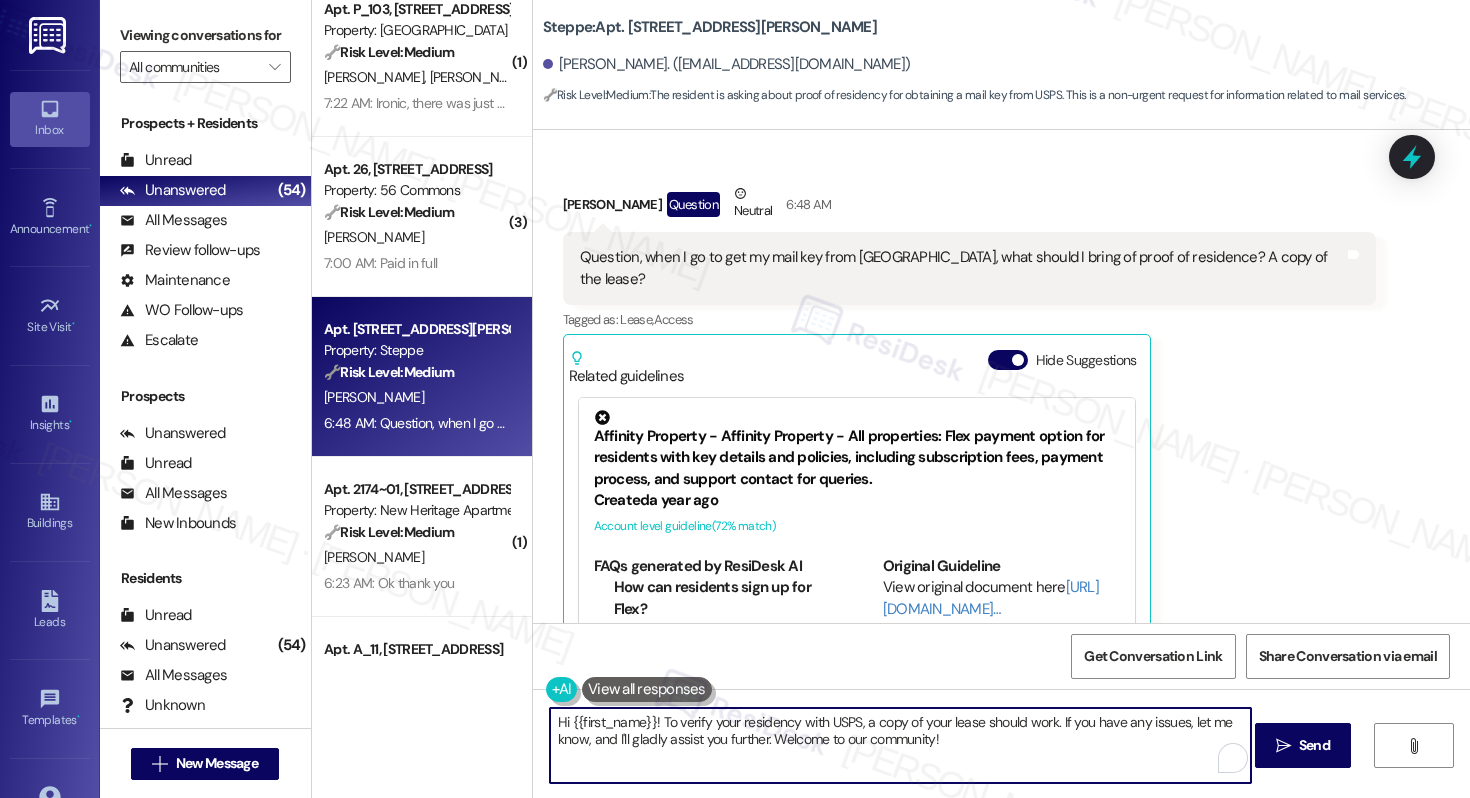 click on "Hi {{first_name}}! To verify your residency with USPS, a copy of your lease should work. If you have any issues, let me know, and I'll gladly assist you further. Welcome to our community!" at bounding box center [900, 745] 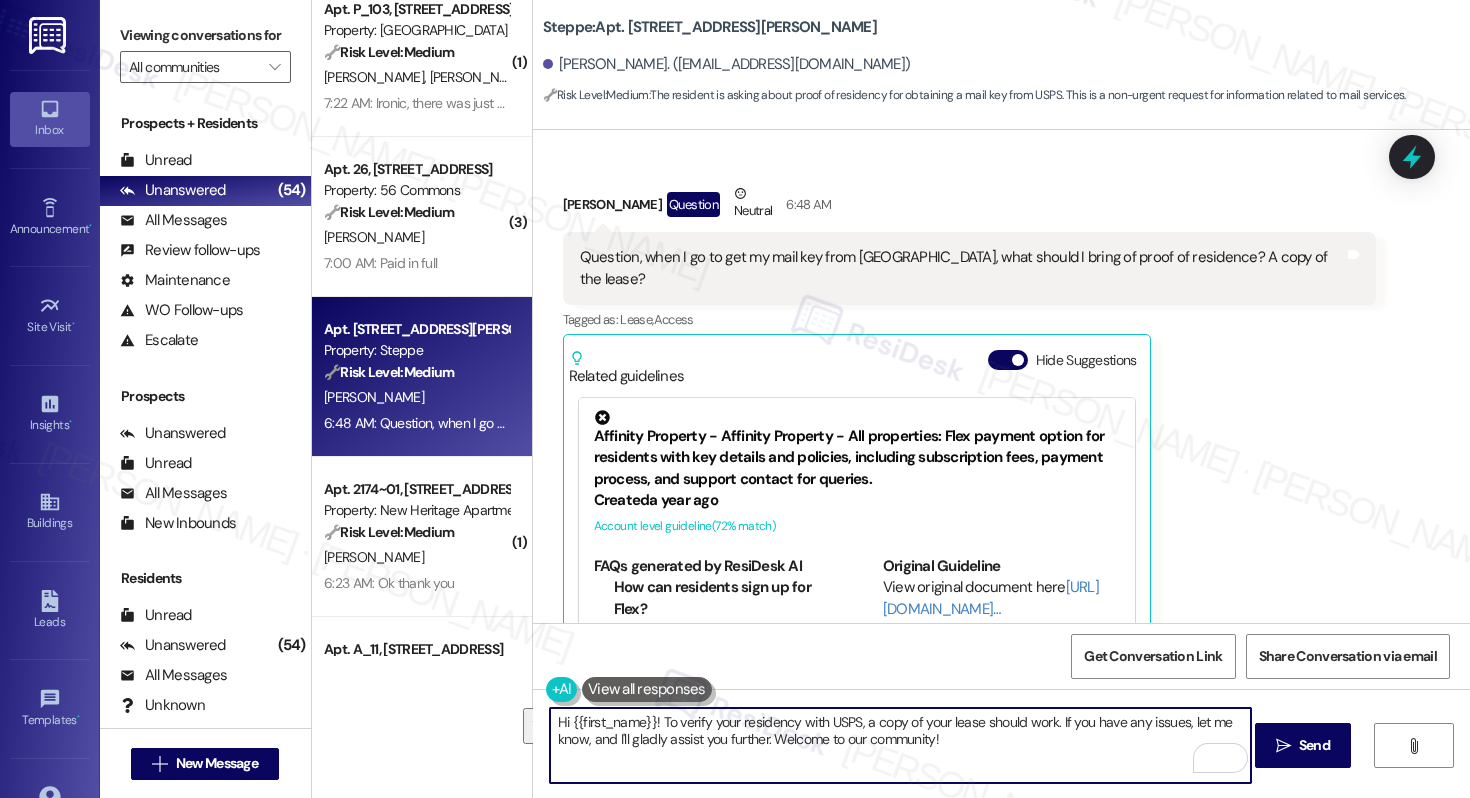 click on "[PERSON_NAME]. ([EMAIL_ADDRESS][DOMAIN_NAME])" at bounding box center (727, 64) 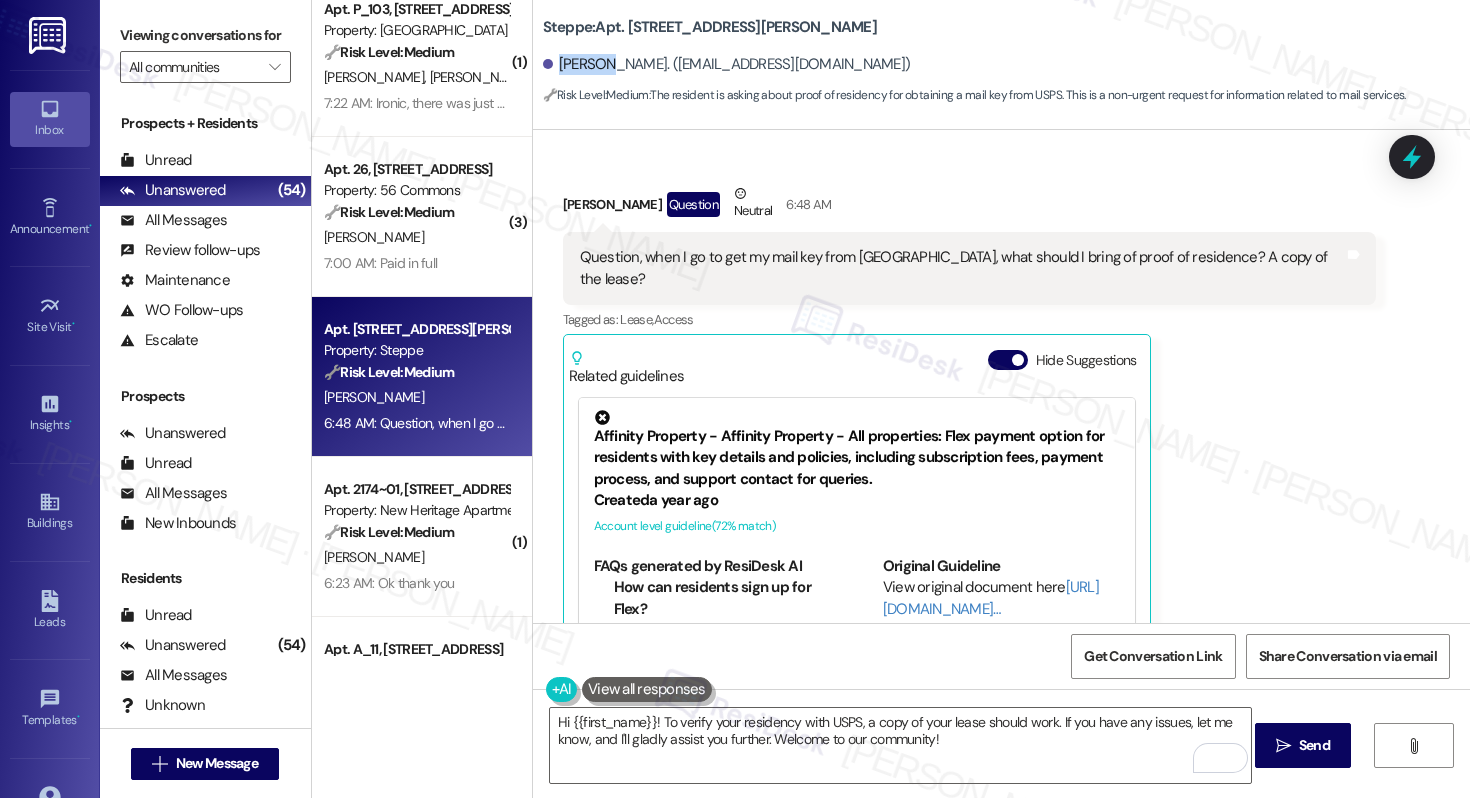 copy on "[PERSON_NAME]" 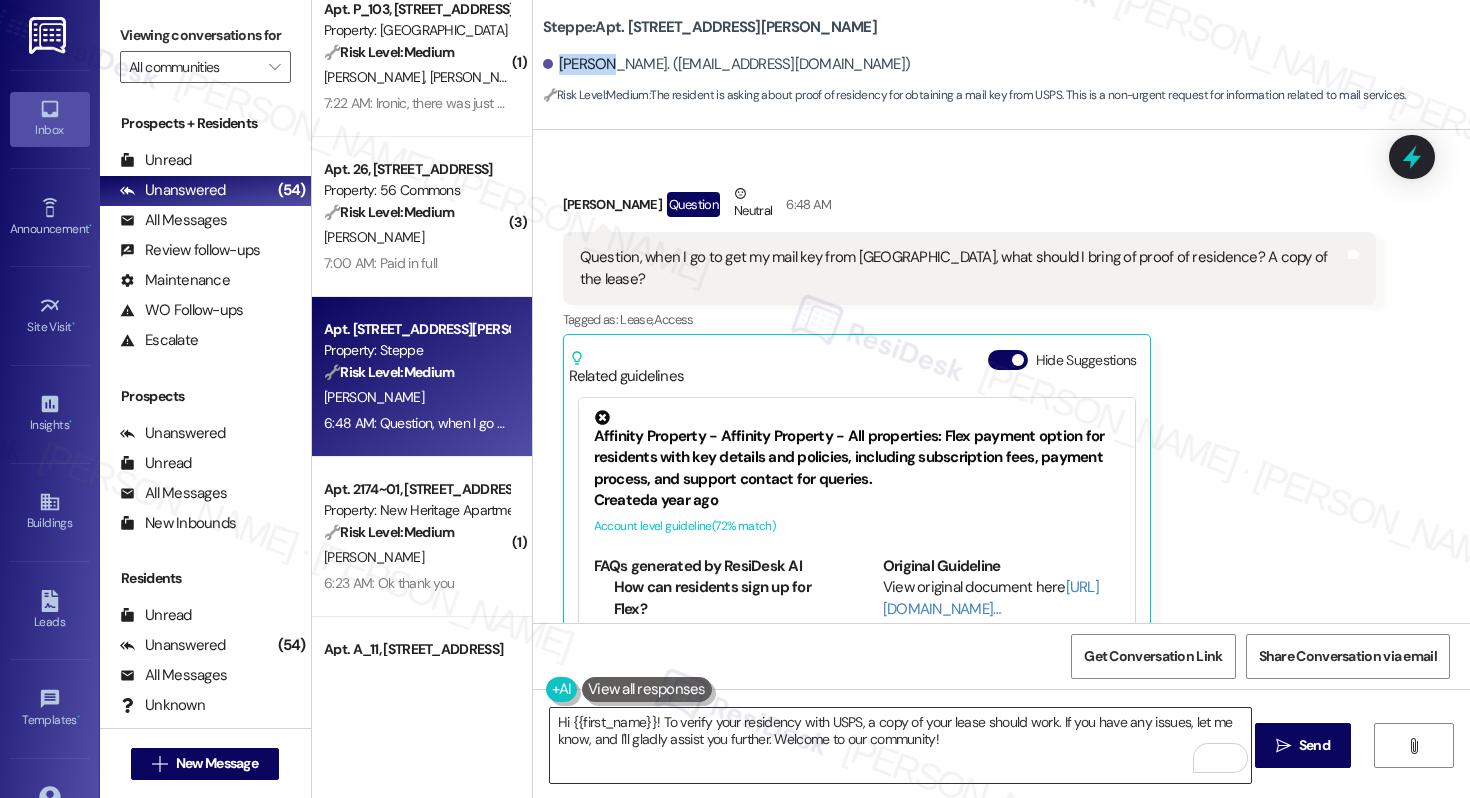 click on "Hi {{first_name}}! To verify your residency with USPS, a copy of your lease should work. If you have any issues, let me know, and I'll gladly assist you further. Welcome to our community!" at bounding box center [900, 745] 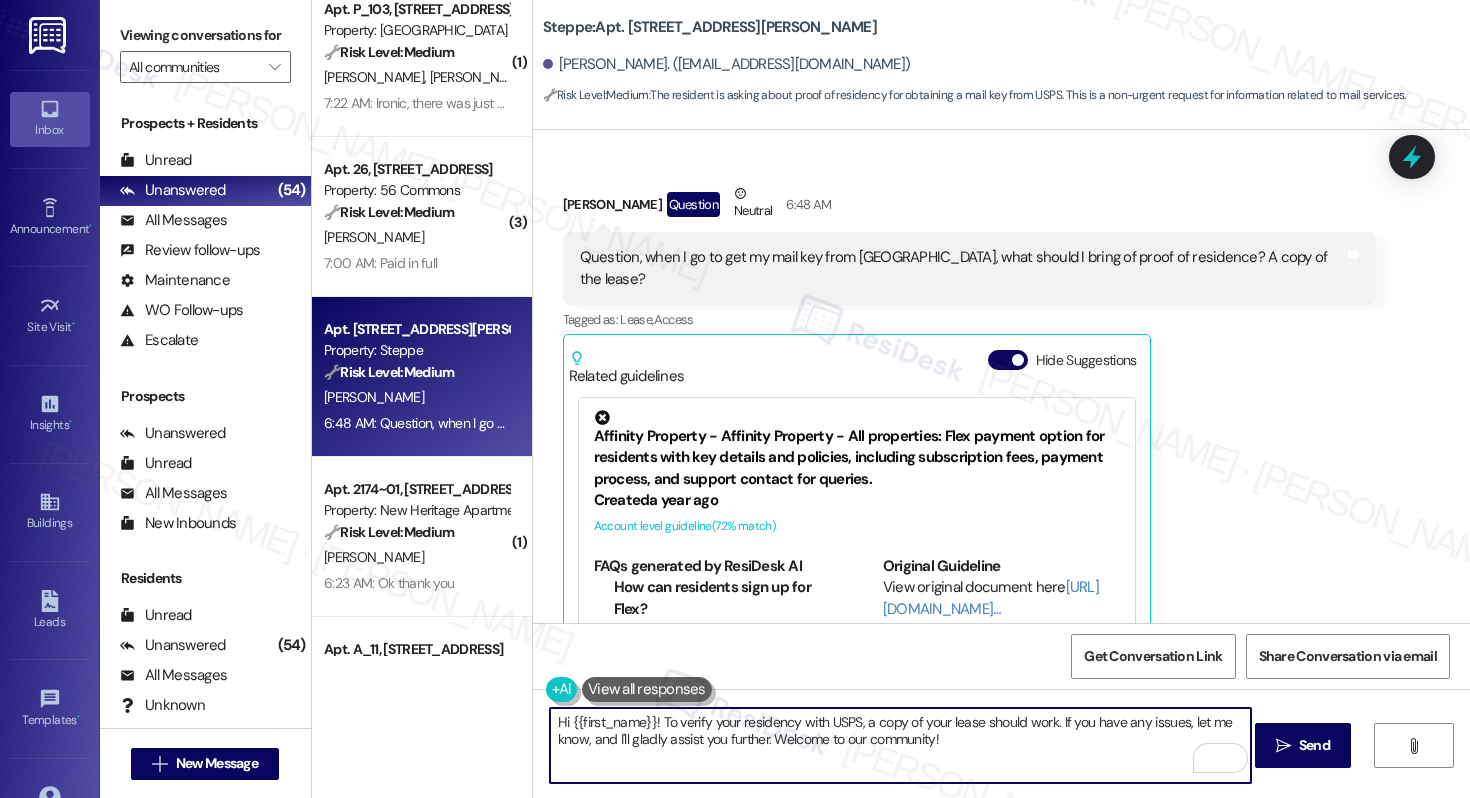 click on "Hi {{first_name}}! To verify your residency with USPS, a copy of your lease should work. If you have any issues, let me know, and I'll gladly assist you further. Welcome to our community!" at bounding box center (900, 745) 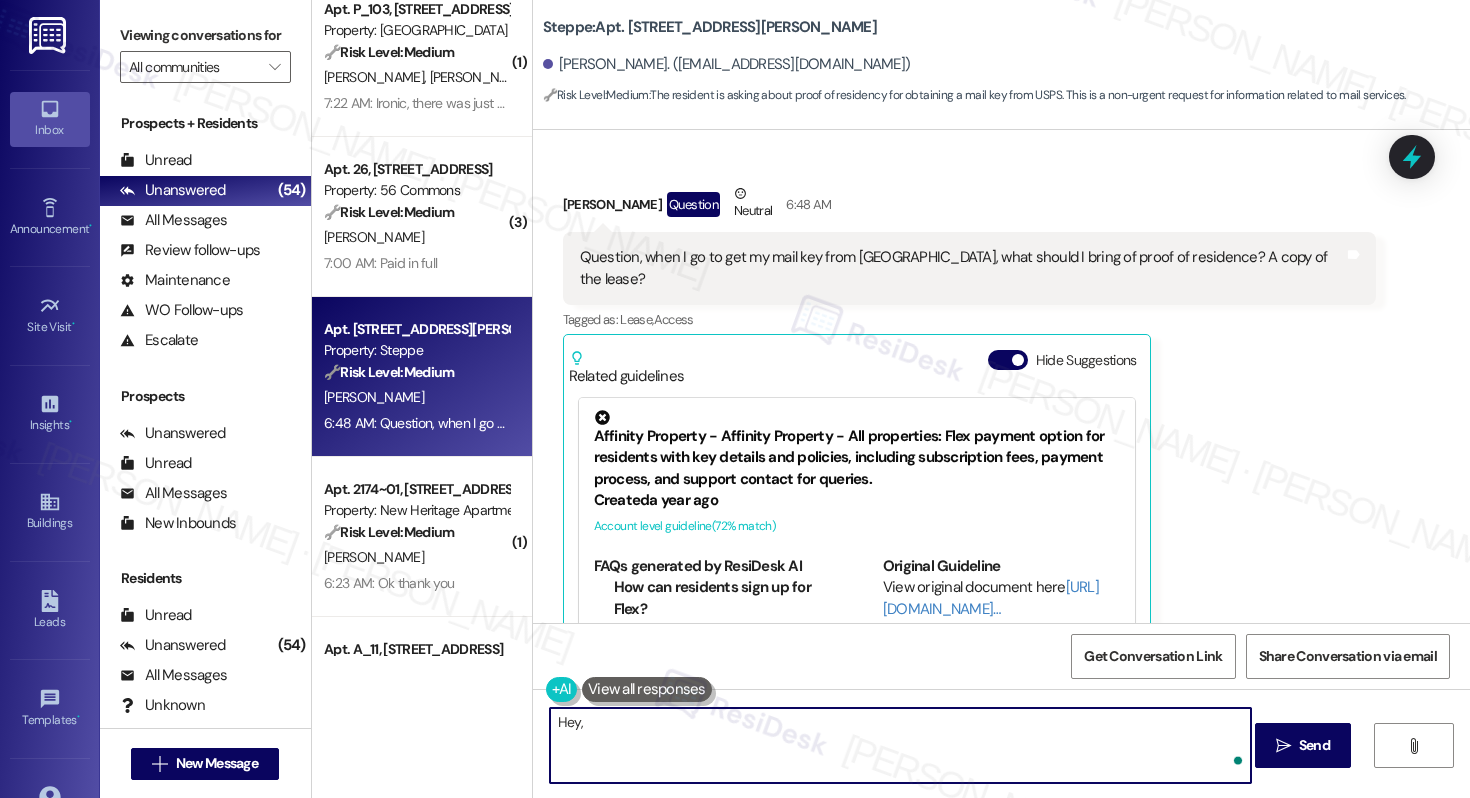 paste on "[PERSON_NAME]" 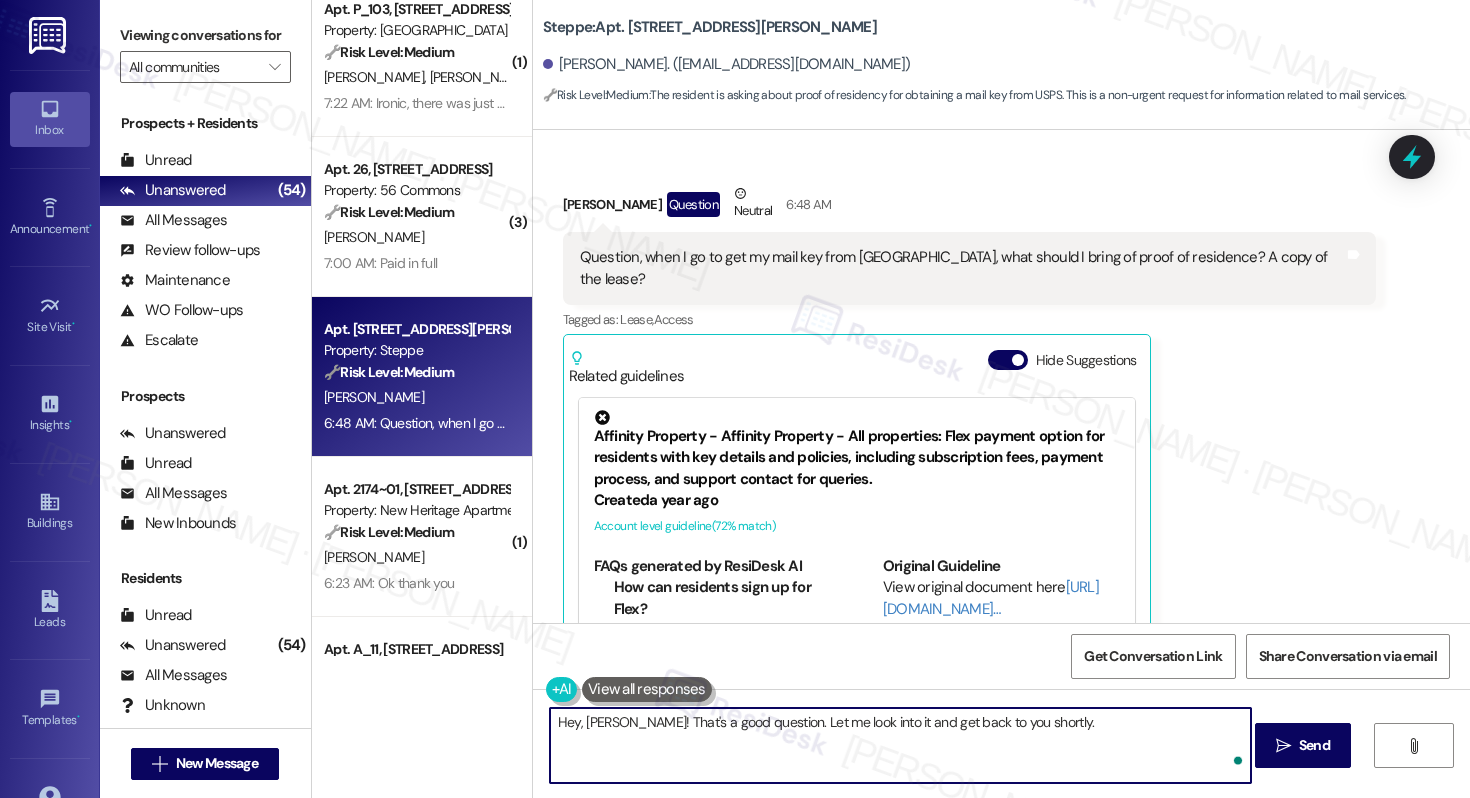 type on "Hey, [PERSON_NAME]! That's a good question. Let me look into it and get back to you shortly." 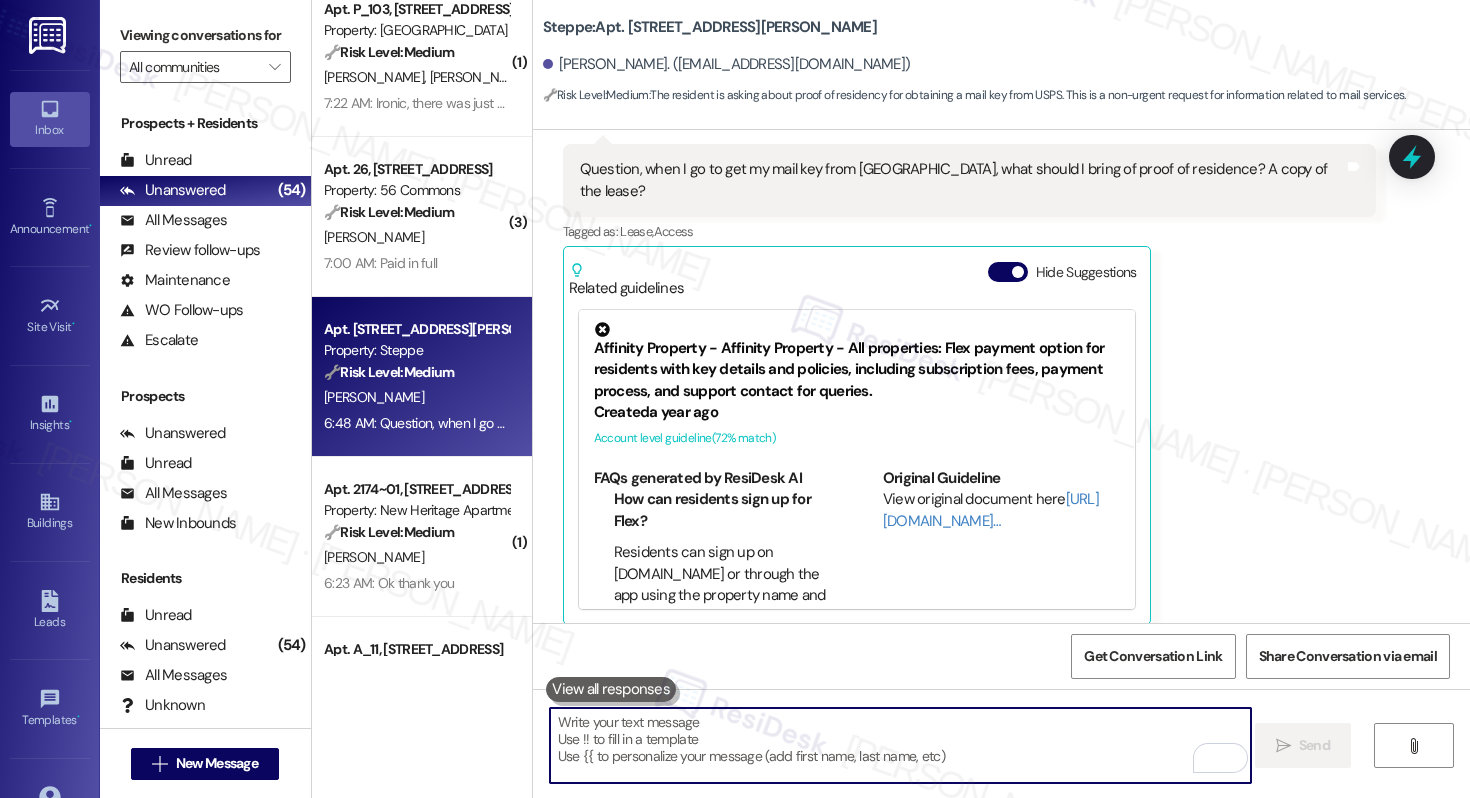 scroll, scrollTop: 9204, scrollLeft: 0, axis: vertical 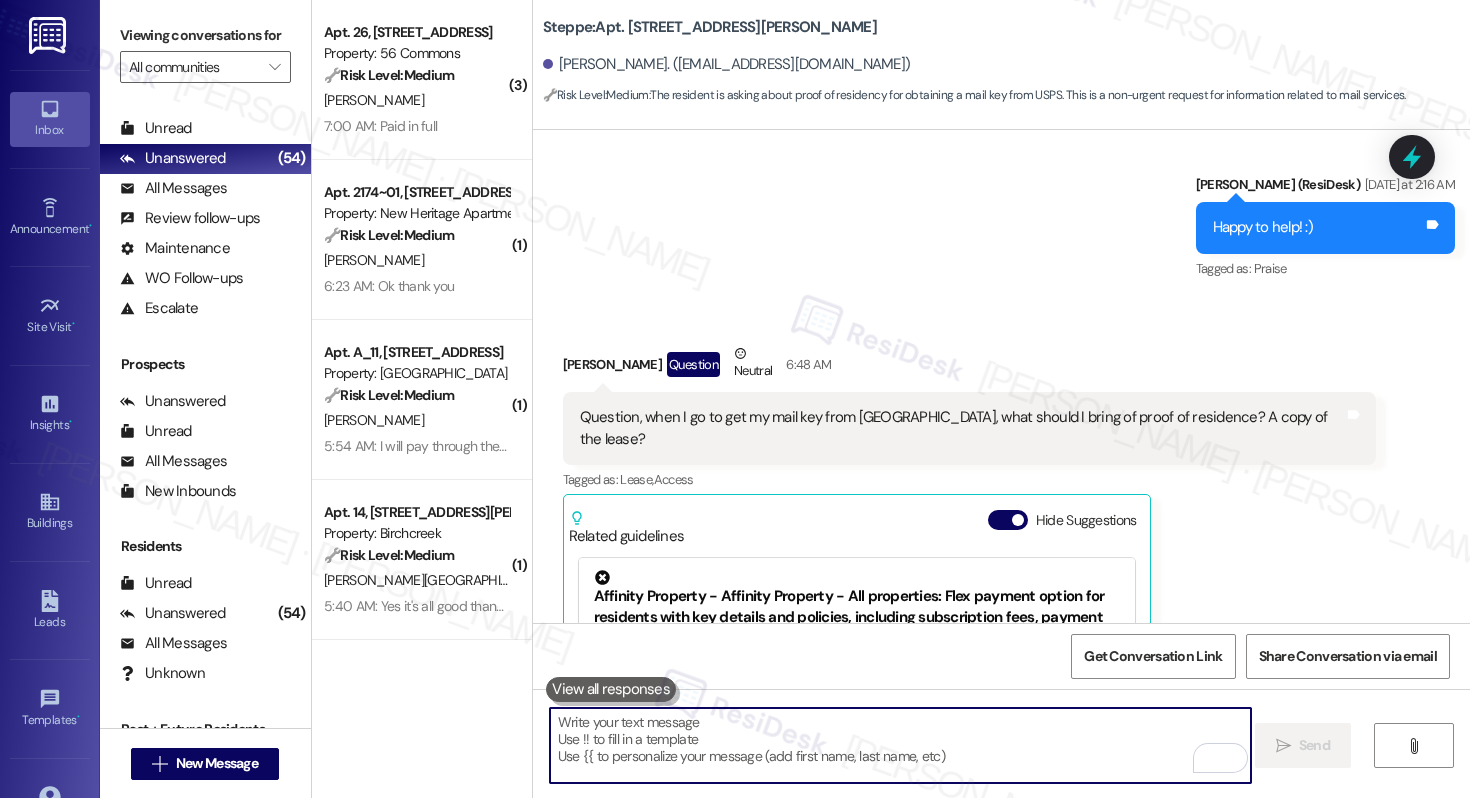 click at bounding box center [900, 745] 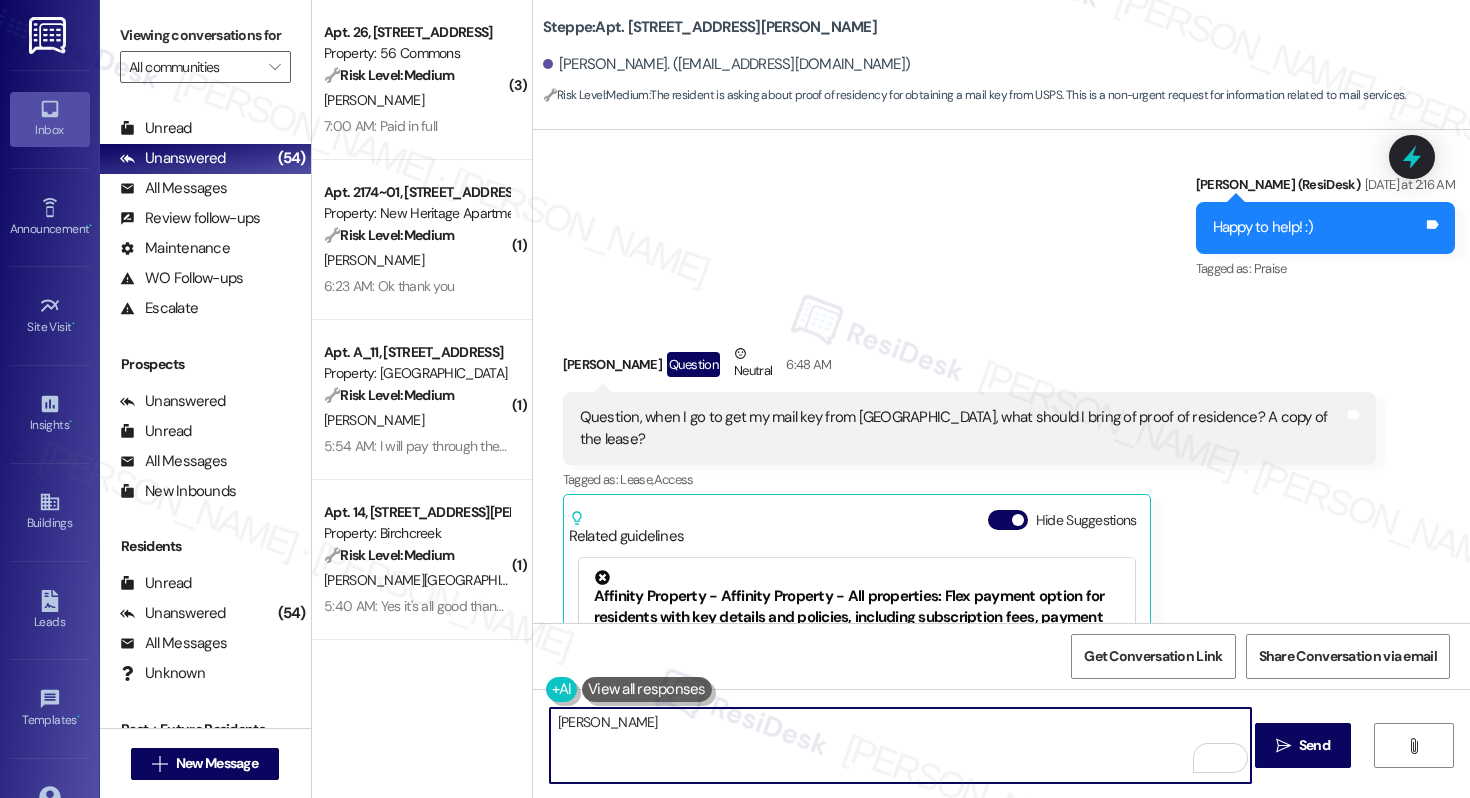 type 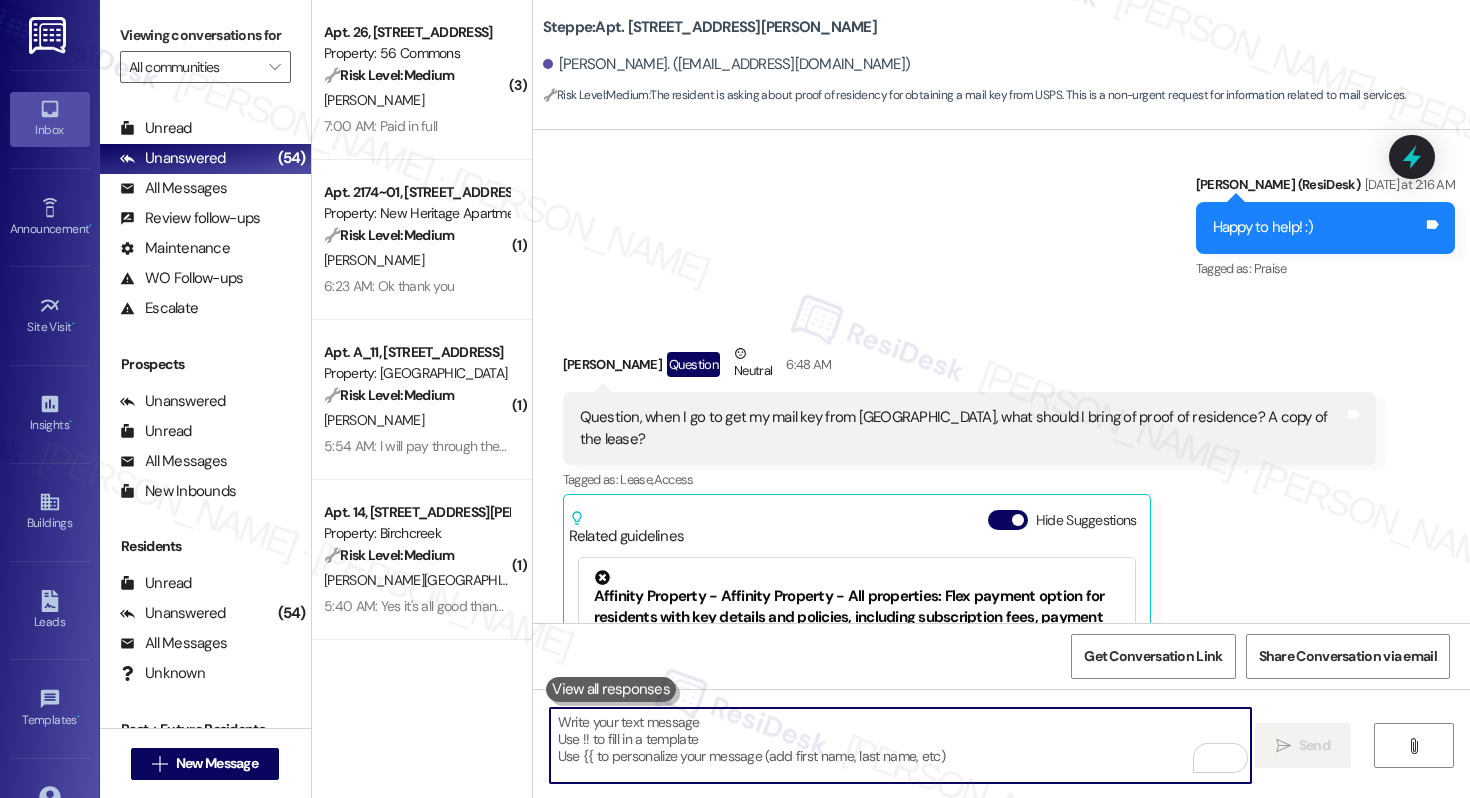 click on "Question, when I go to get my mail key from [GEOGRAPHIC_DATA], what should I bring of proof of residence? A copy of the lease?" at bounding box center [962, 428] 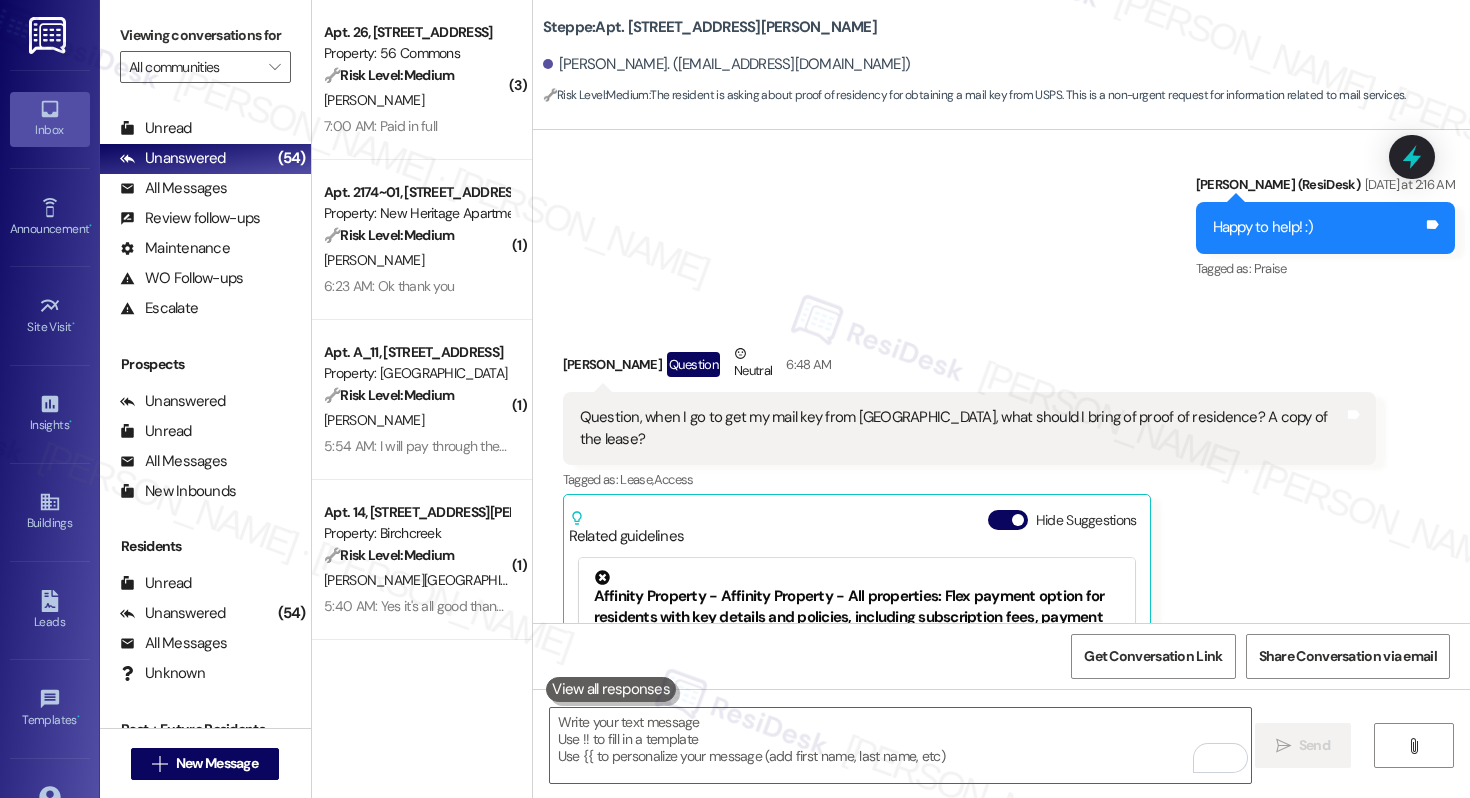 click on "Question, when I go to get my mail key from [GEOGRAPHIC_DATA], what should I bring of proof of residence? A copy of the lease?" at bounding box center [962, 428] 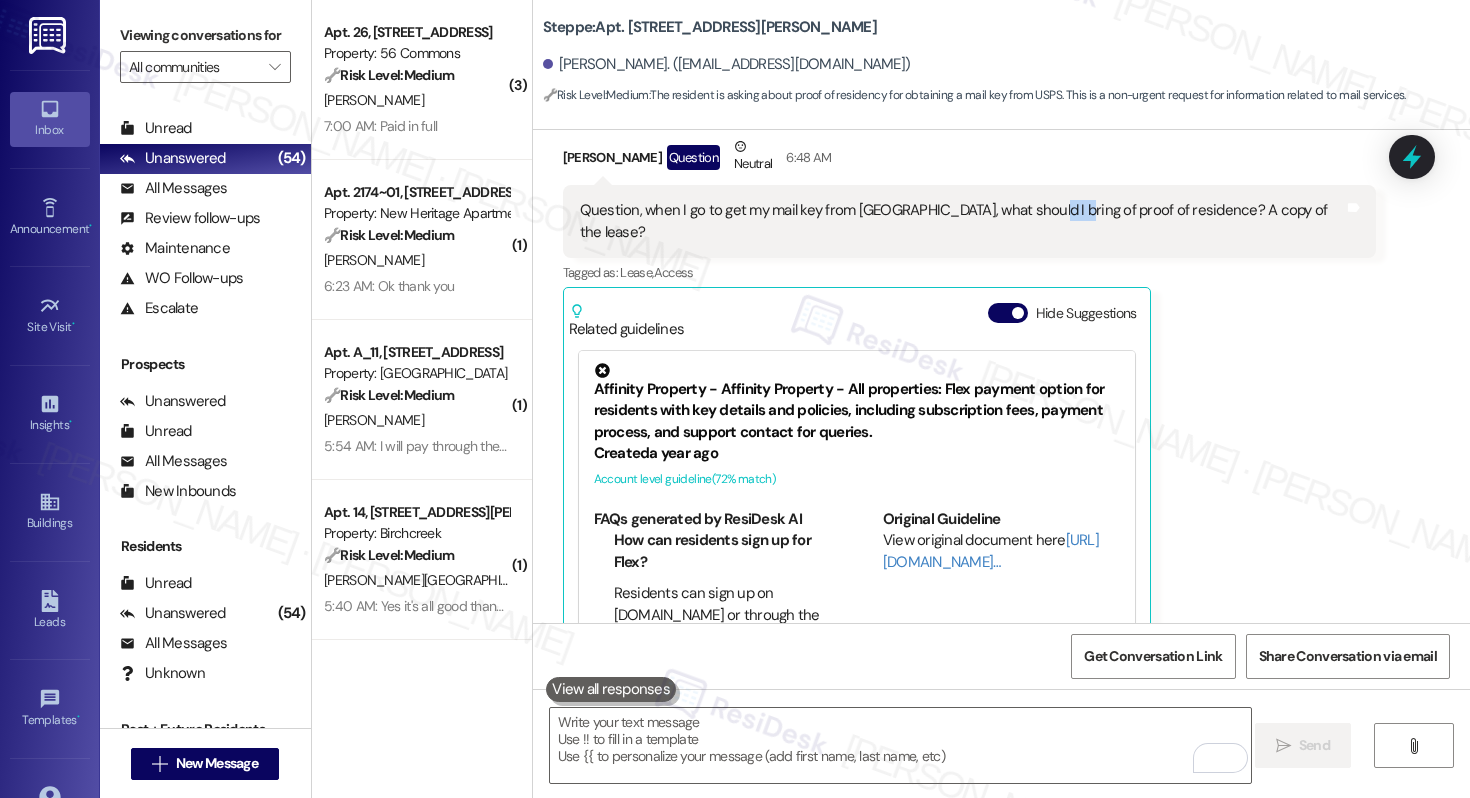 scroll, scrollTop: 9204, scrollLeft: 0, axis: vertical 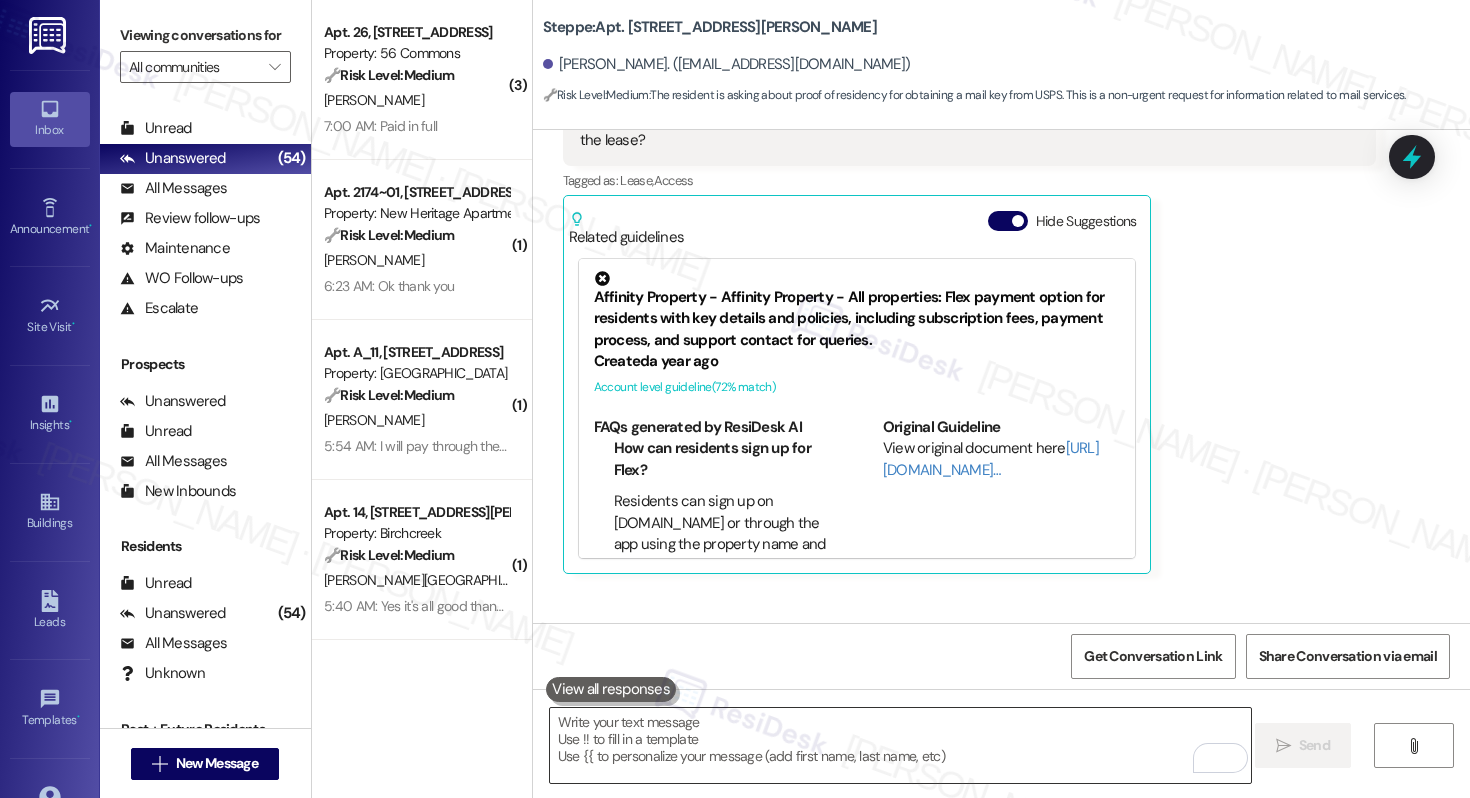 click at bounding box center [900, 745] 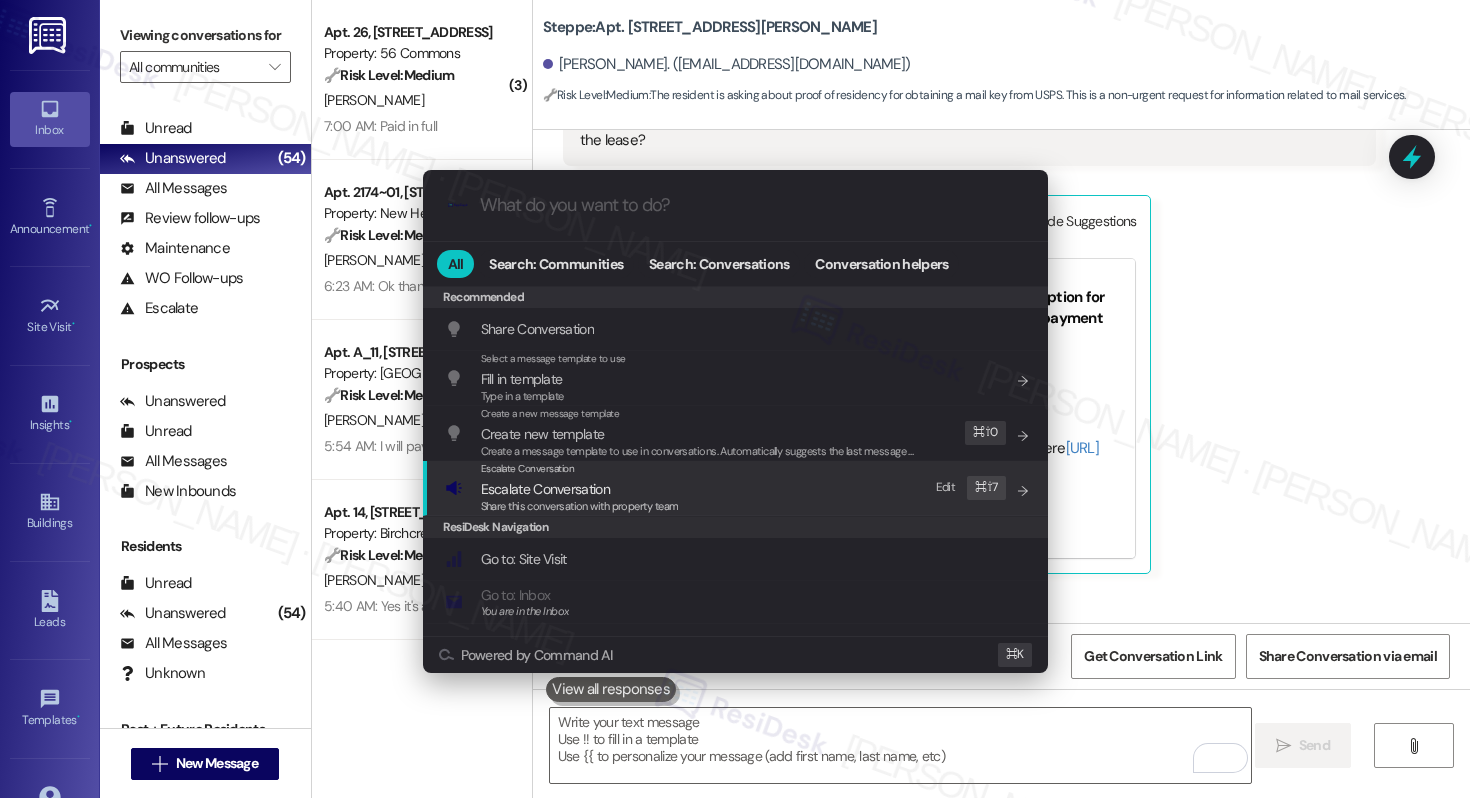 click on "Escalate Conversation" at bounding box center (545, 489) 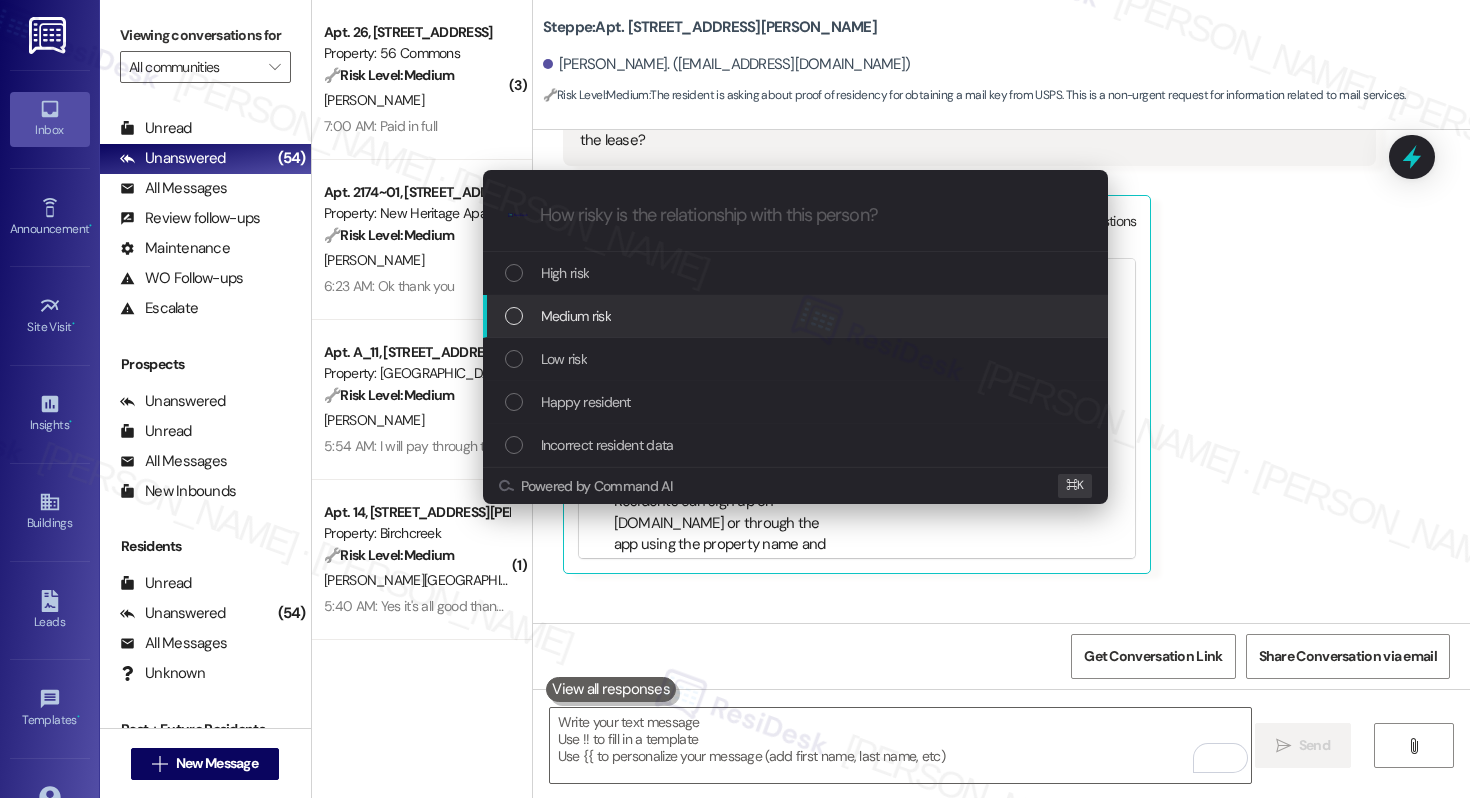 click on "Medium risk" at bounding box center [576, 316] 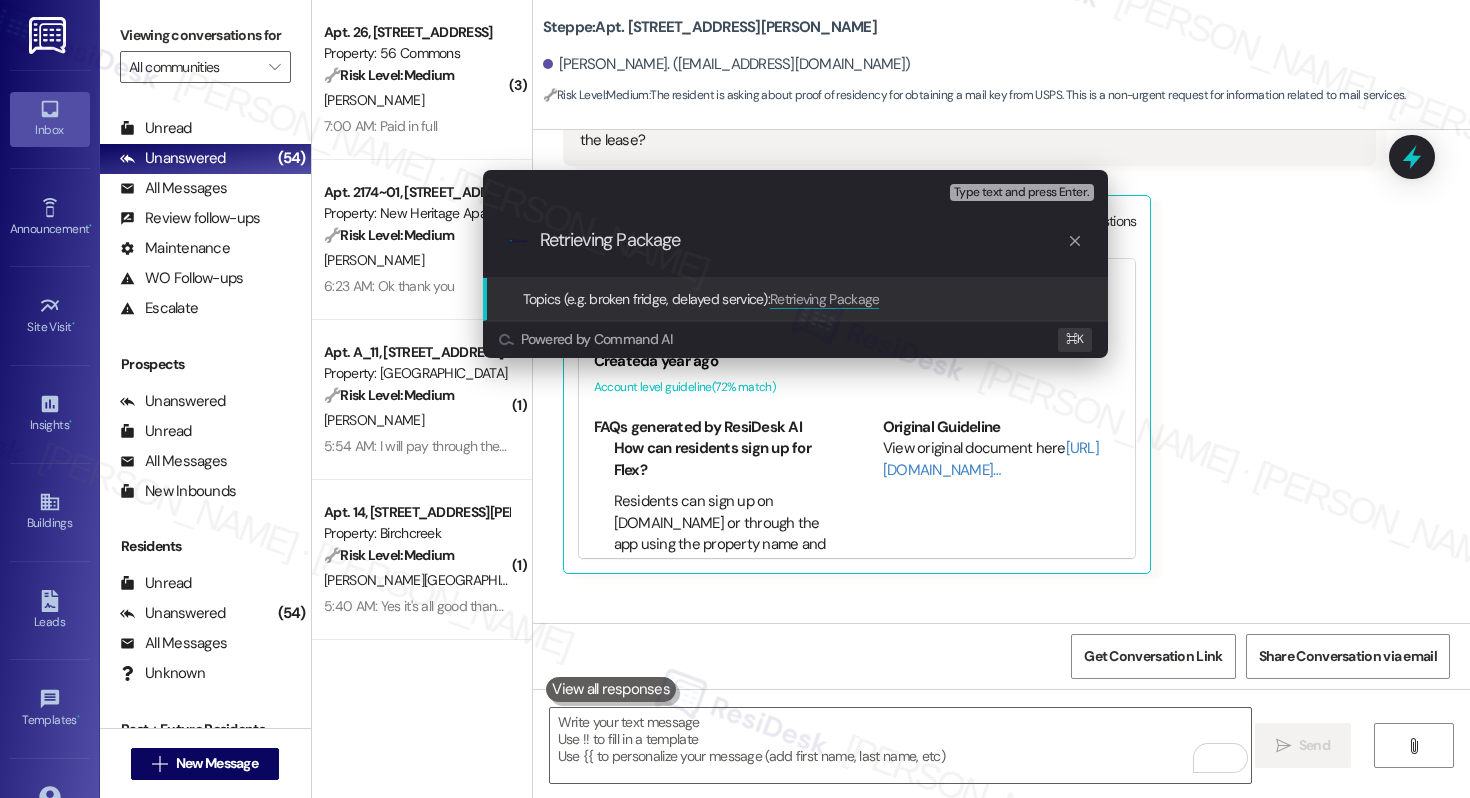 type on "Retrieving Packages" 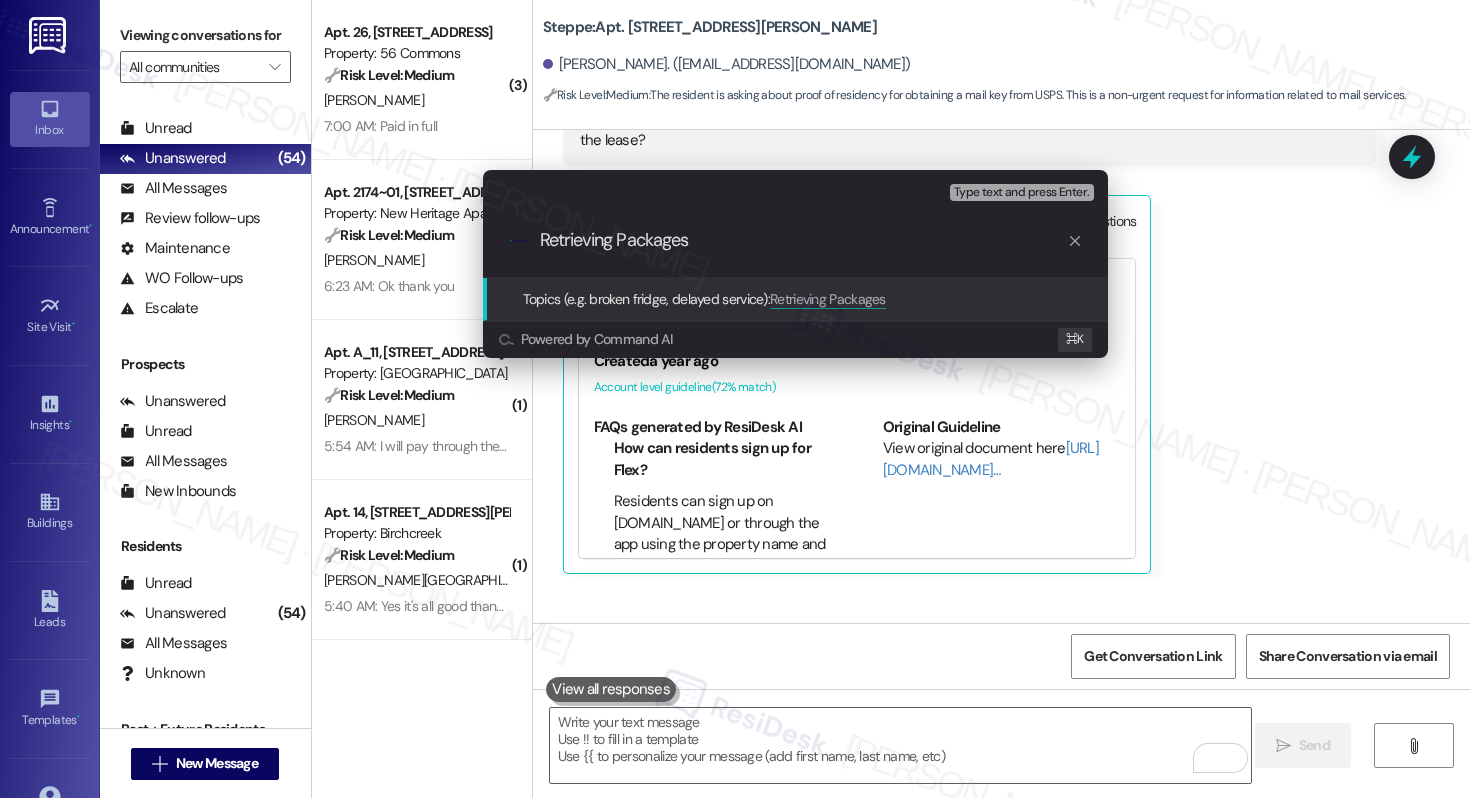 type 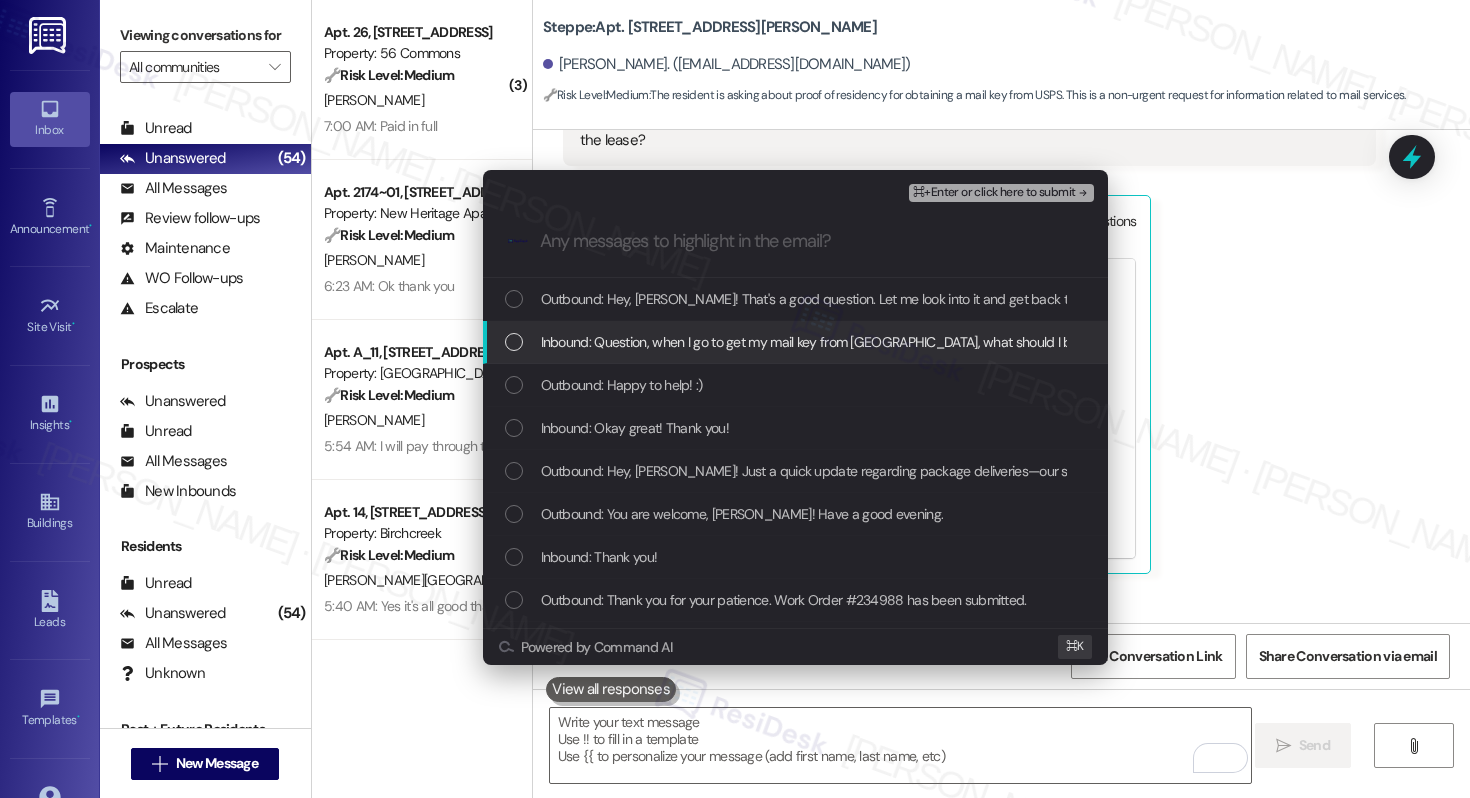 click on "Inbound: Question, when I go to get my mail key from [GEOGRAPHIC_DATA], what should I bring of proof of residence? A copy of the lease?" at bounding box center [944, 342] 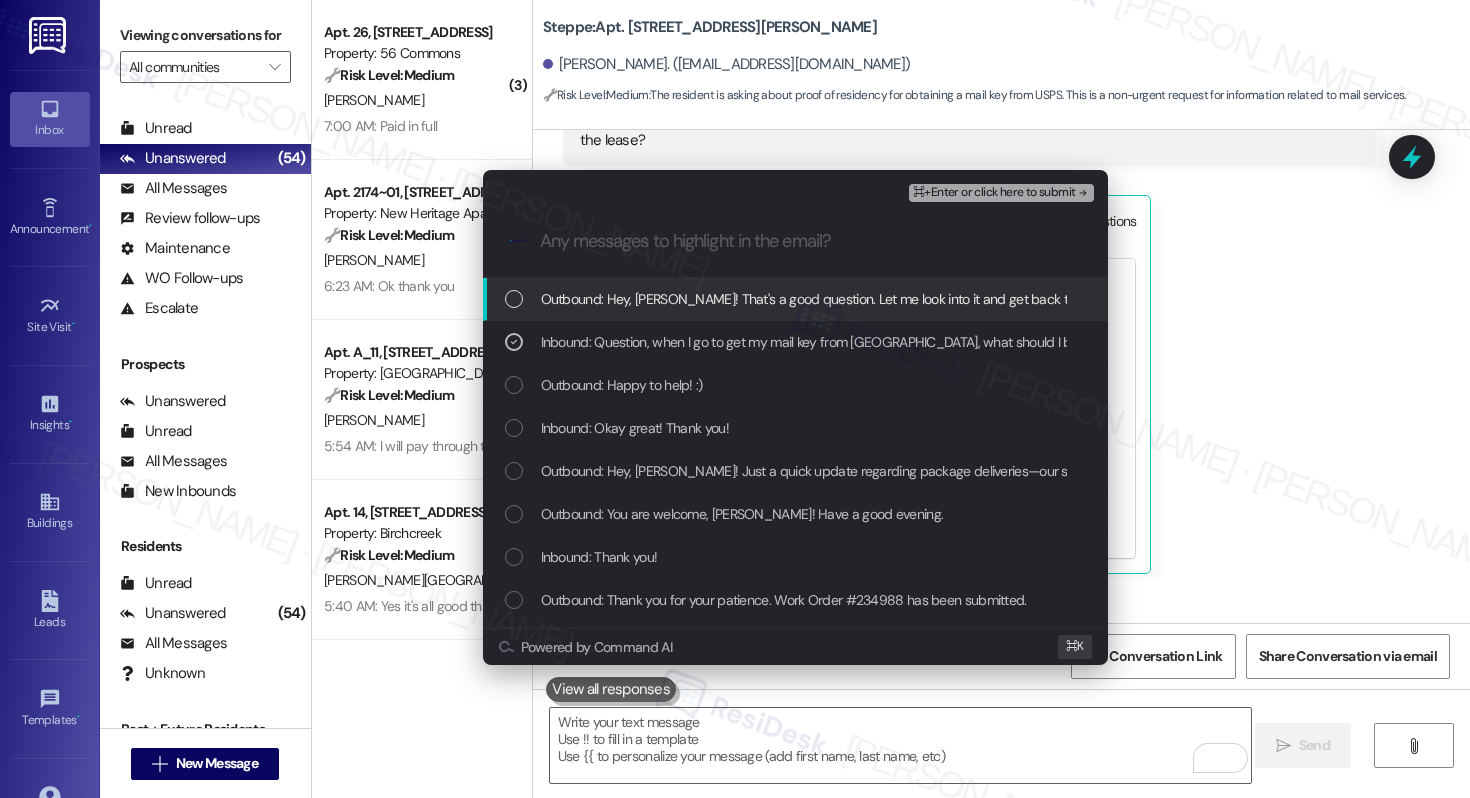 click on "Outbound: Hey, [PERSON_NAME]! That's a good question. Let me look into it and get back to you shortly." at bounding box center (795, 299) 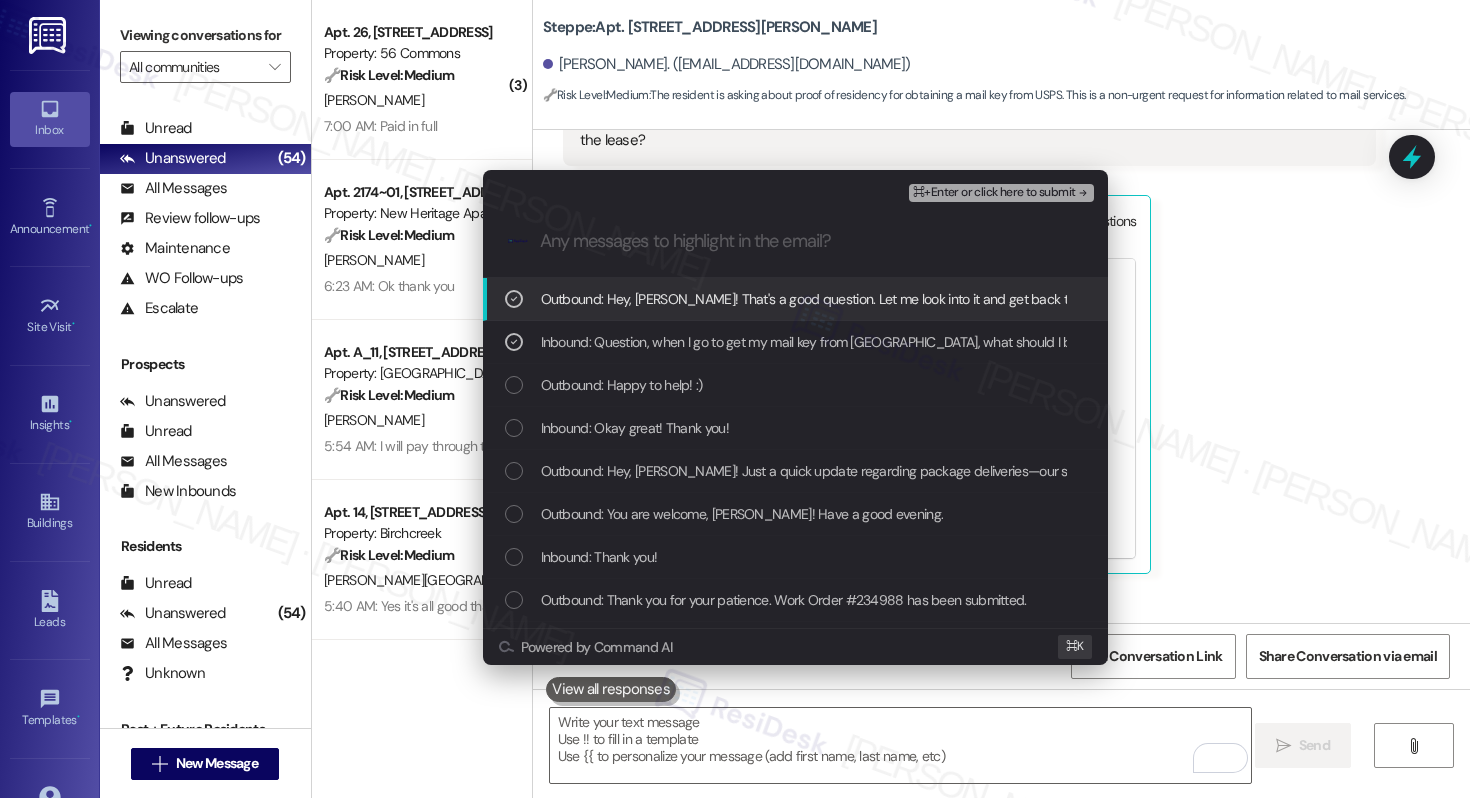 click on "⌘+Enter or click here to submit" at bounding box center [994, 193] 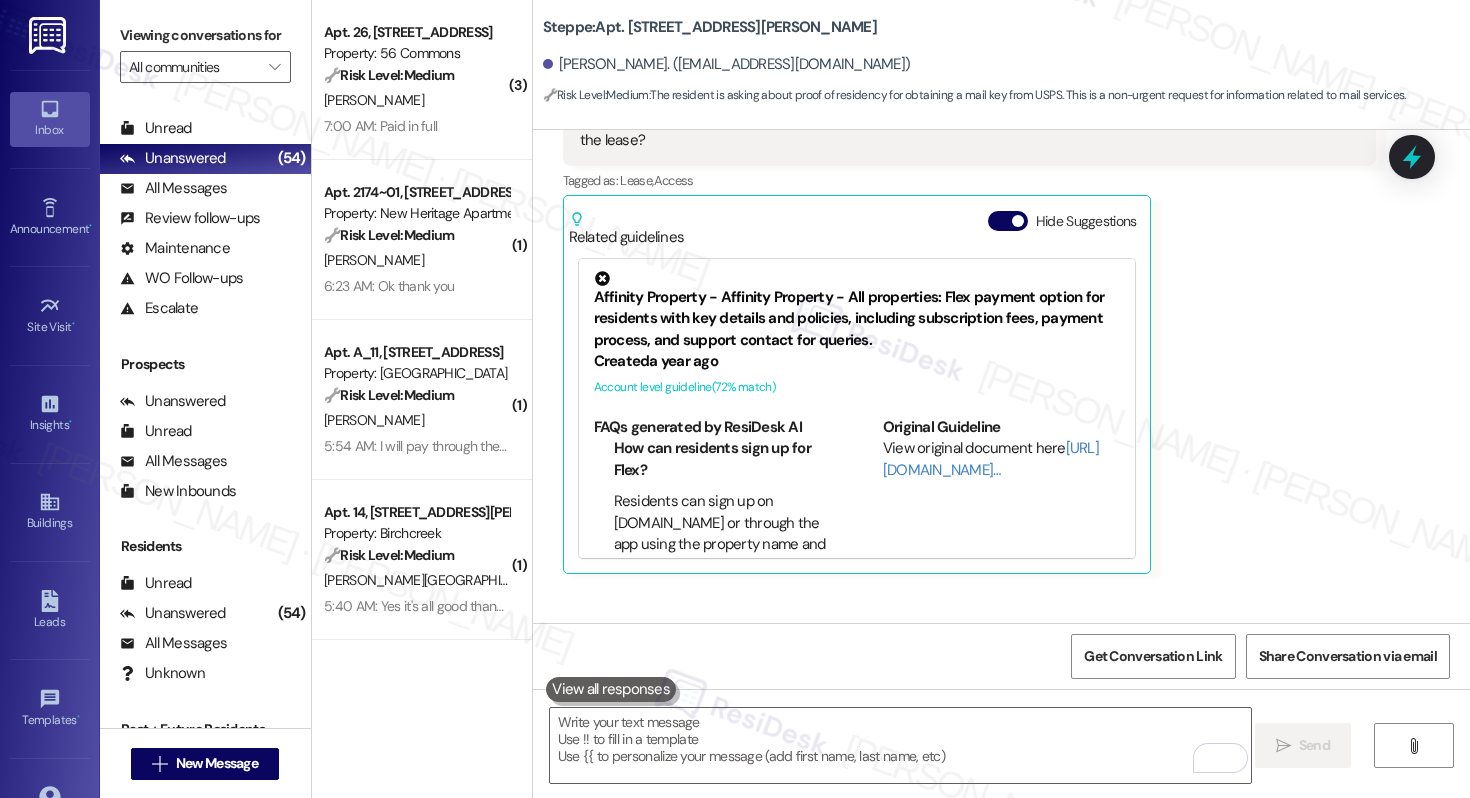 scroll, scrollTop: 9203, scrollLeft: 0, axis: vertical 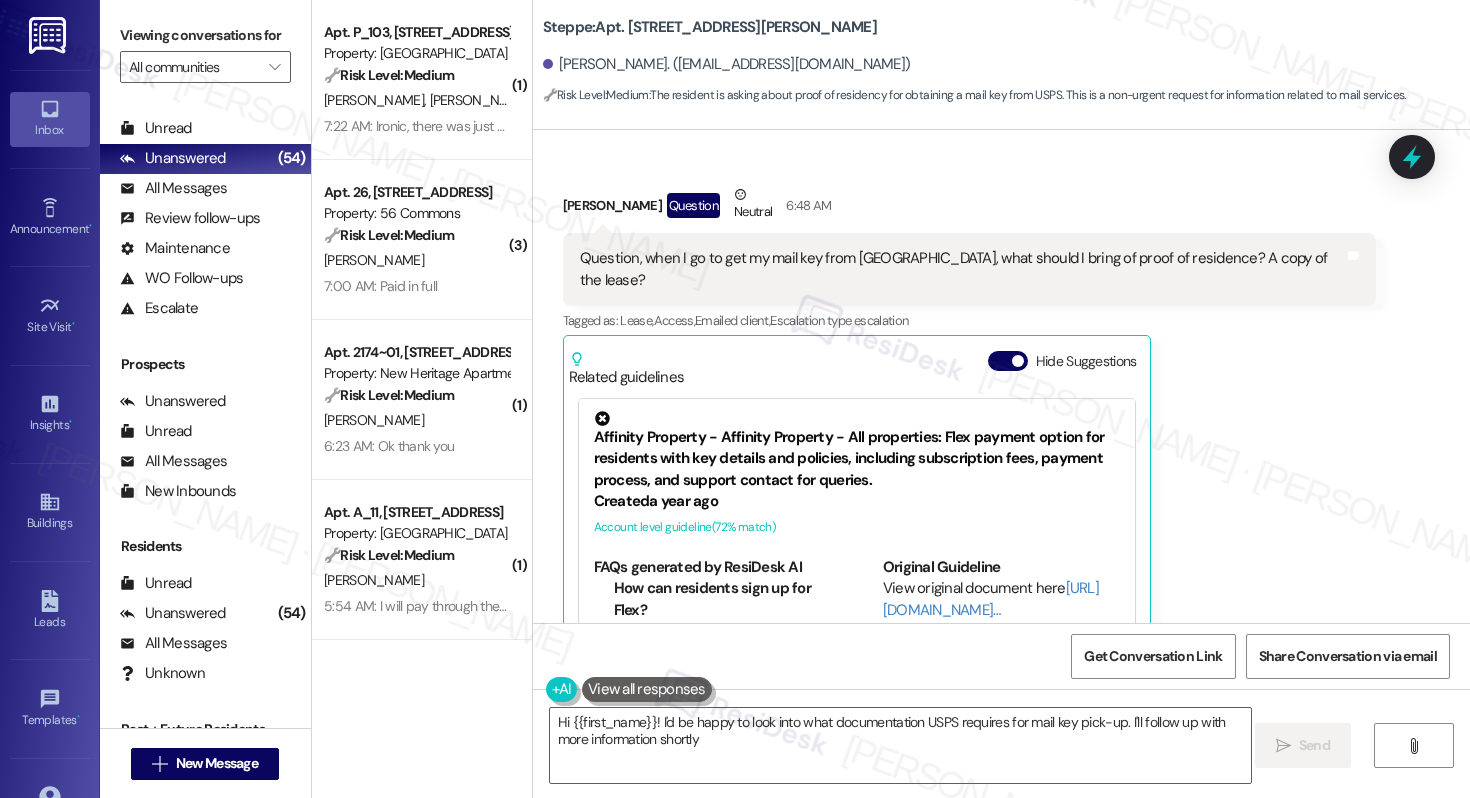 type on "Hi {{first_name}}! I'd be happy to look into what documentation USPS requires for mail key pick-up. I'll follow up with more information shortly!" 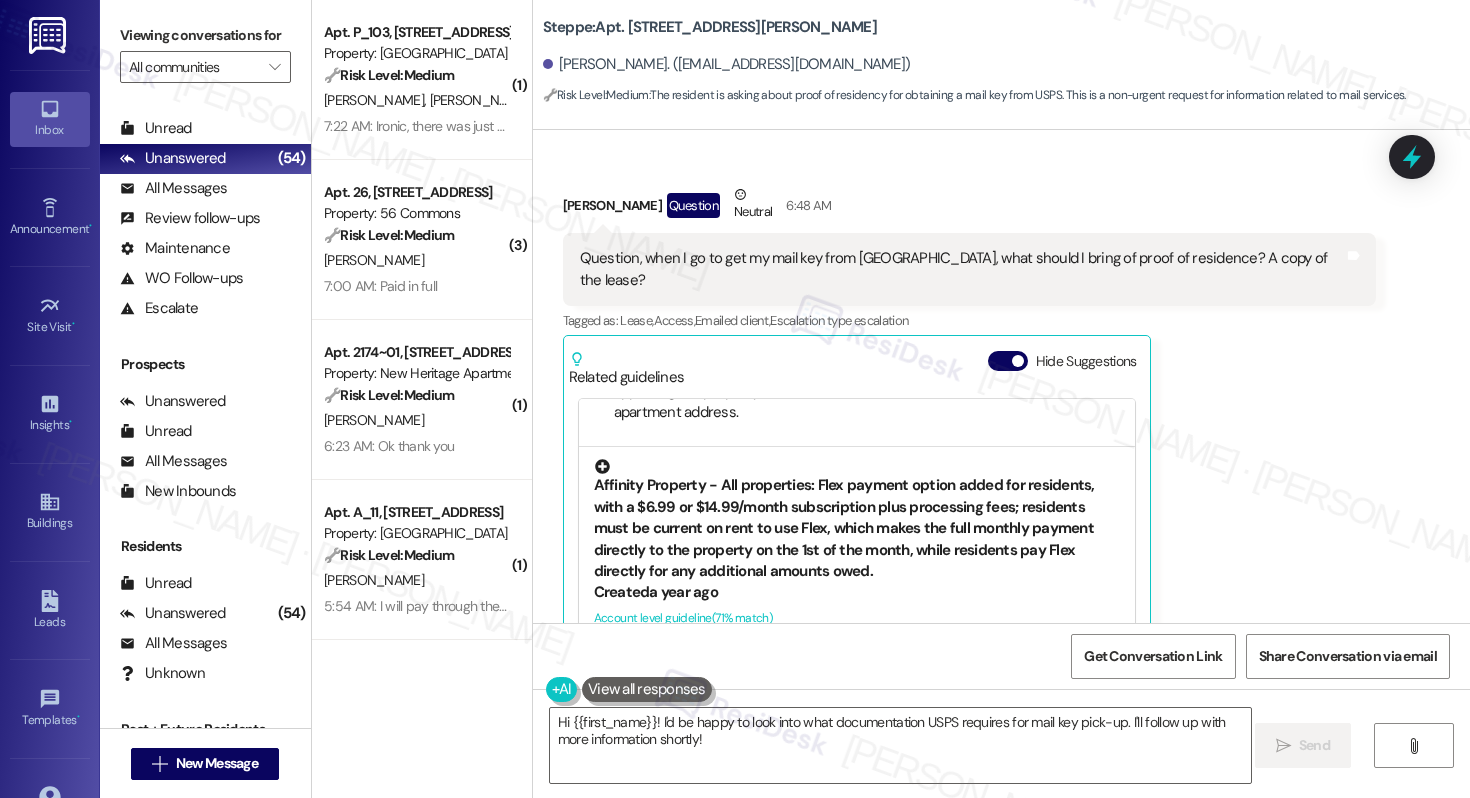 scroll, scrollTop: 332, scrollLeft: 0, axis: vertical 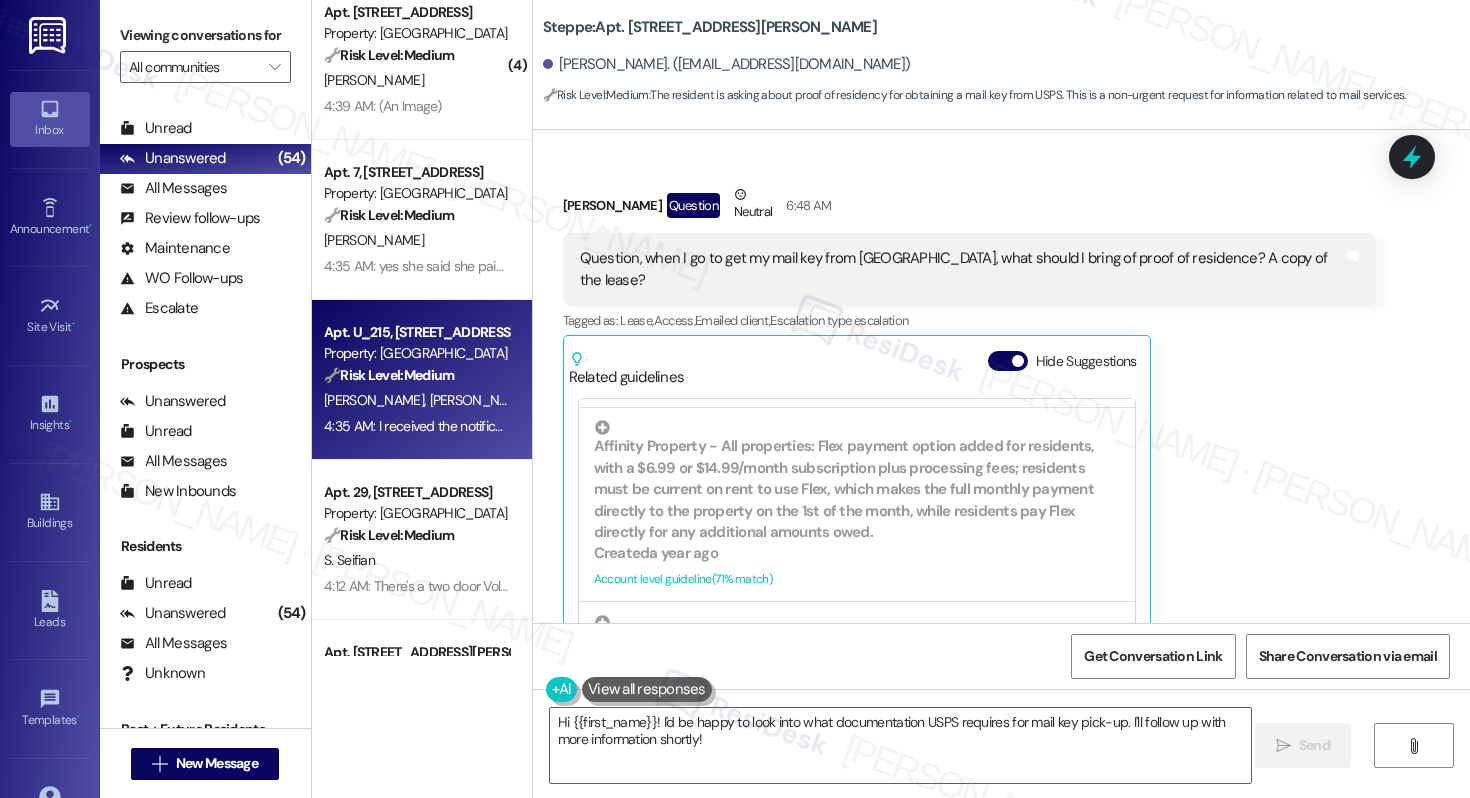 click on "[PERSON_NAME] [PERSON_NAME]" at bounding box center (416, 400) 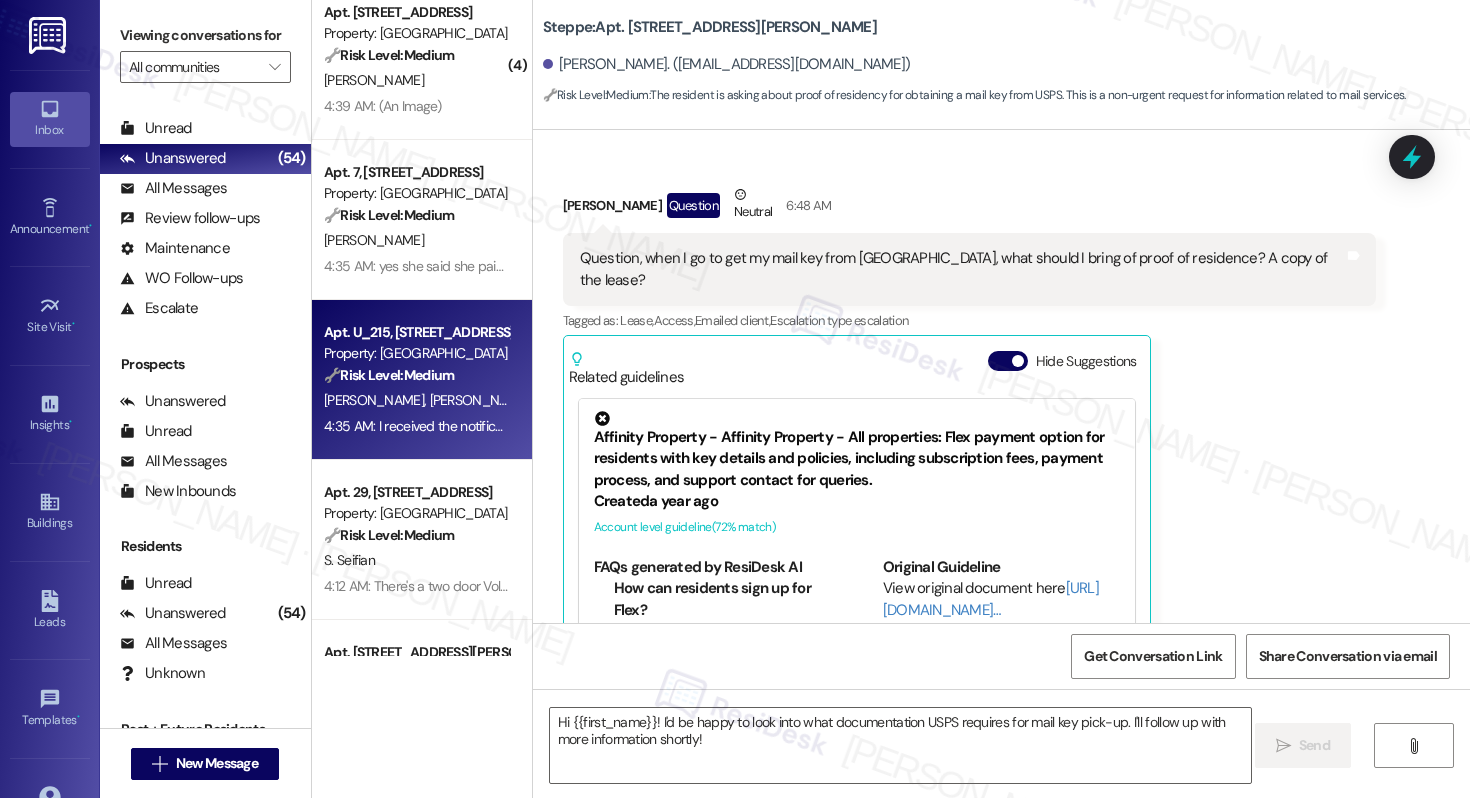 type on "Fetching suggested responses. Please feel free to read through the conversation in the meantime." 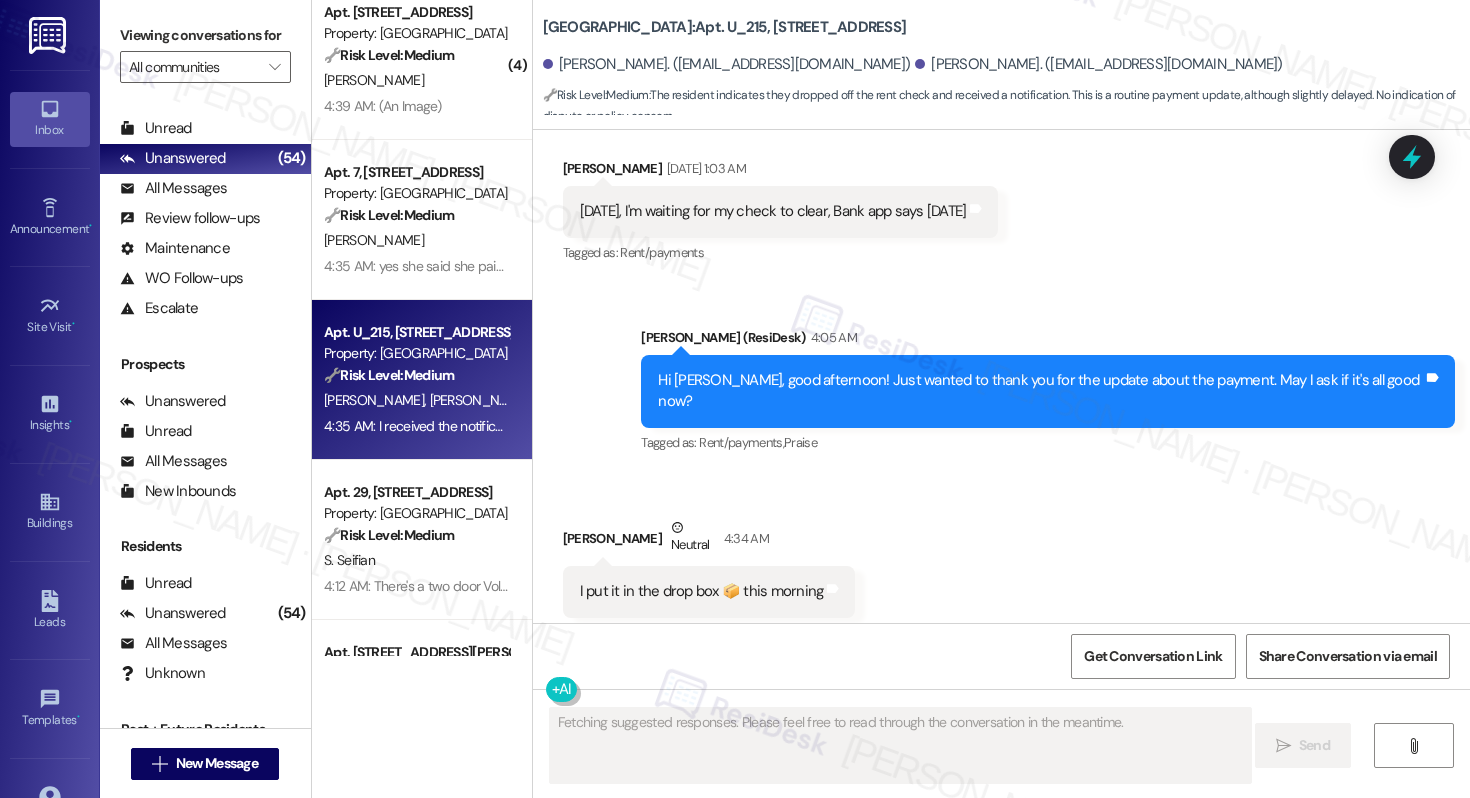 scroll, scrollTop: 8609, scrollLeft: 0, axis: vertical 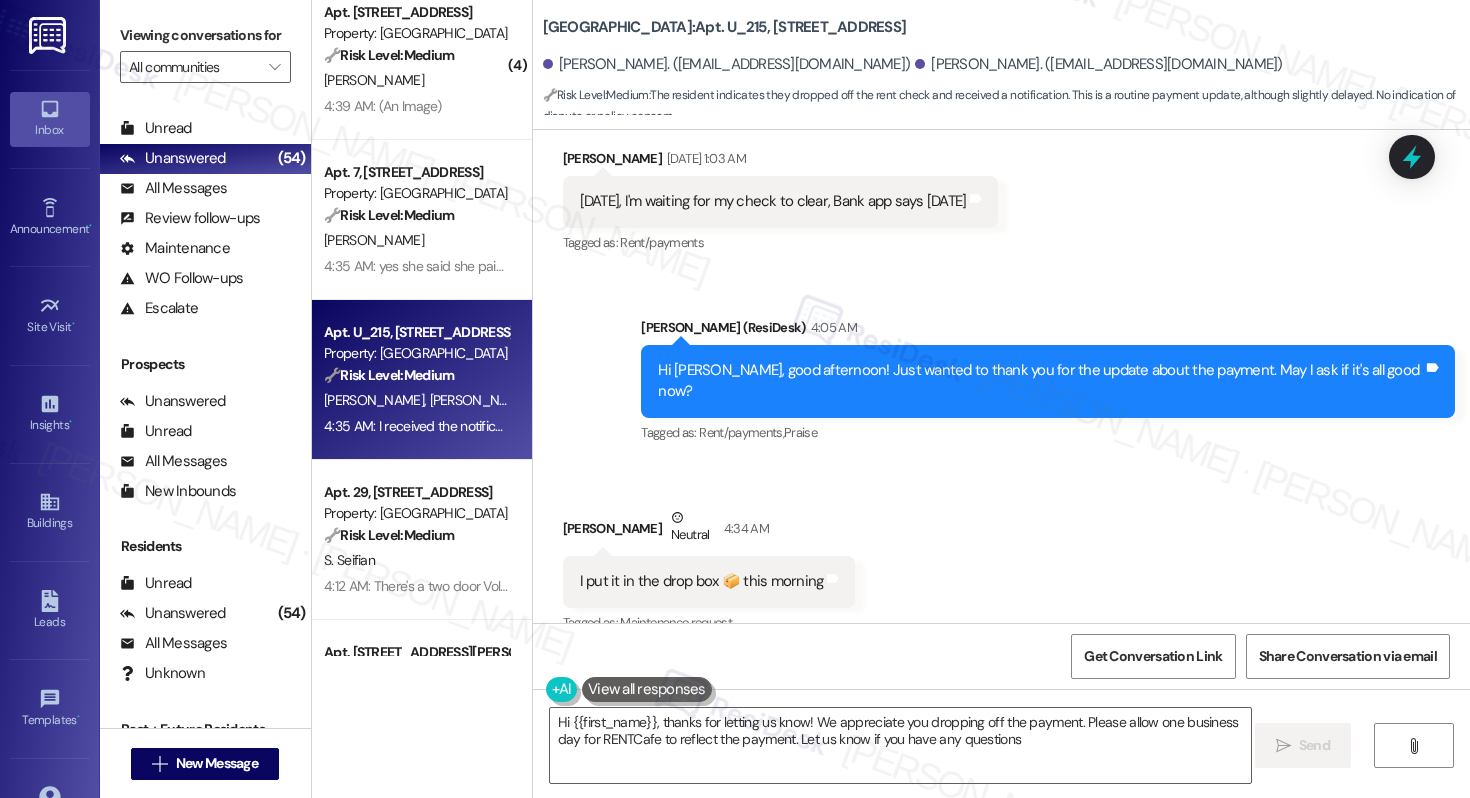 type on "Hi {{first_name}}, thanks for letting us know! We appreciate you dropping off the payment. Please allow one business day for RENTCafe to reflect the payment. Let us know if you have any questions!" 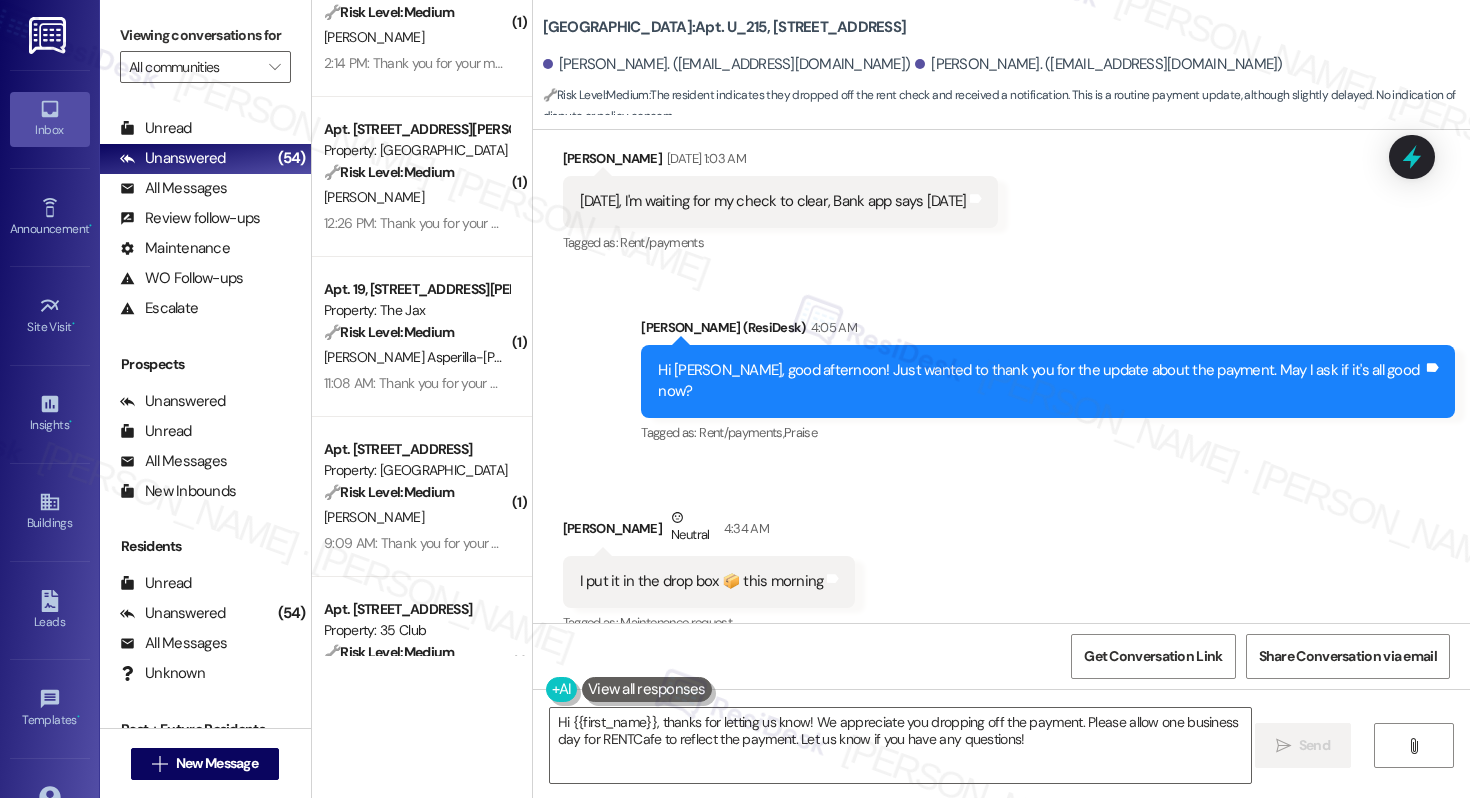 scroll, scrollTop: 6307, scrollLeft: 0, axis: vertical 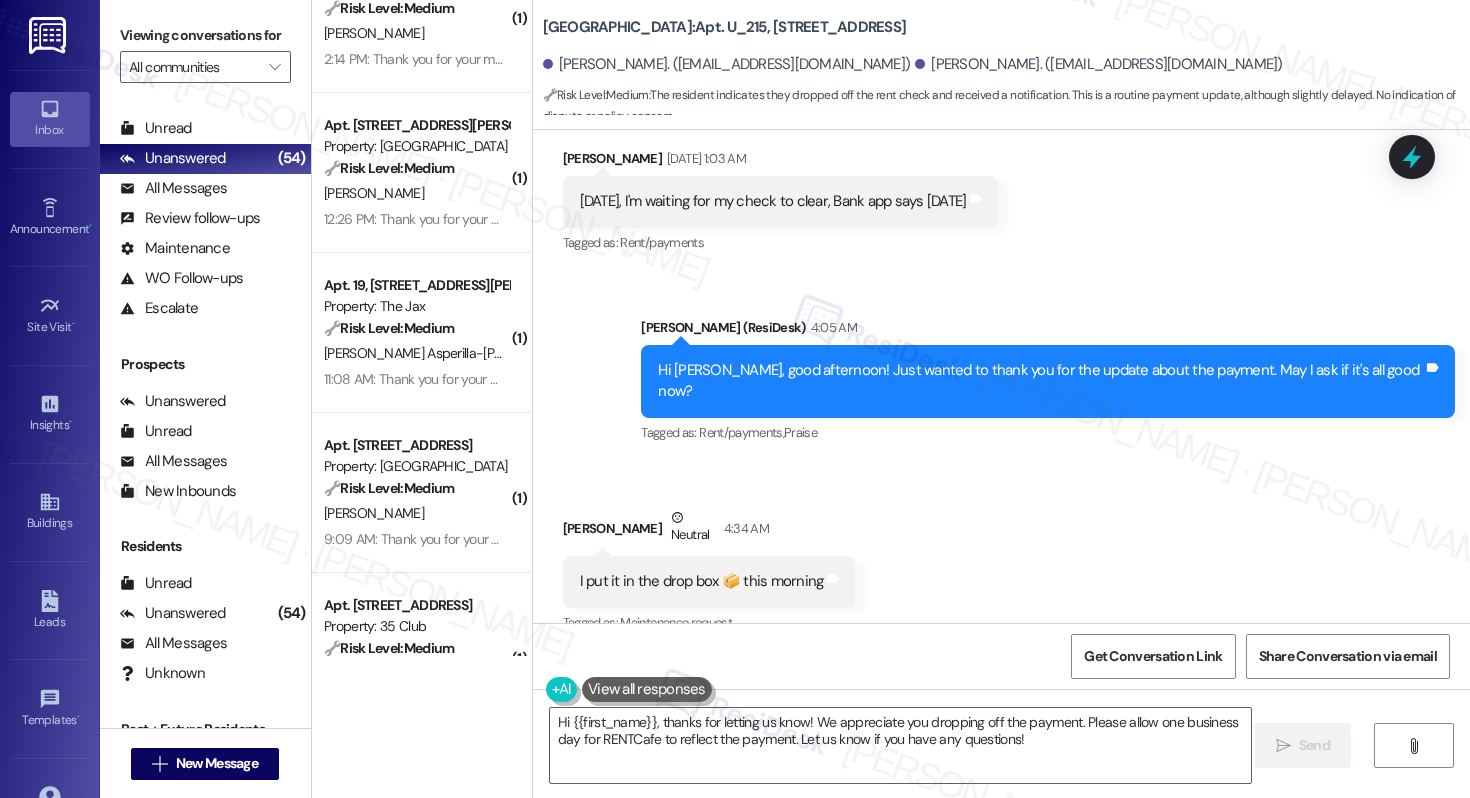 click on "🔧  Risk Level:  Medium The resident is inquiring about the mail key. This is a non-urgent request." at bounding box center [416, 328] 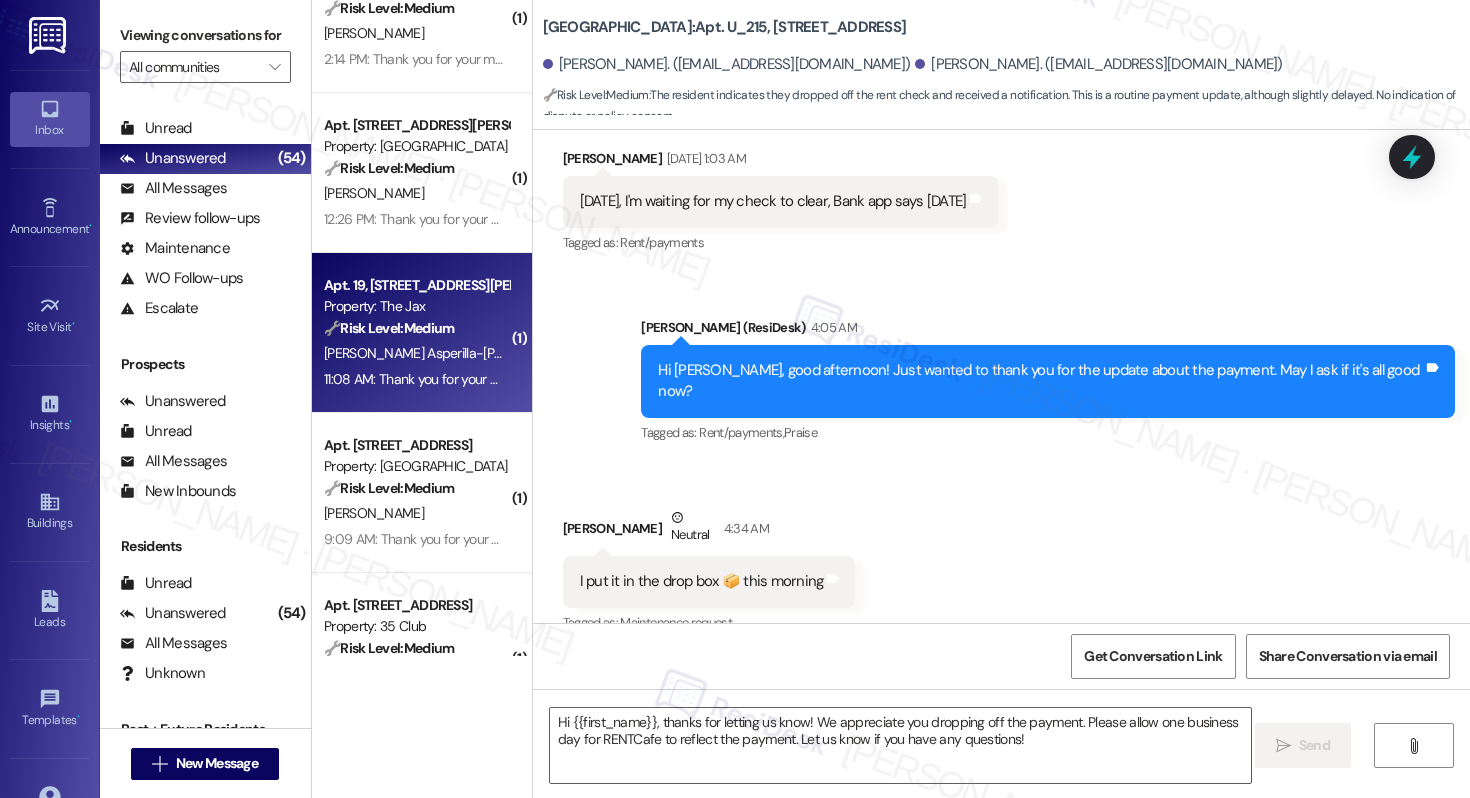 click on "🔧  Risk Level:  Medium The resident is inquiring about the mail key. This is a non-urgent request." at bounding box center (416, 328) 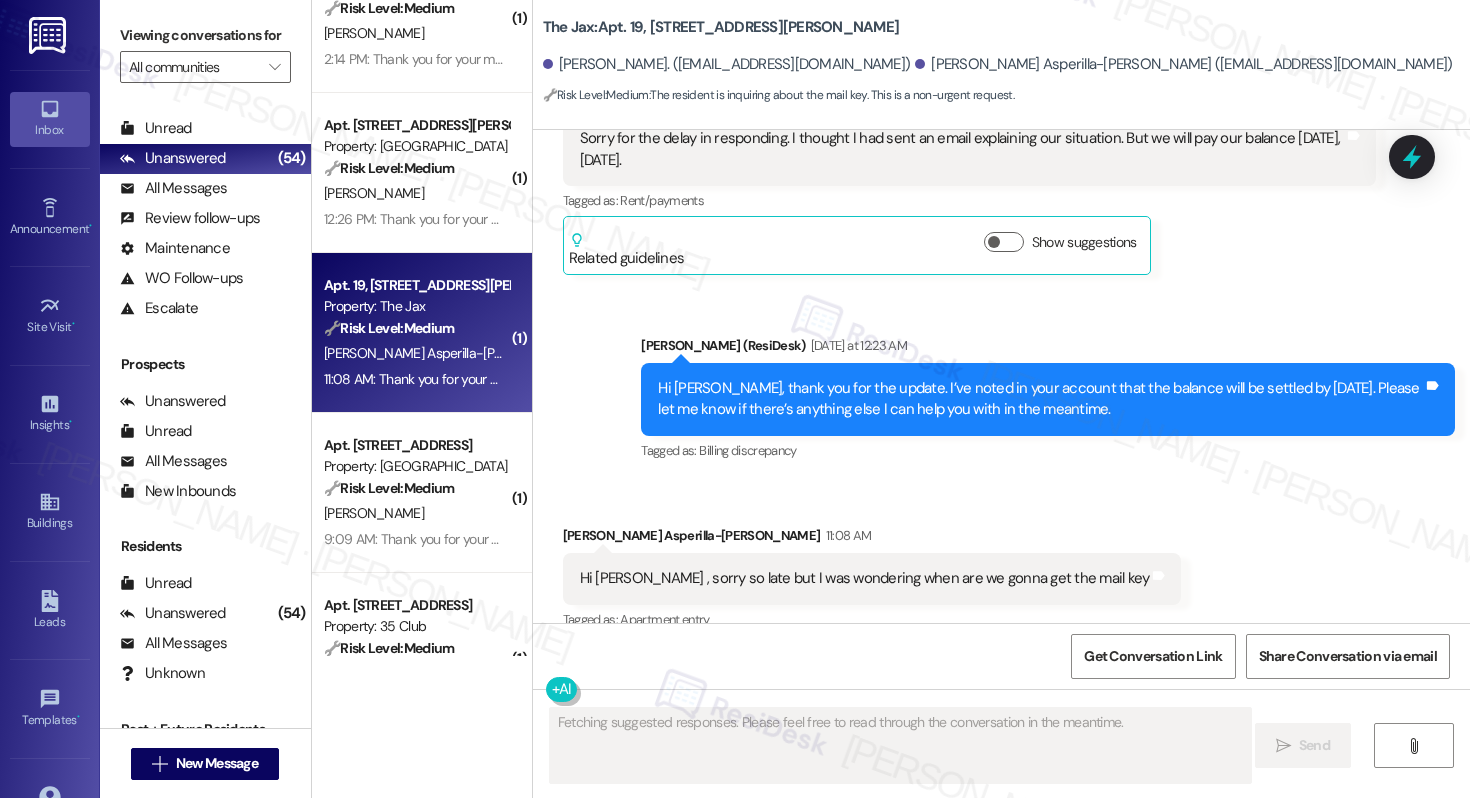 scroll, scrollTop: 1158, scrollLeft: 0, axis: vertical 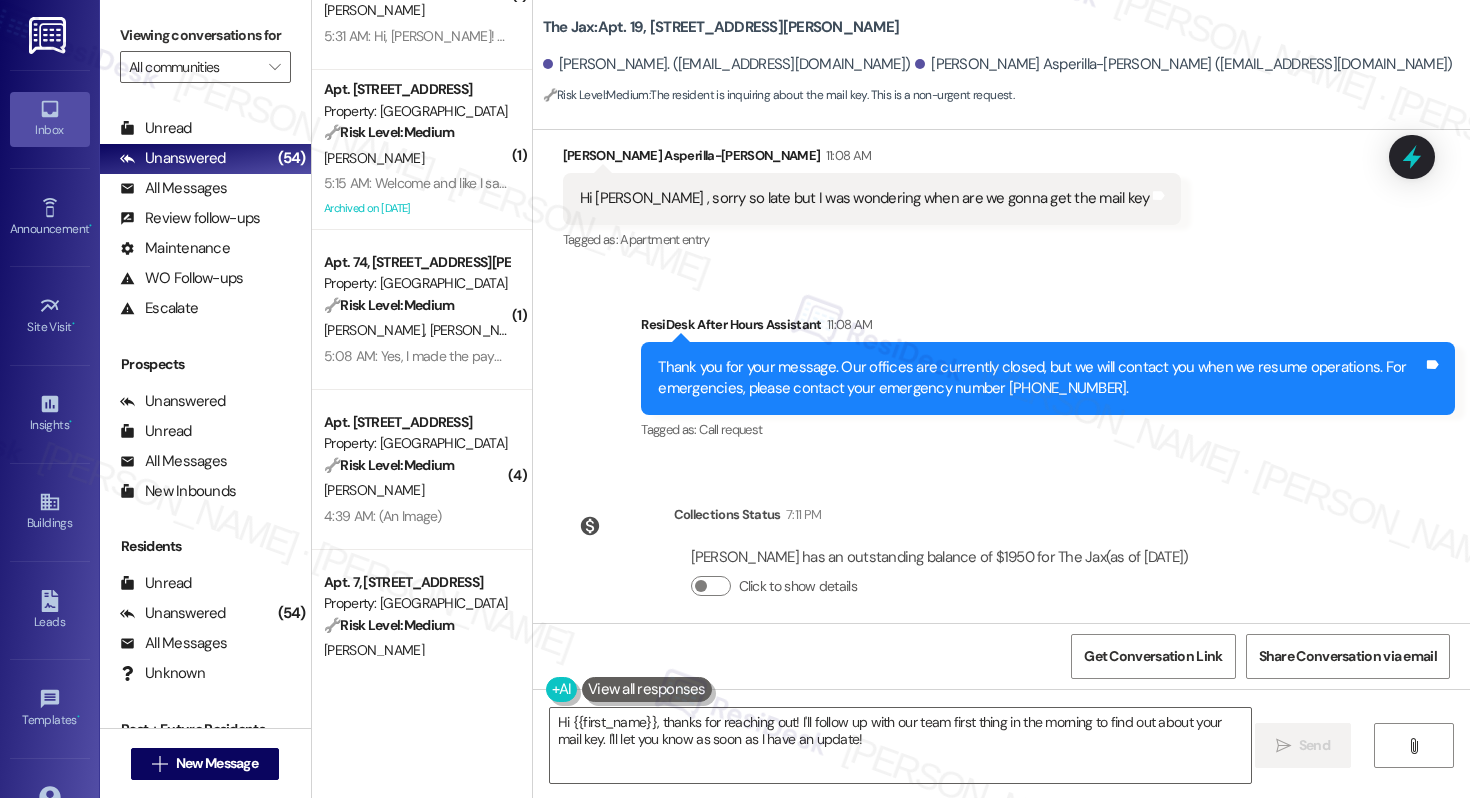 click on "Sent via SMS ResiDesk After Hours Assistant 11:08 AM Thank you for your message. Our offices are currently closed, but we will contact you when we resume operations. For emergencies, please contact your emergency number [PHONE_NUMBER]. Tags and notes Tagged as:   Call request Click to highlight conversations about Call request" at bounding box center (1001, 364) 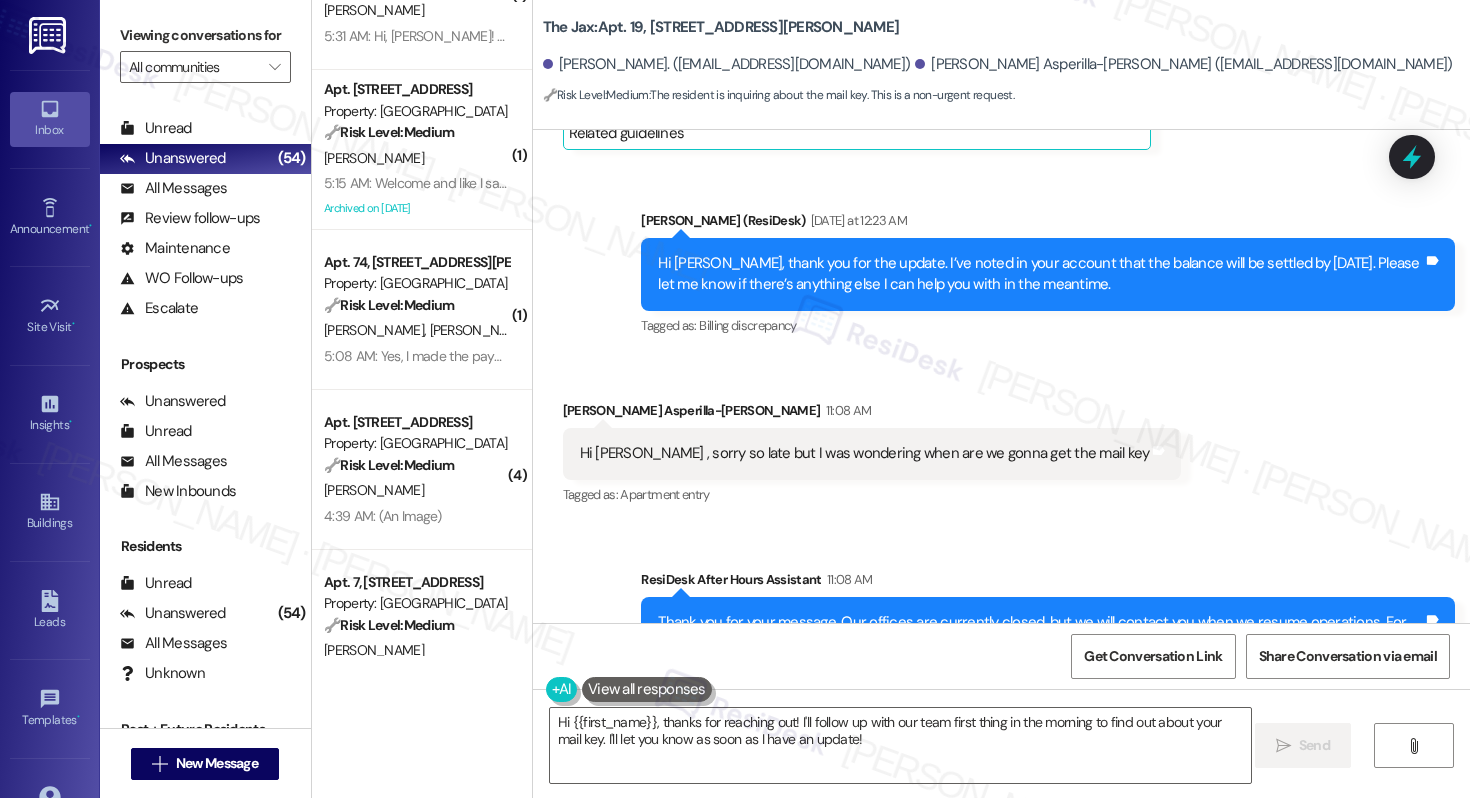 scroll, scrollTop: 1282, scrollLeft: 0, axis: vertical 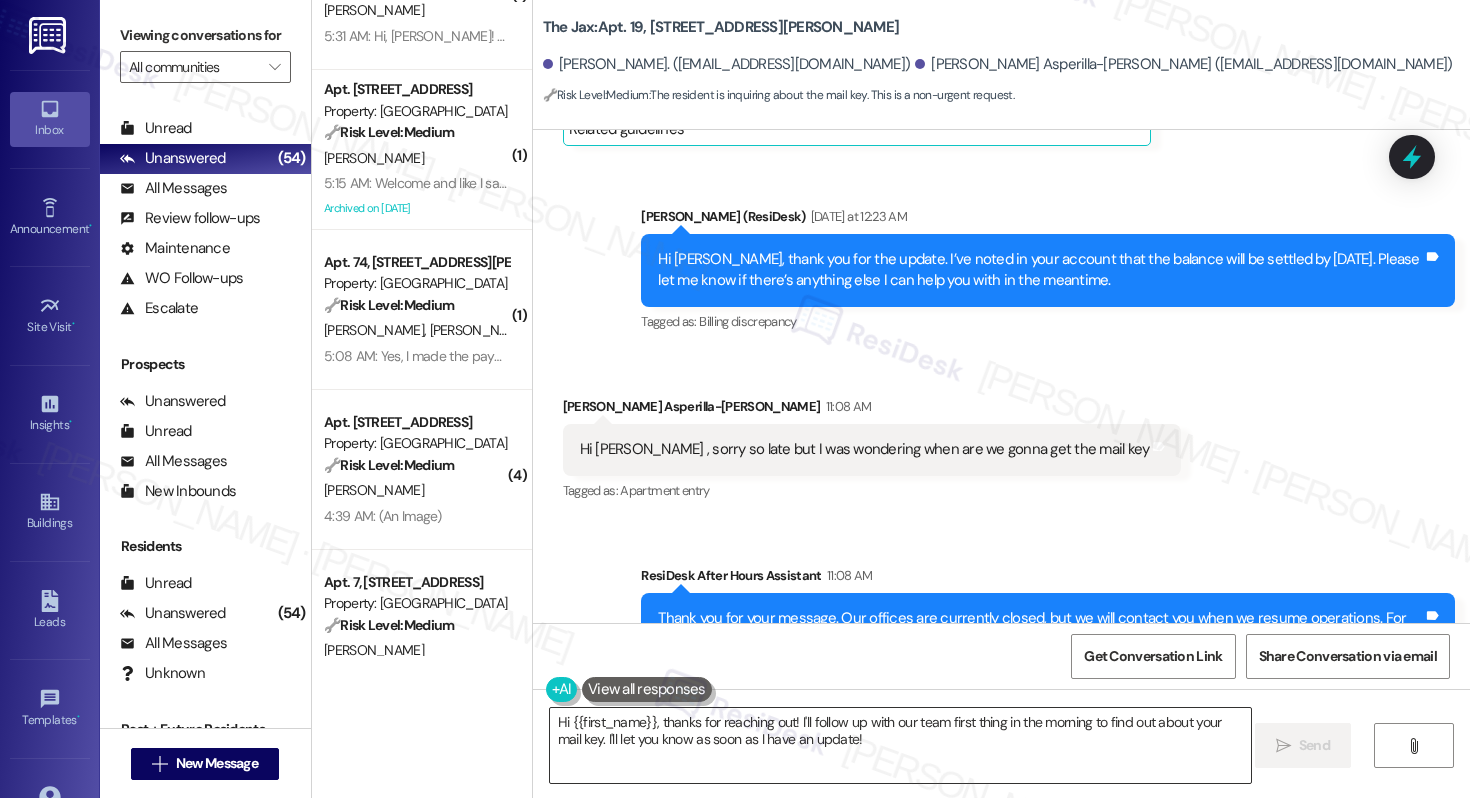 click on "Hi {{first_name}}, thanks for reaching out! I'll follow up with our team first thing in the morning to find out about your mail key. I'll let you know as soon as I have an update!" at bounding box center (900, 745) 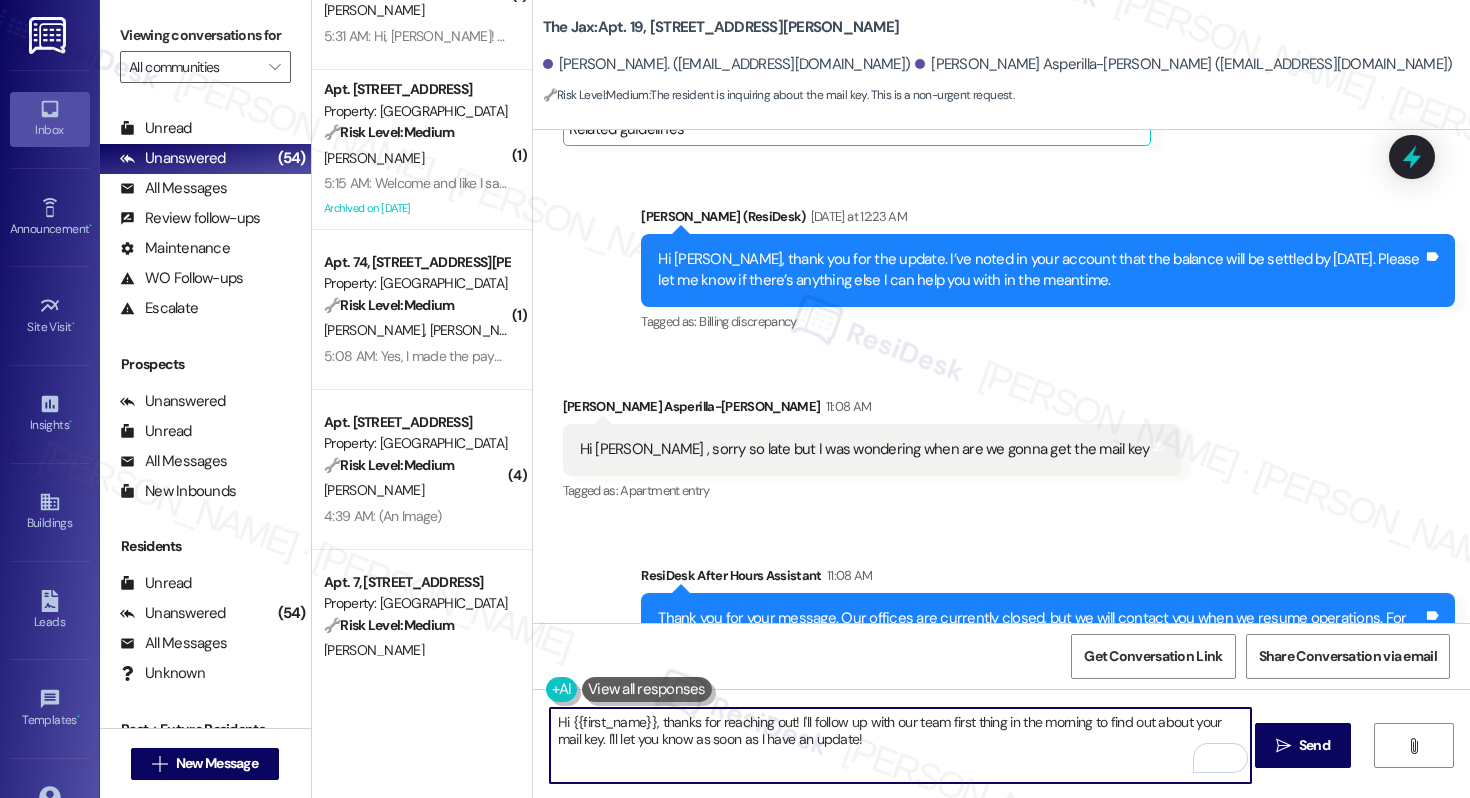 click on "[PERSON_NAME] Asperilla-[PERSON_NAME] 11:08 AM" at bounding box center [872, 410] 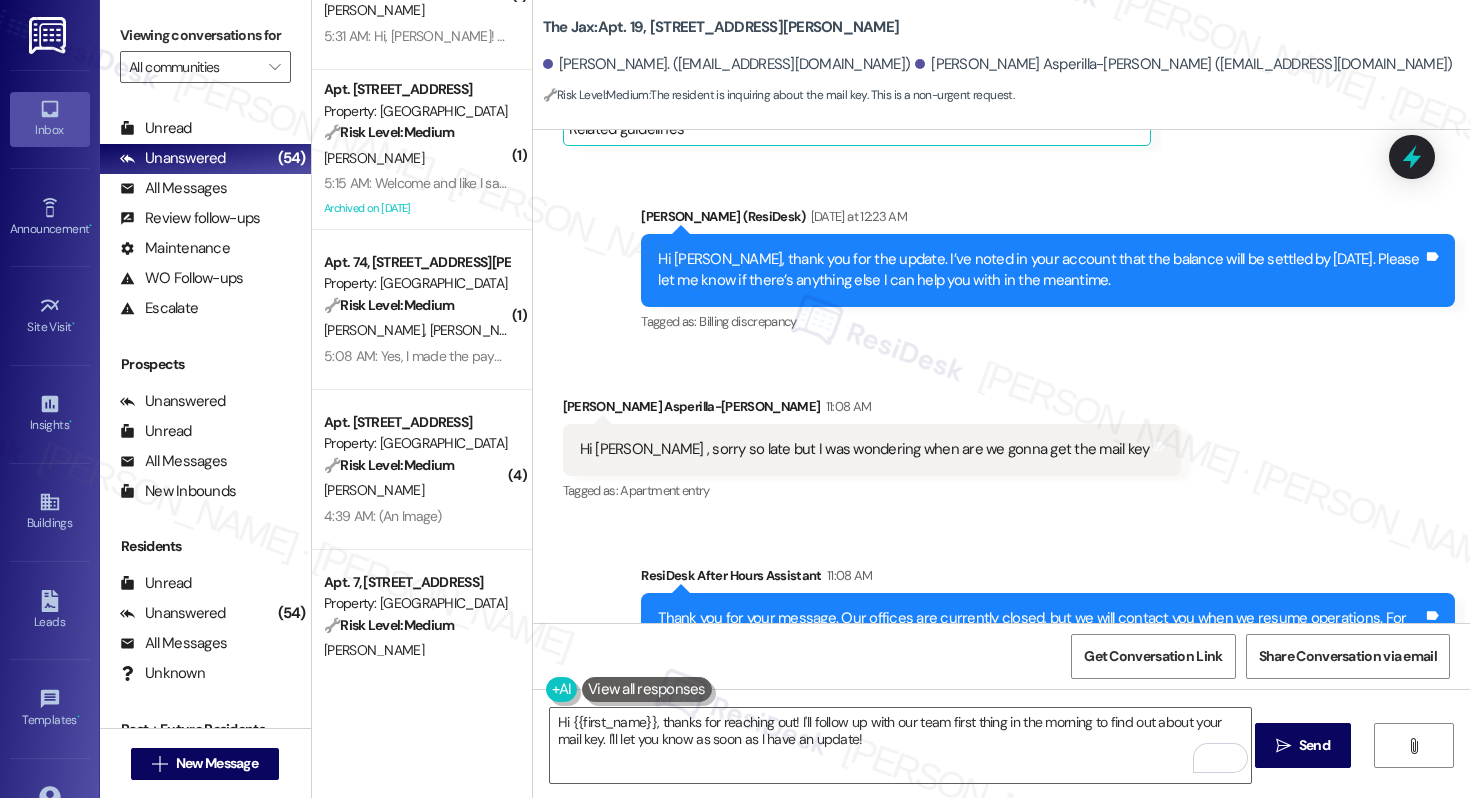 click on "[PERSON_NAME] Asperilla-[PERSON_NAME] 11:08 AM" at bounding box center (872, 410) 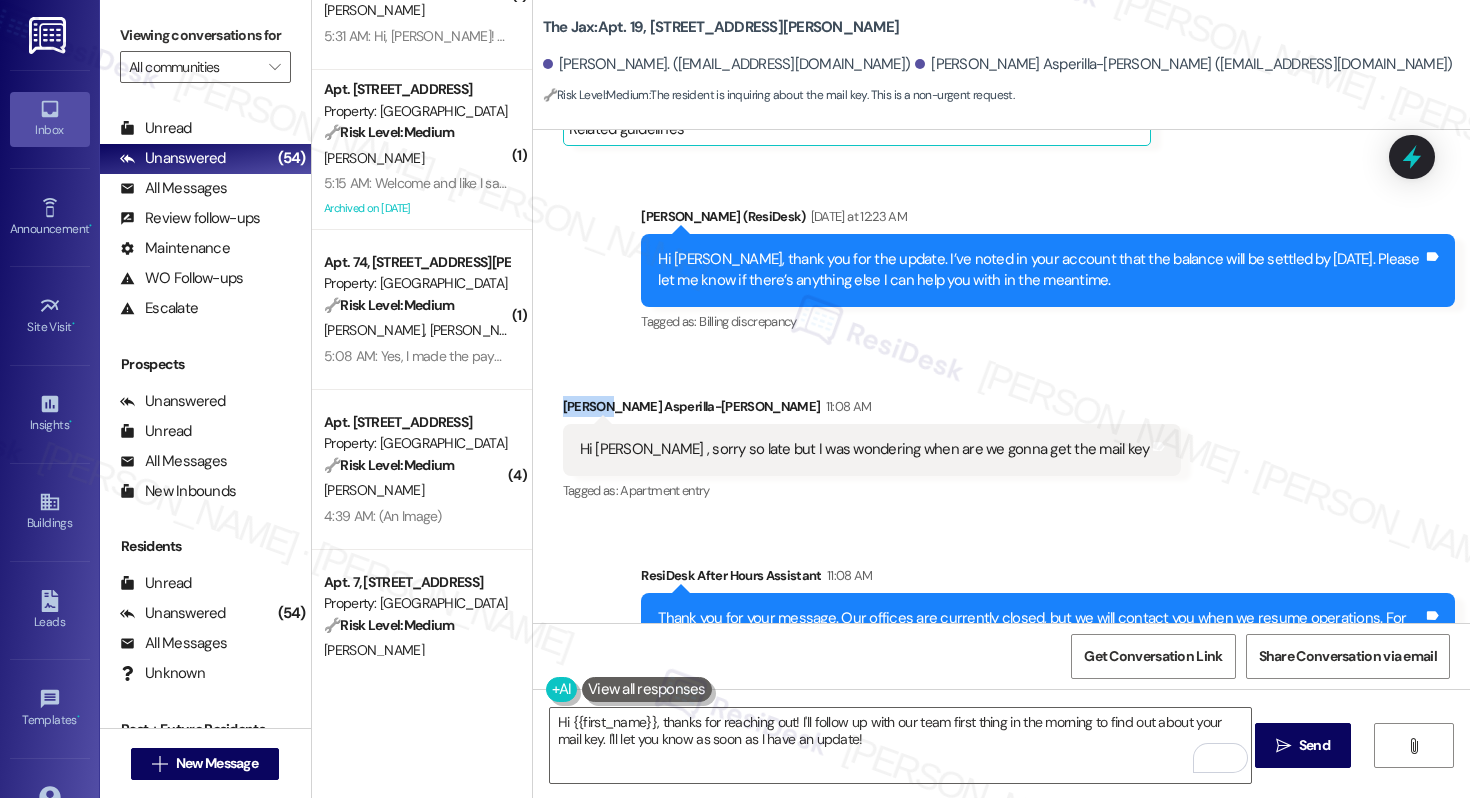 copy on "[PERSON_NAME]" 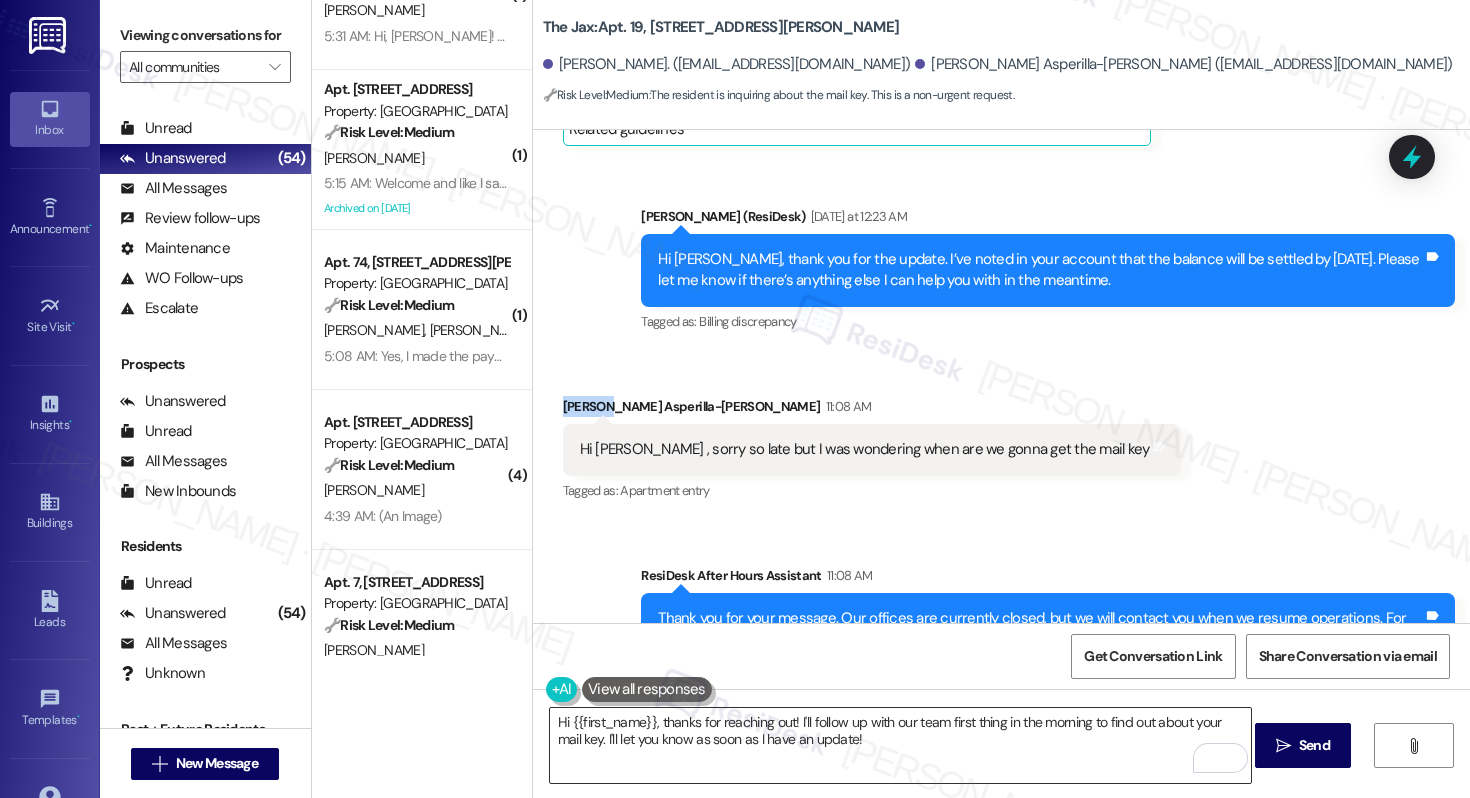 click on "Hi {{first_name}}, thanks for reaching out! I'll follow up with our team first thing in the morning to find out about your mail key. I'll let you know as soon as I have an update!" at bounding box center [900, 745] 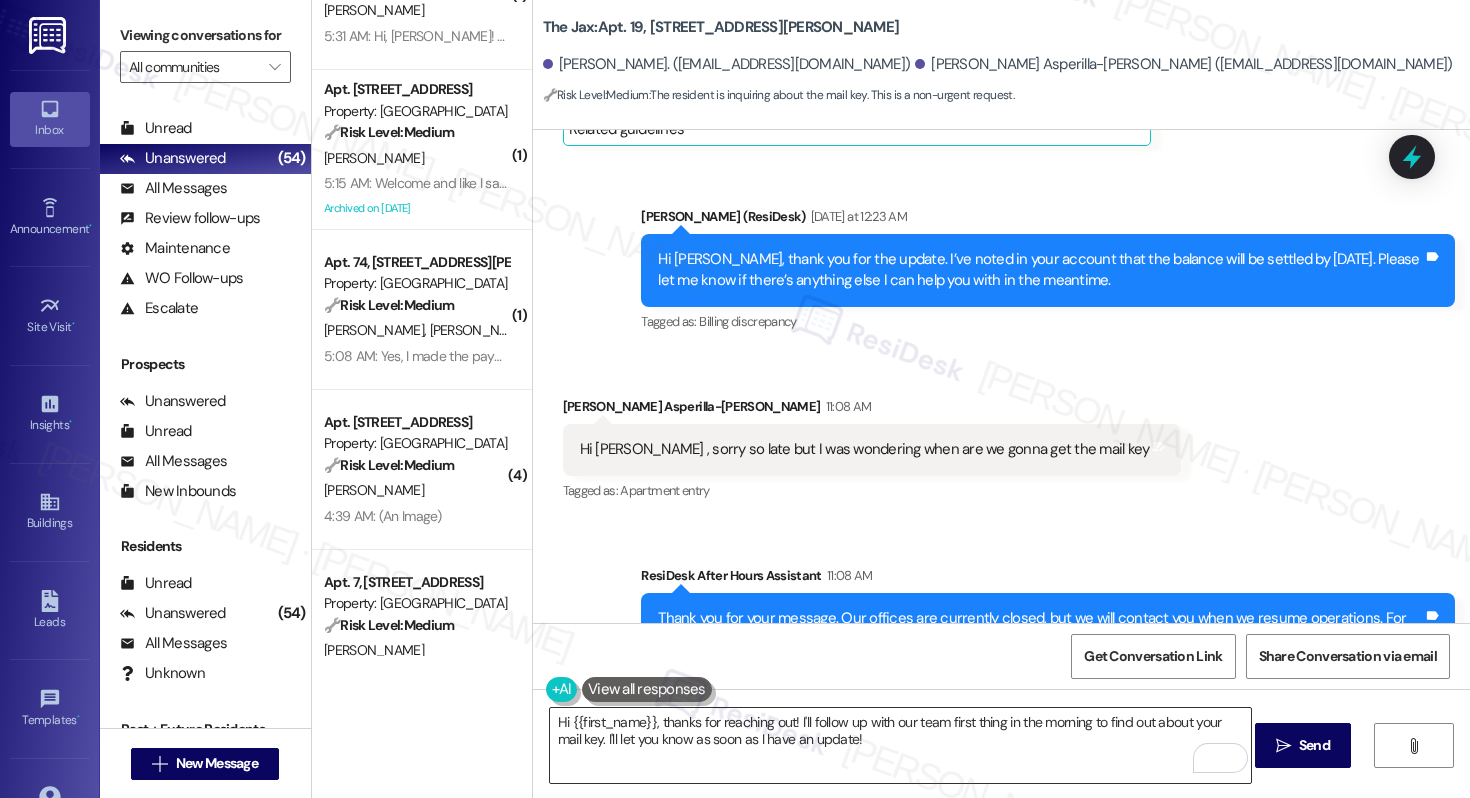 click on "Hi {{first_name}}, thanks for reaching out! I'll follow up with our team first thing in the morning to find out about your mail key. I'll let you know as soon as I have an update!" at bounding box center [900, 745] 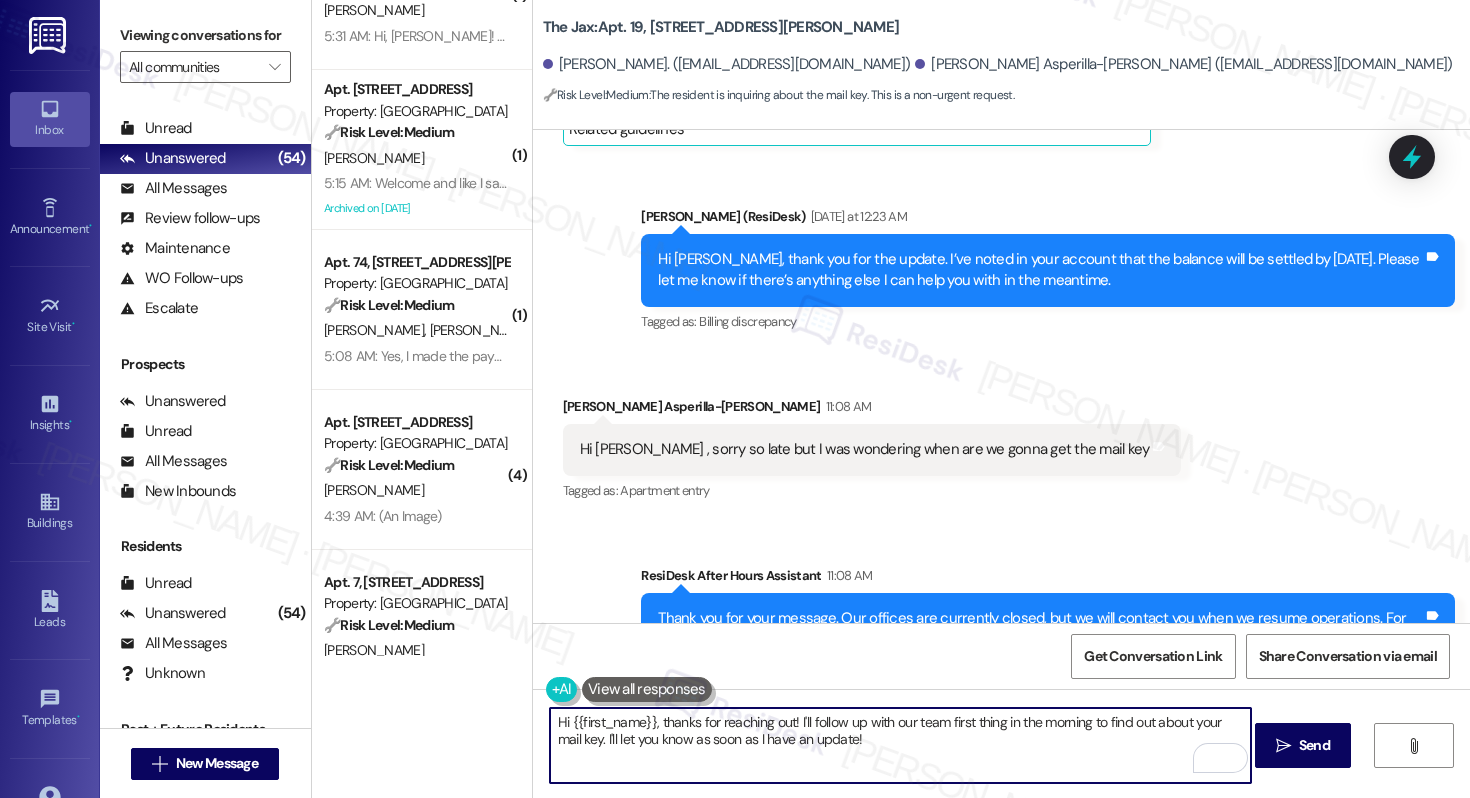 click on "Hi {{first_name}}, thanks for reaching out! I'll follow up with our team first thing in the morning to find out about your mail key. I'll let you know as soon as I have an update!" at bounding box center (900, 745) 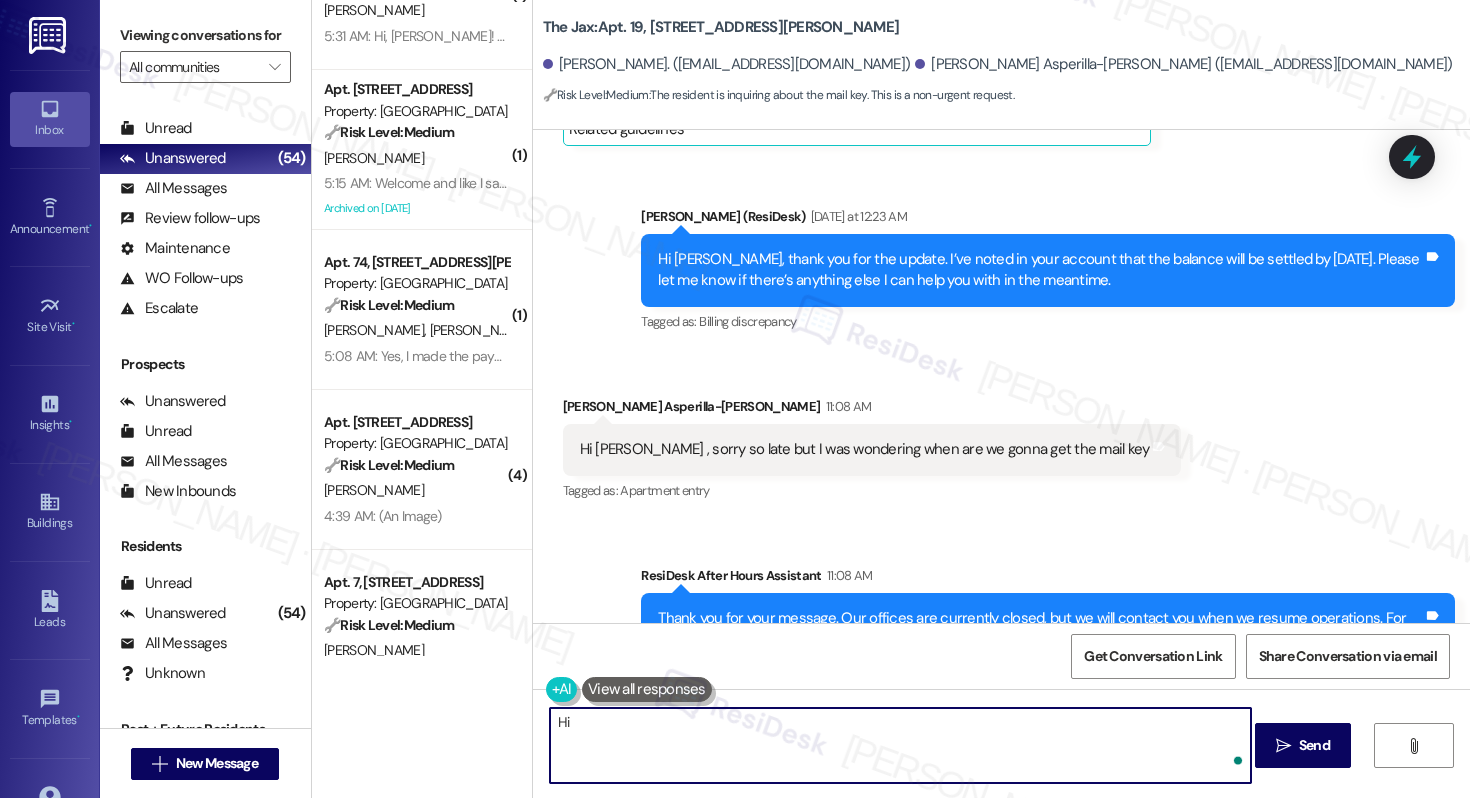 paste on "[PERSON_NAME]" 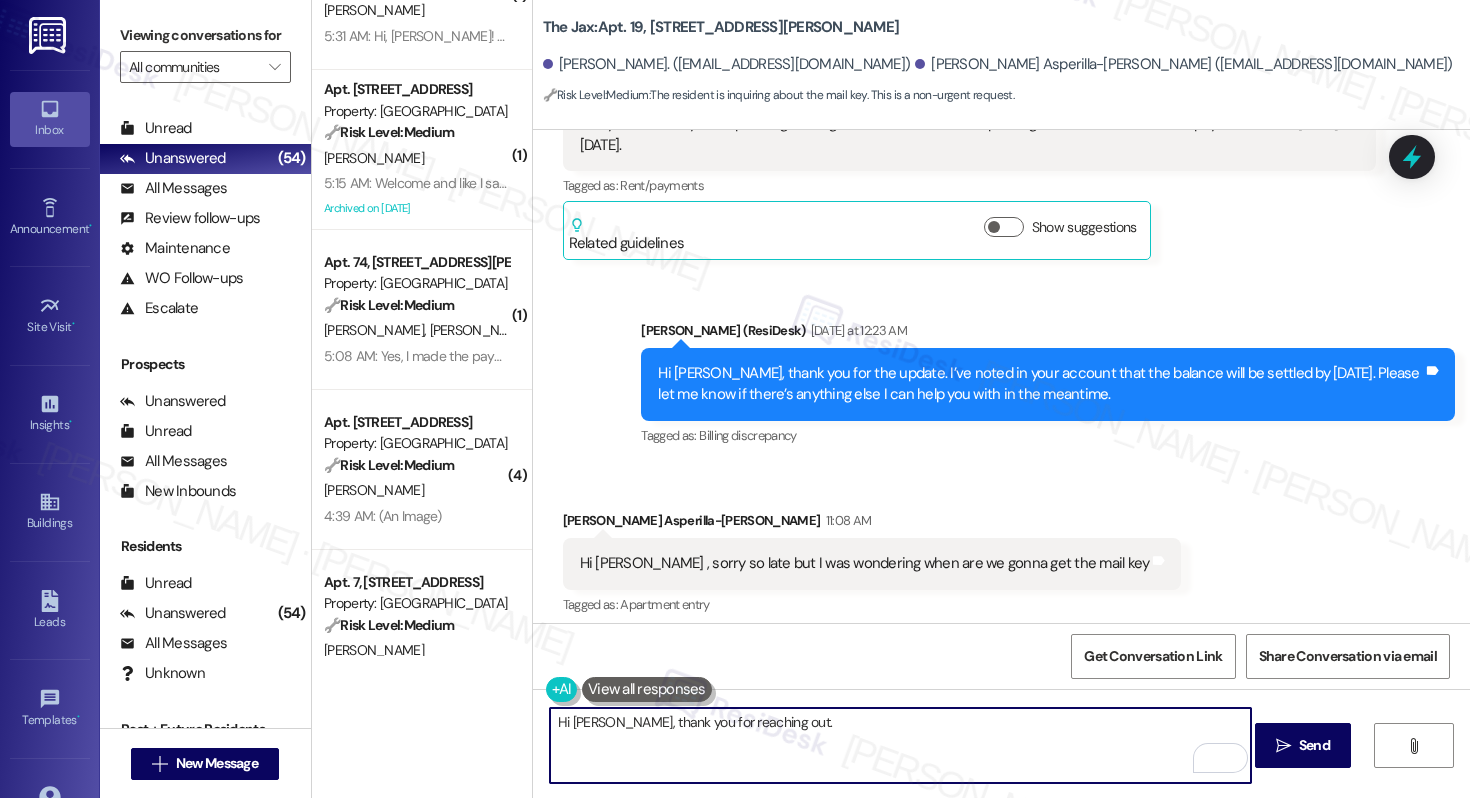 scroll, scrollTop: 1533, scrollLeft: 0, axis: vertical 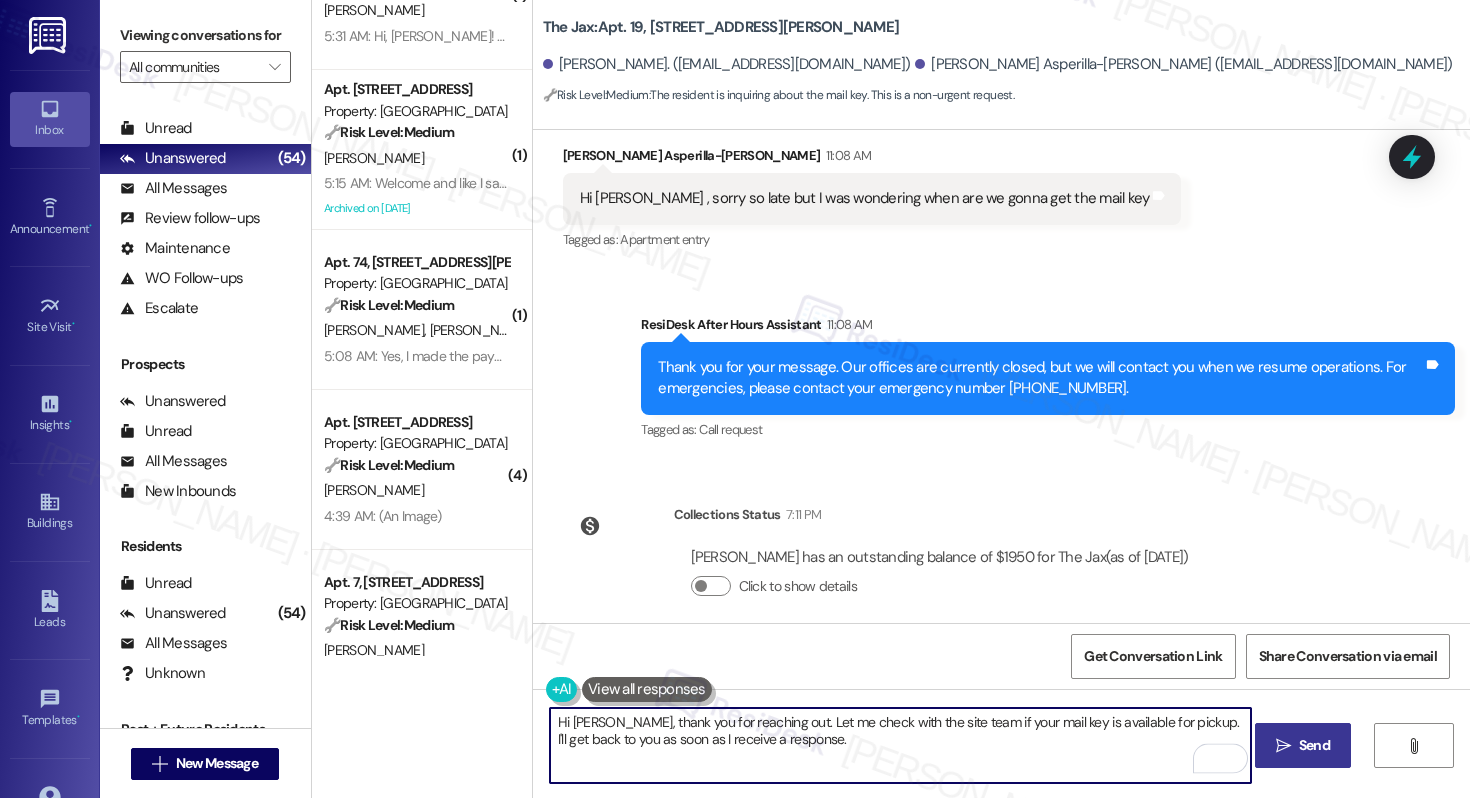 type on "Hi [PERSON_NAME], thank you for reaching out. Let me check with the site team if your mail key is available for pickup. I'll get back to you as soon as I receive a response." 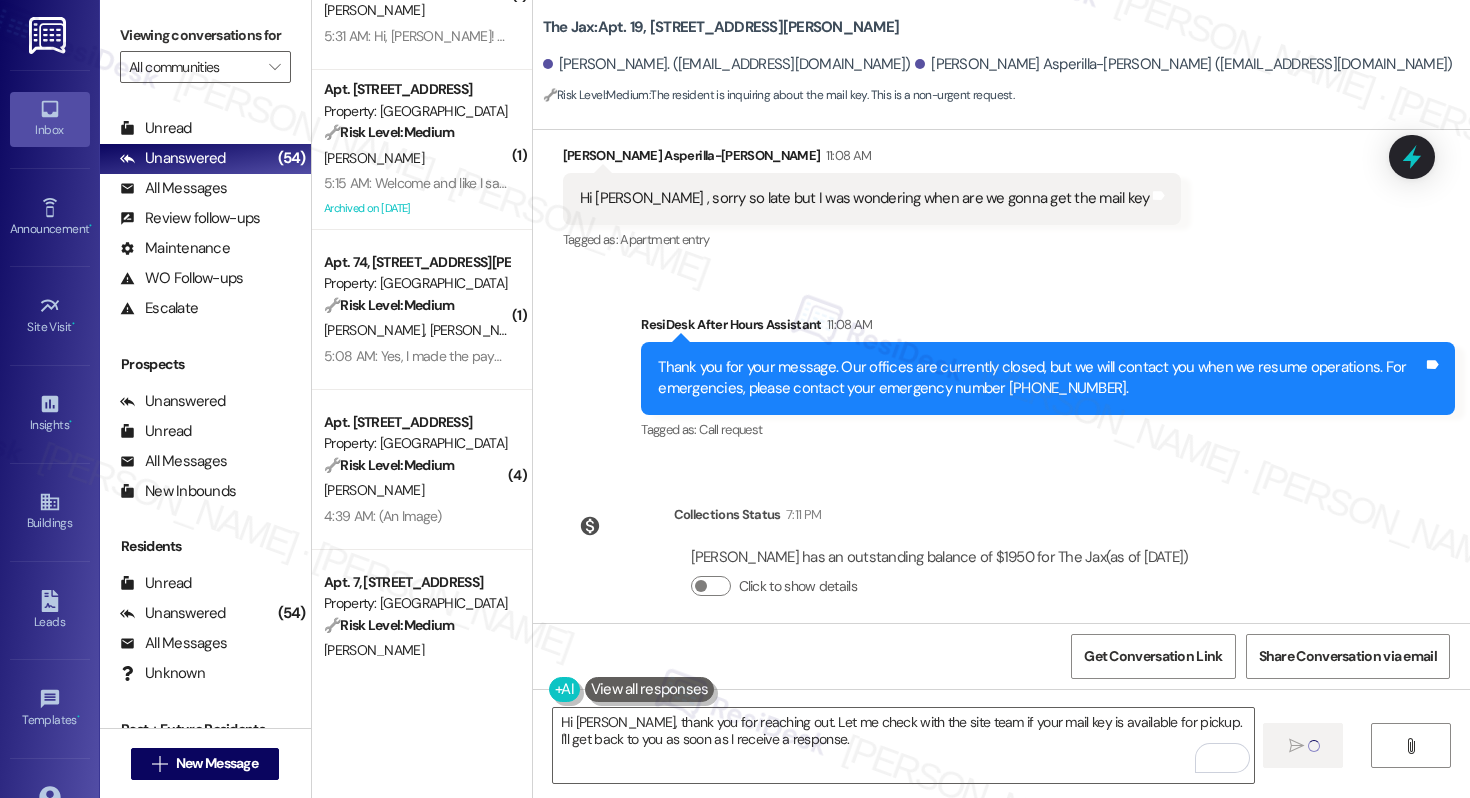 type 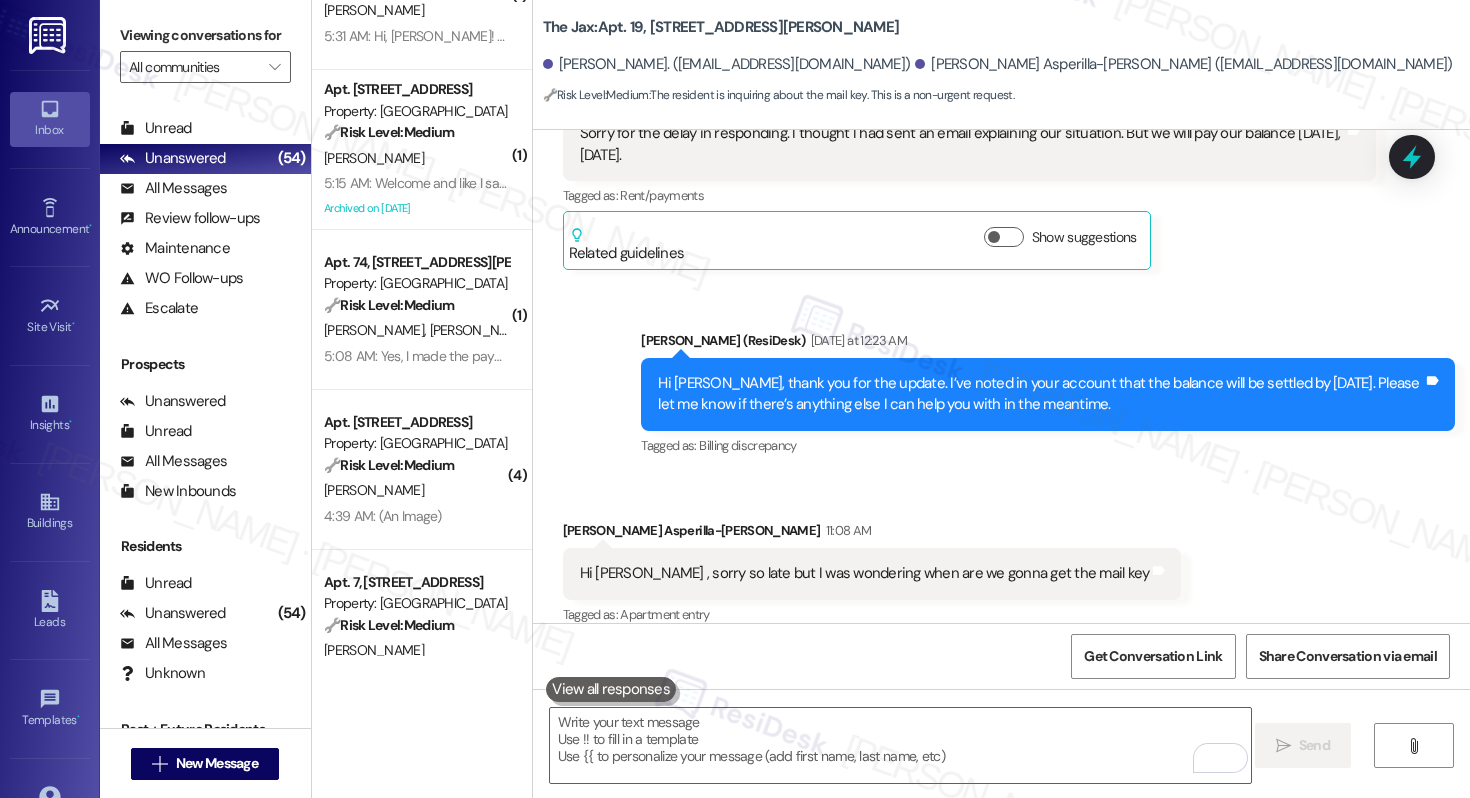 scroll, scrollTop: 1693, scrollLeft: 0, axis: vertical 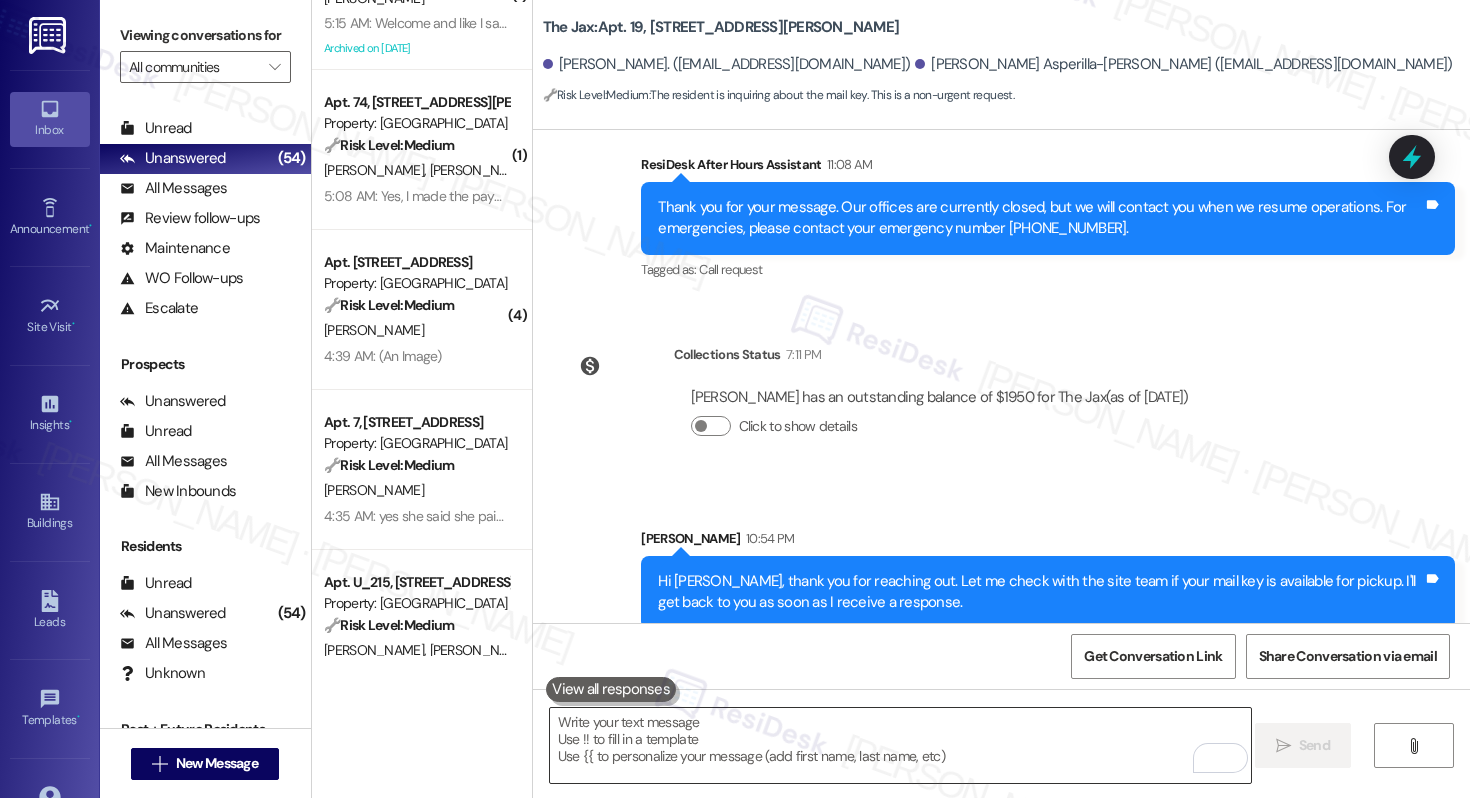 click at bounding box center (900, 745) 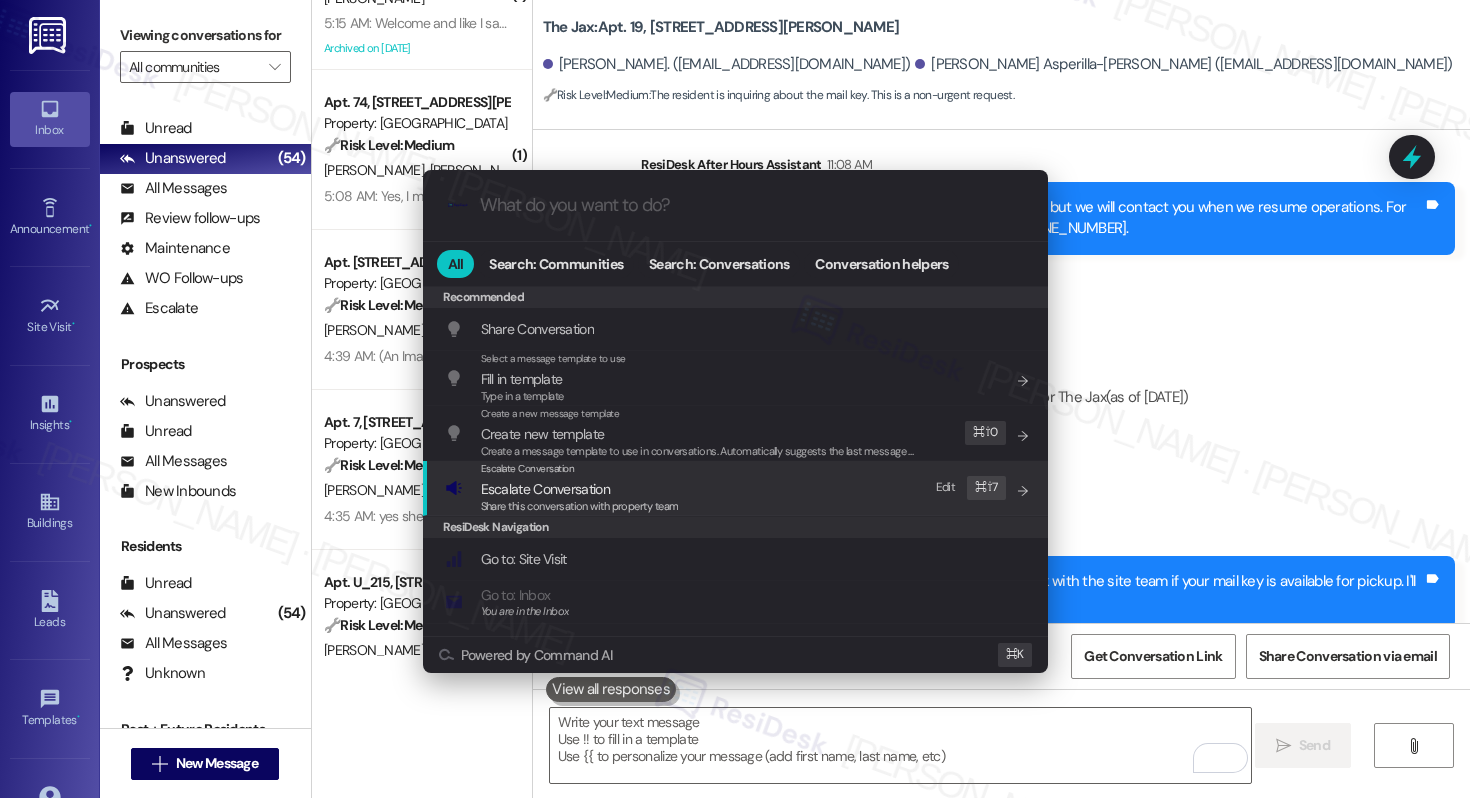 click on "Escalate Conversation" at bounding box center [580, 469] 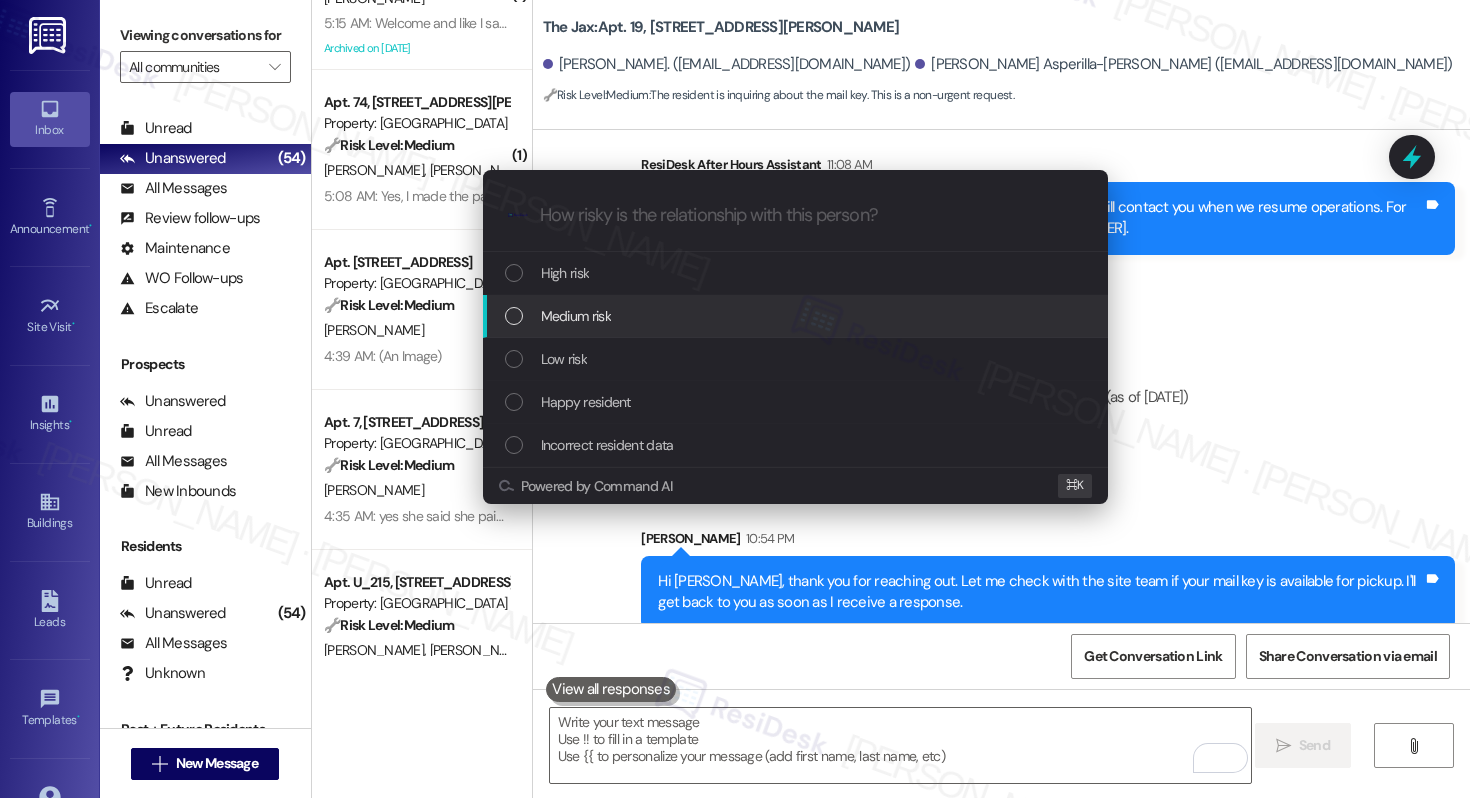 click on "Medium risk" at bounding box center [797, 316] 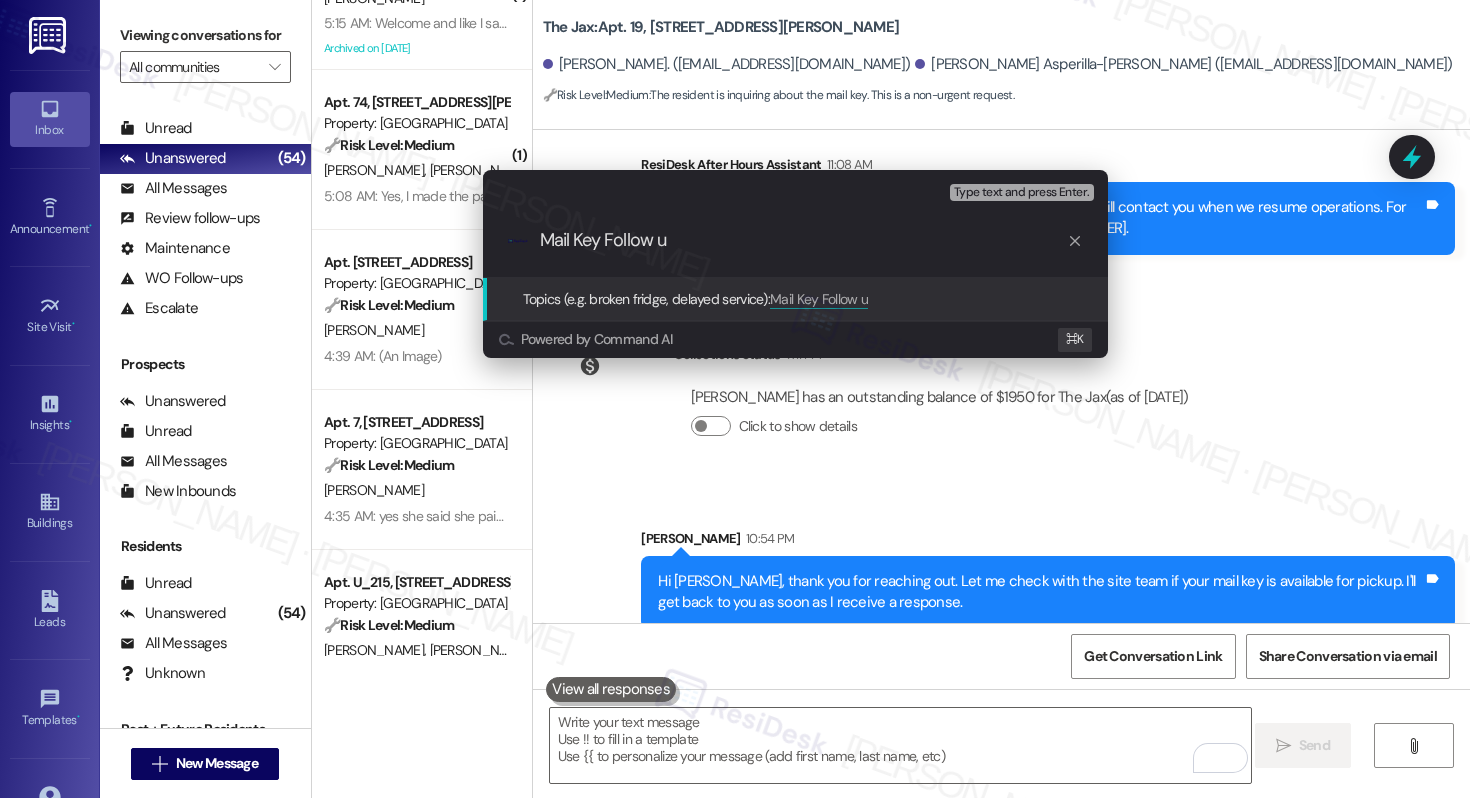 type on "Mail Key Follow up" 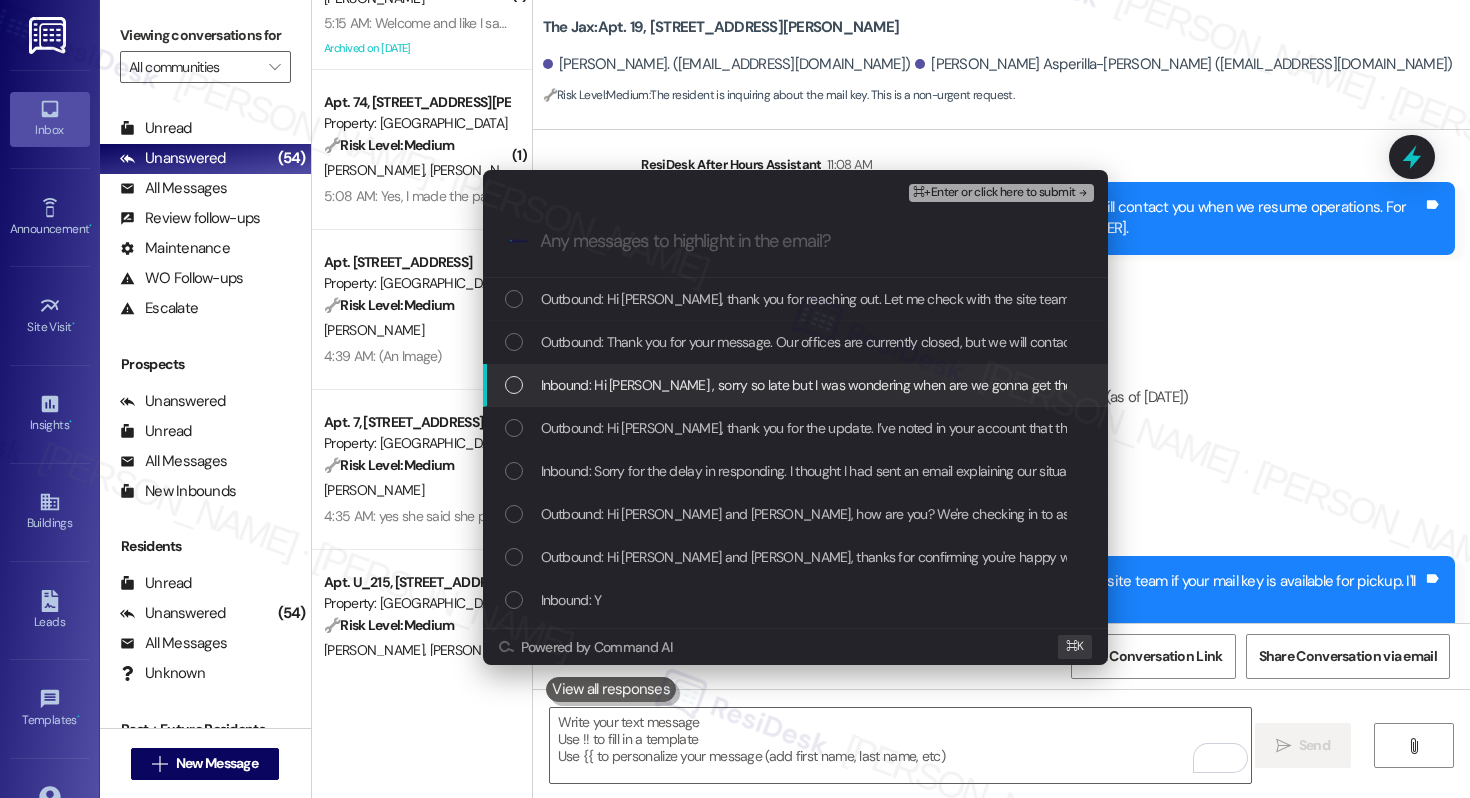 click on "Inbound: Hi [PERSON_NAME] , sorry so late but I was wondering when are we gonna get the mail key" at bounding box center (832, 385) 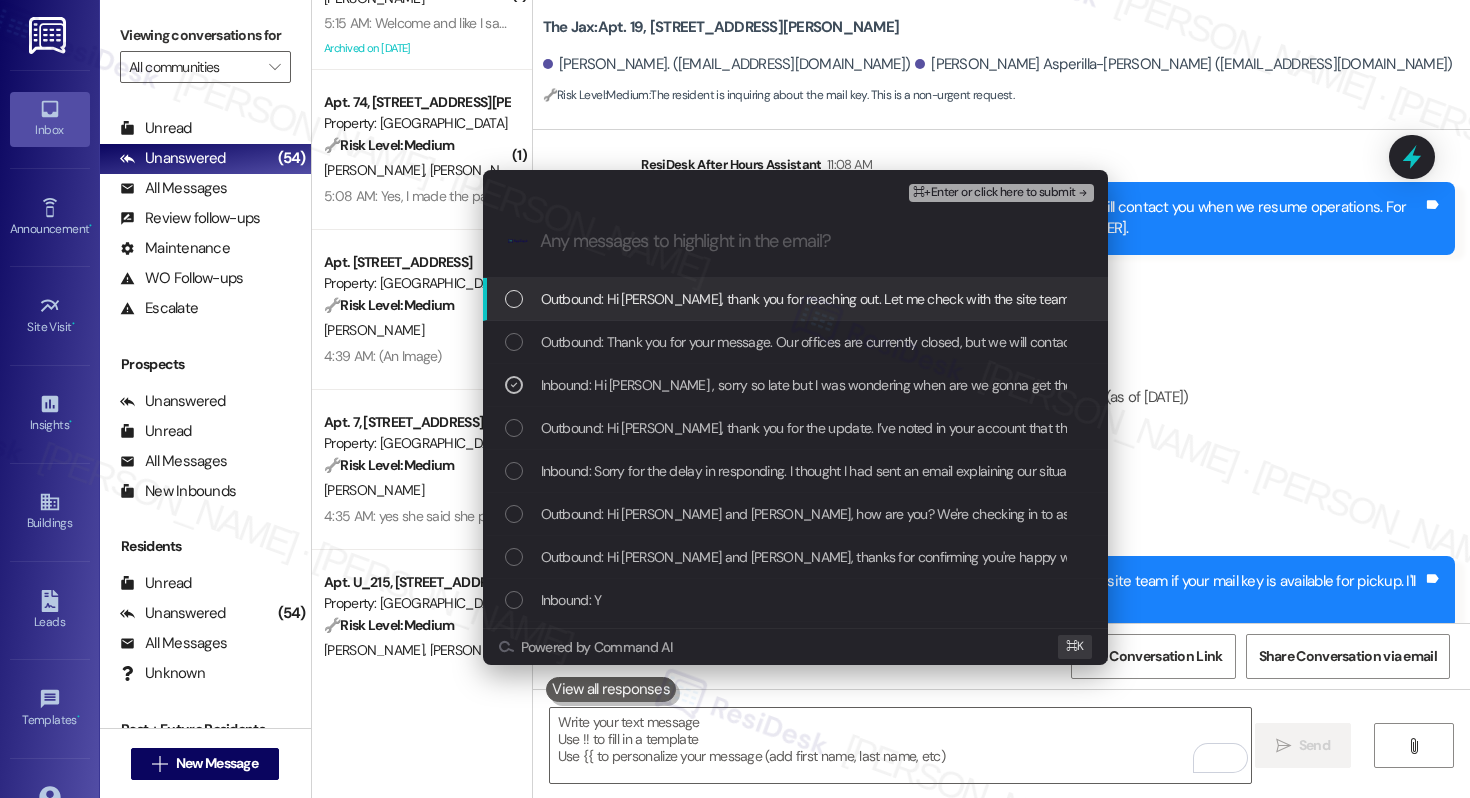 click on "Outbound: Hi [PERSON_NAME], thank you for reaching out. Let me check with the site team if your mail key is available for pickup. I'll get back to you as soon as I receive a response." at bounding box center [1061, 299] 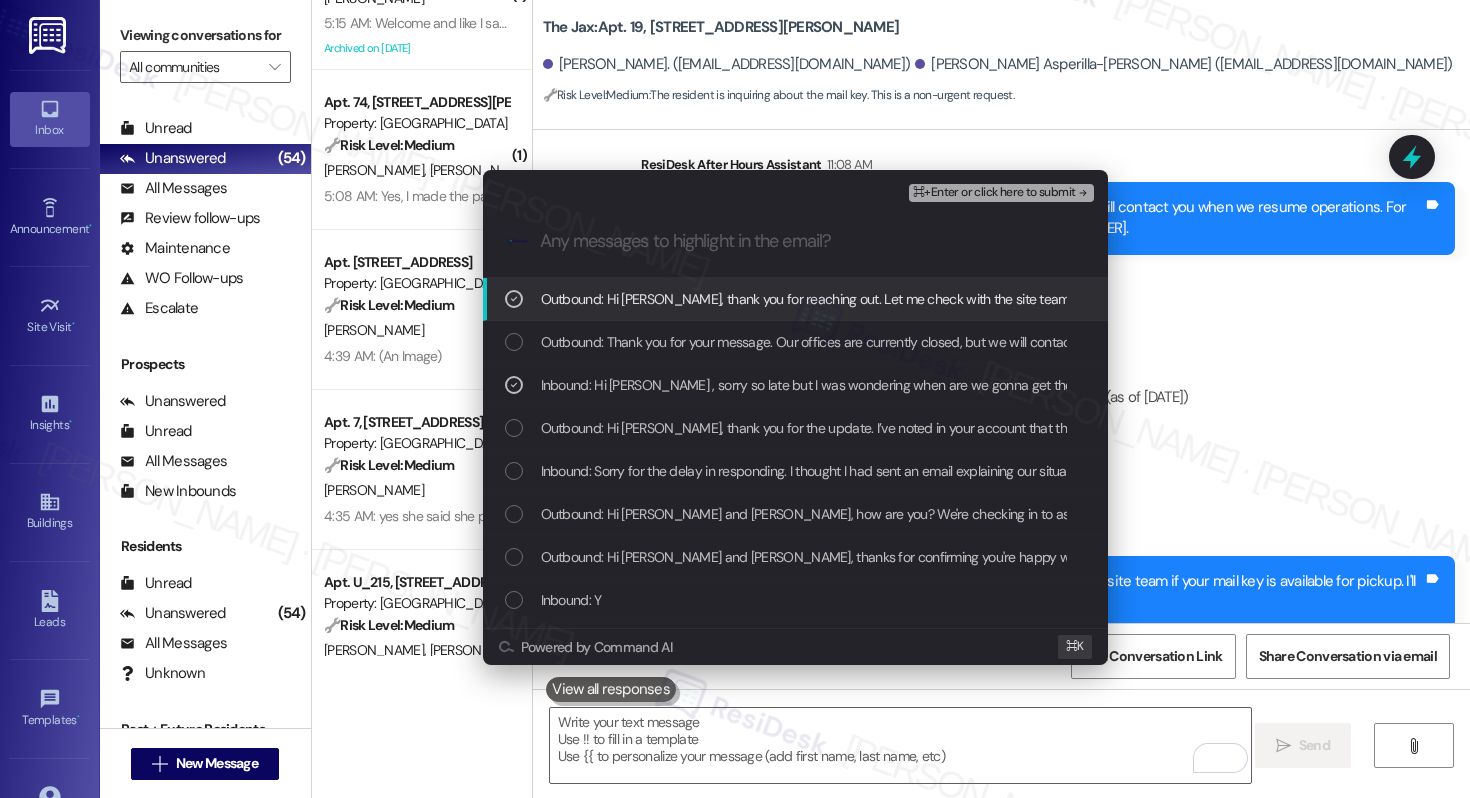 click on "⌘+Enter or click here to submit" at bounding box center (994, 193) 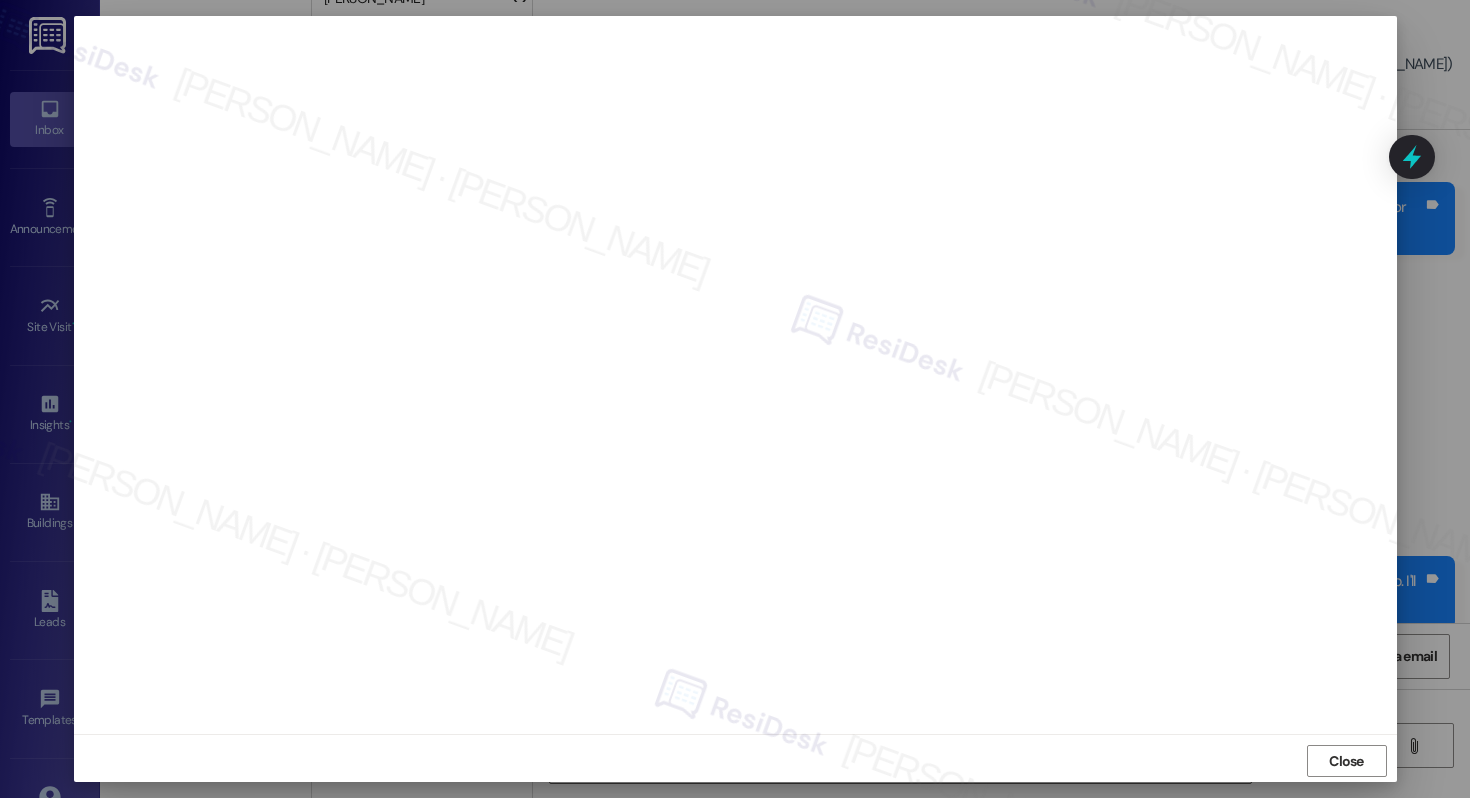 scroll, scrollTop: 5, scrollLeft: 0, axis: vertical 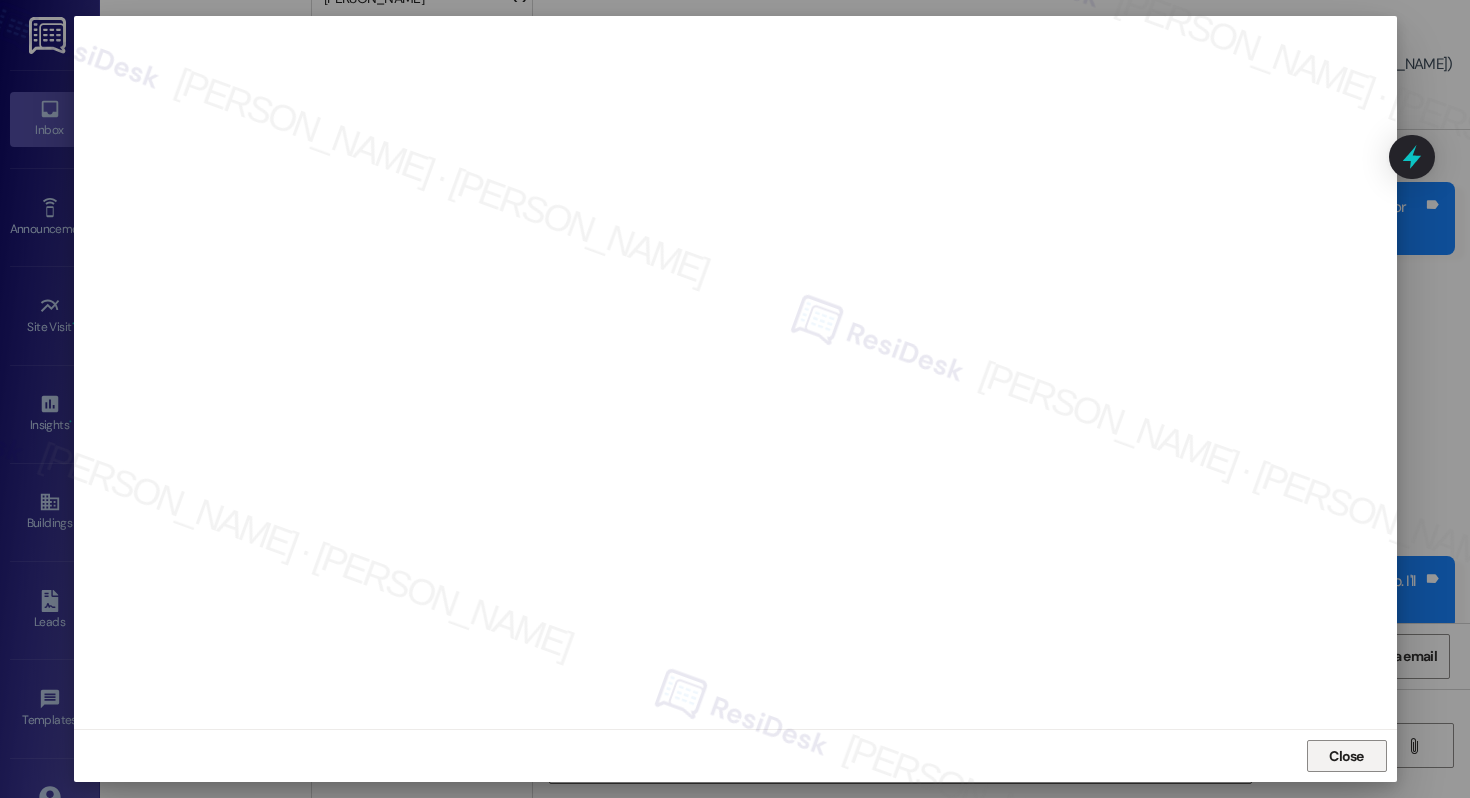 click on "Close" at bounding box center [1346, 756] 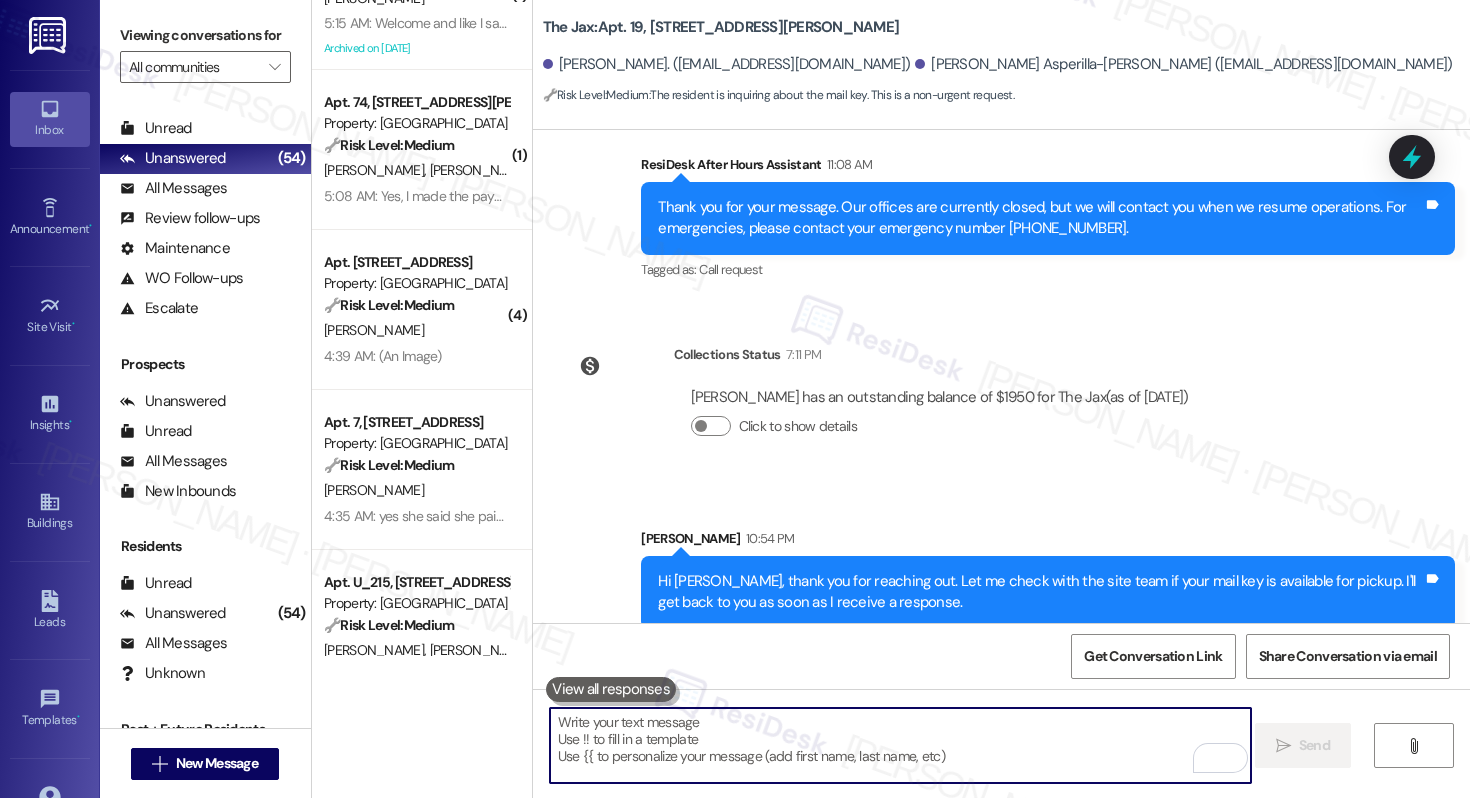 click at bounding box center (900, 745) 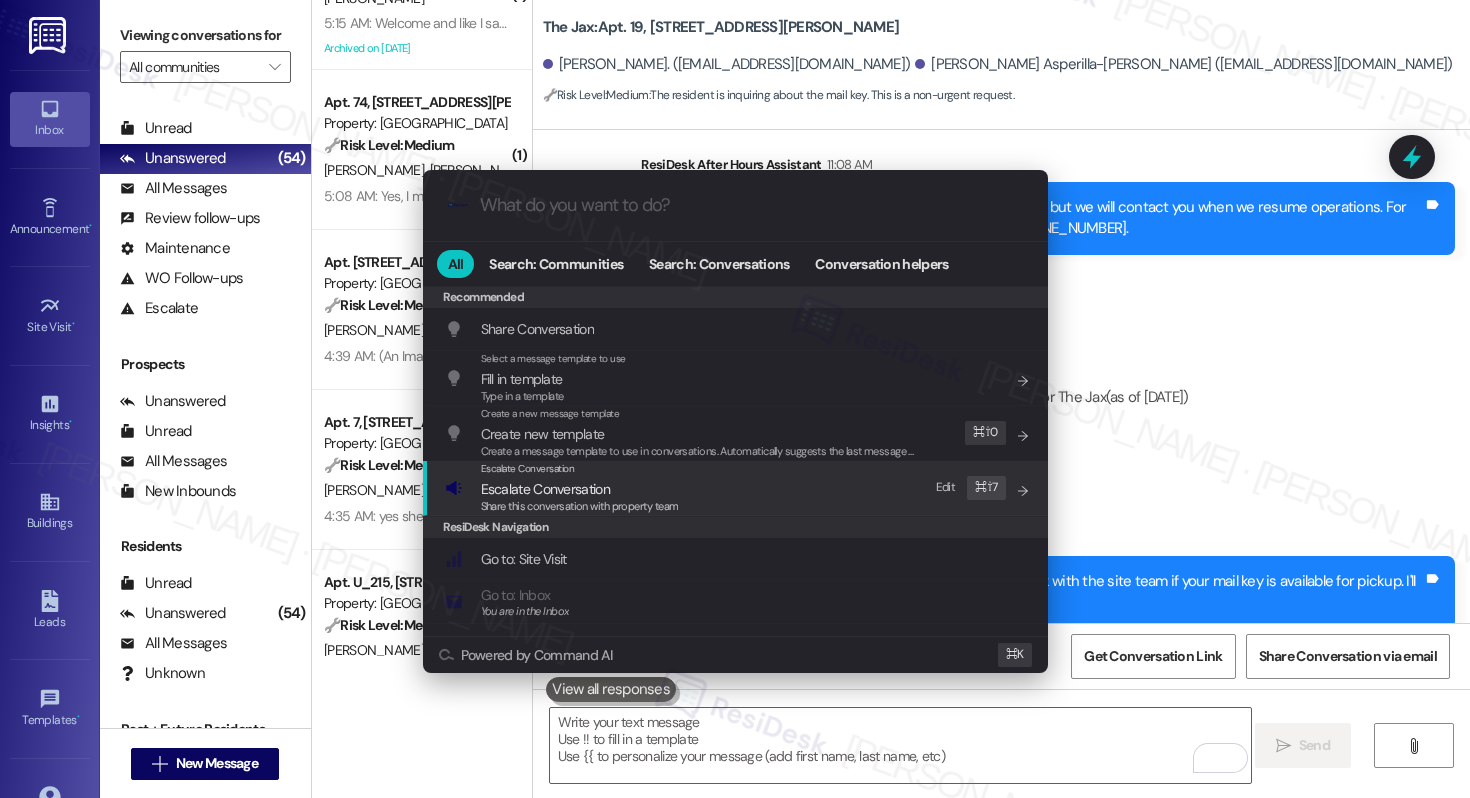 click on "Escalate Conversation Escalate Conversation Share this conversation with property team Edit ⌘ ⇧ 7" at bounding box center [737, 488] 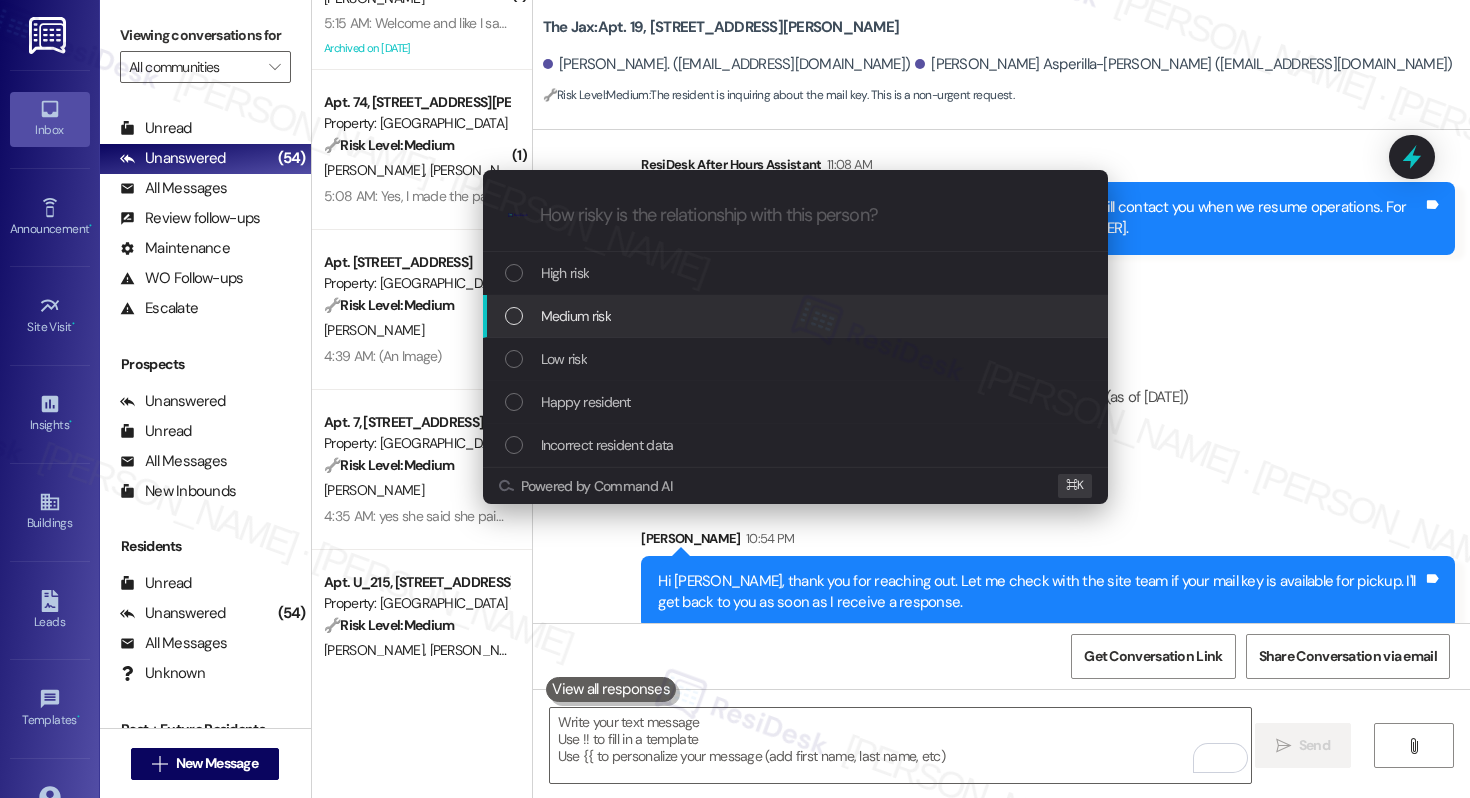 click on "Medium risk" at bounding box center (797, 316) 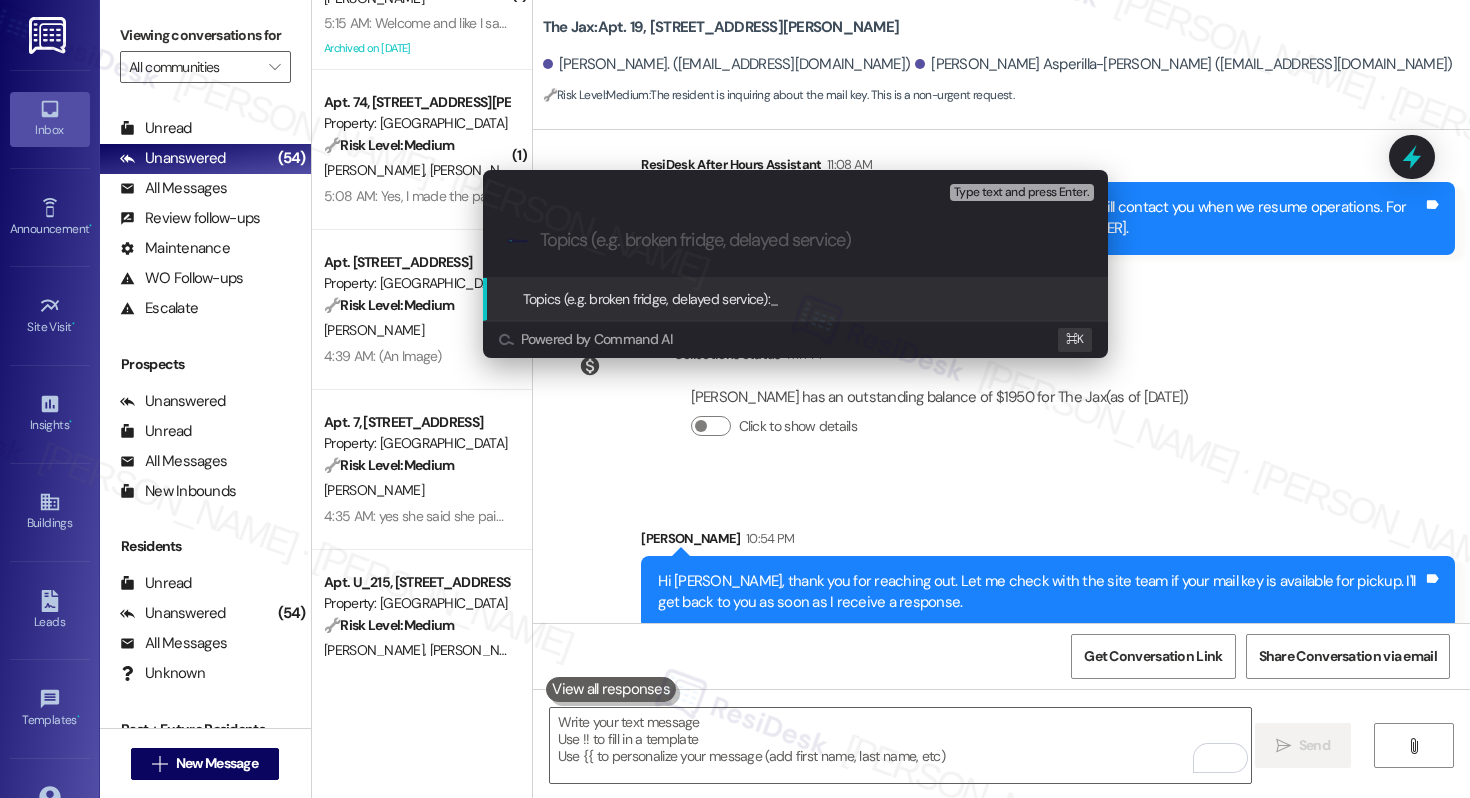 paste on "Mail Key Follow up" 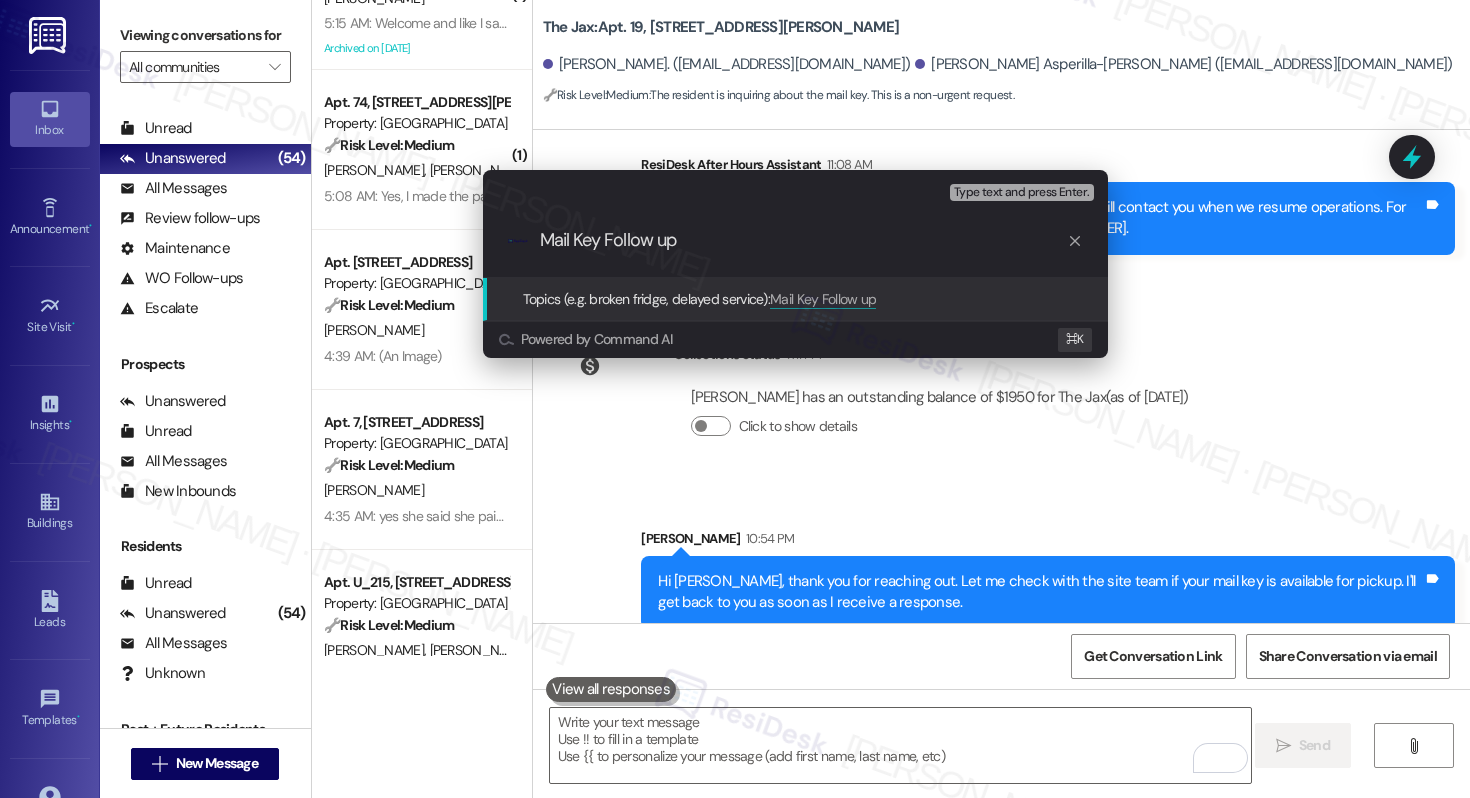 type 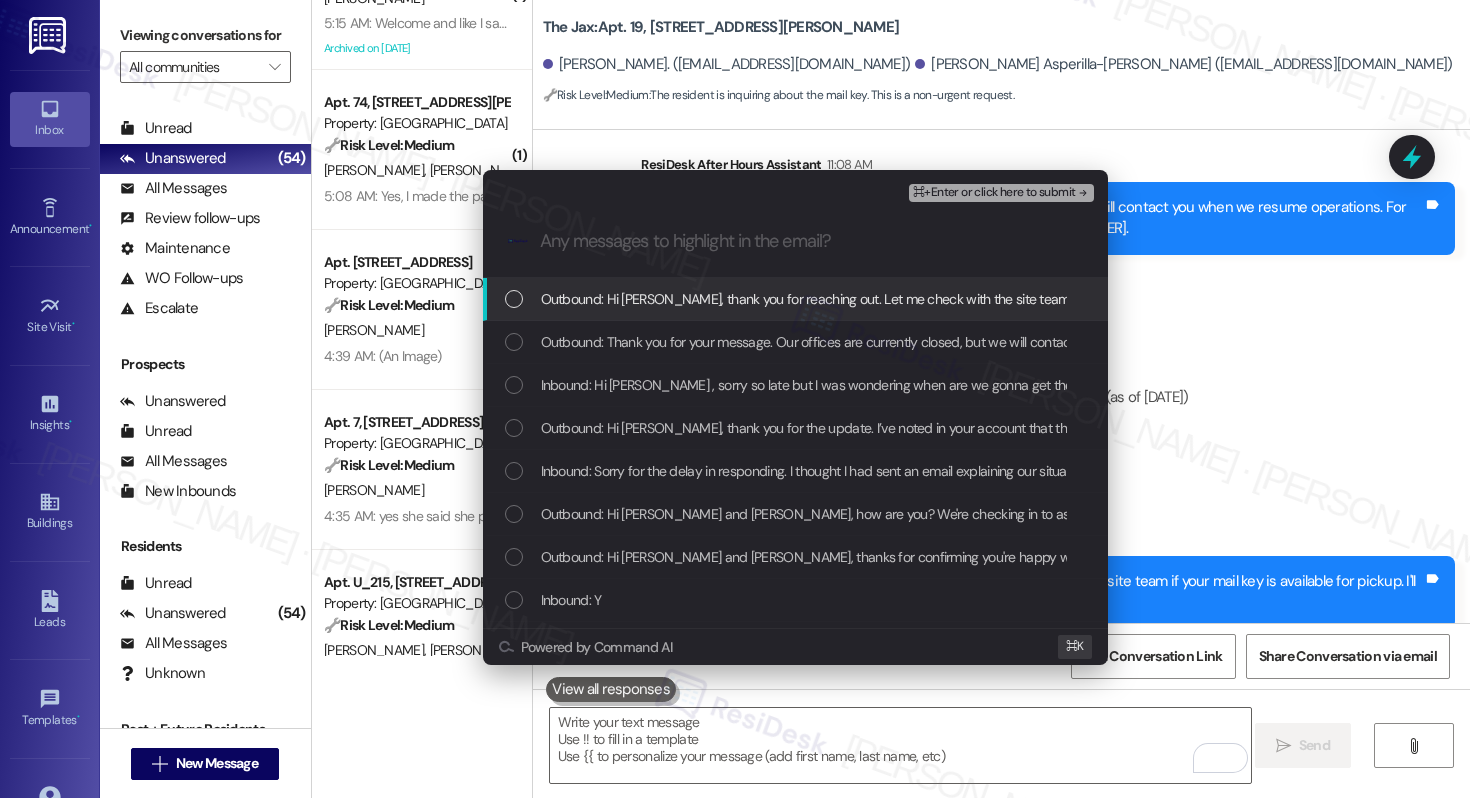 click on "Outbound: Hi [PERSON_NAME], thank you for reaching out. Let me check with the site team if your mail key is available for pickup. I'll get back to you as soon as I receive a response." at bounding box center (795, 299) 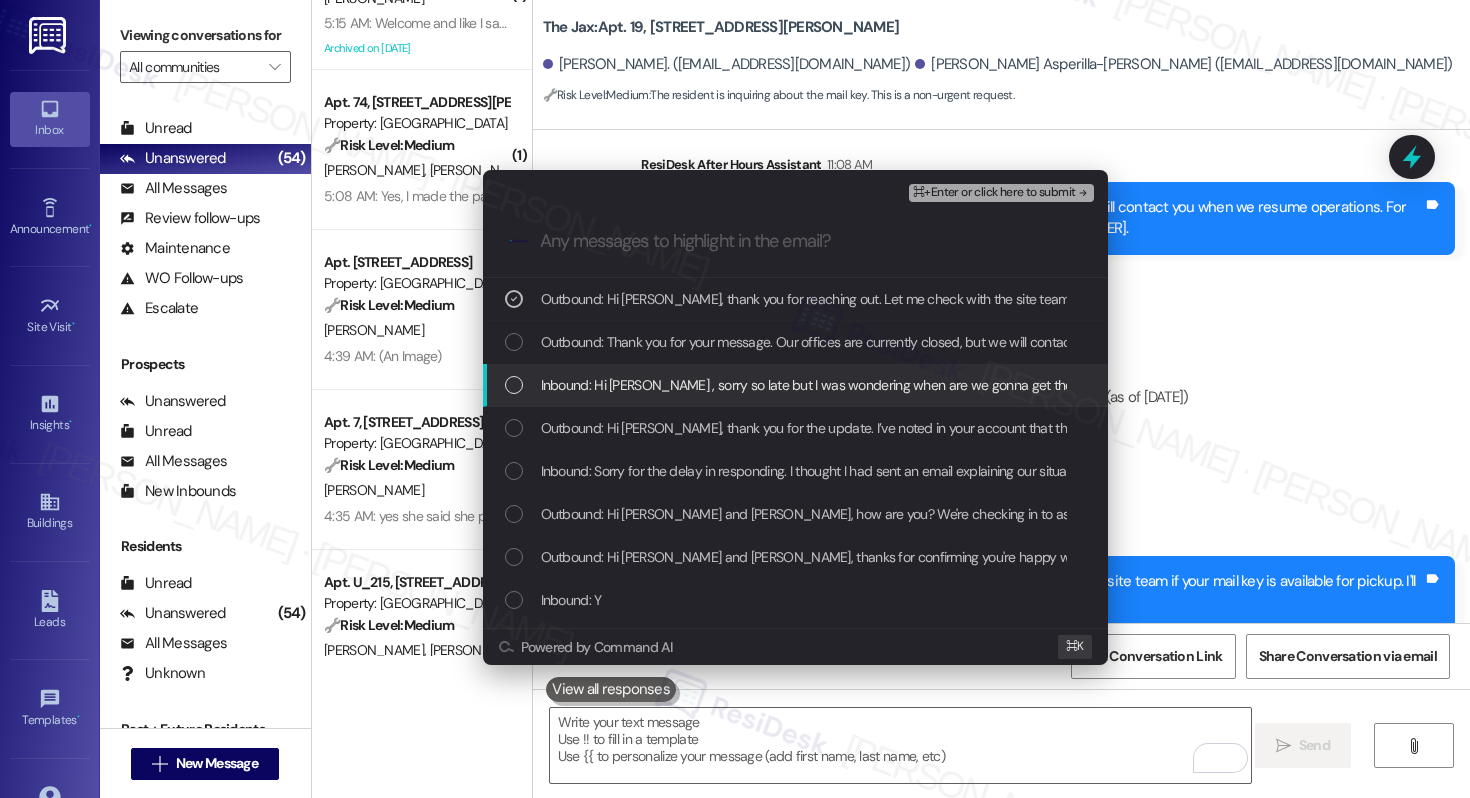 click on "Inbound: Hi [PERSON_NAME] , sorry so late but I was wondering when are we gonna get the mail key" at bounding box center [832, 385] 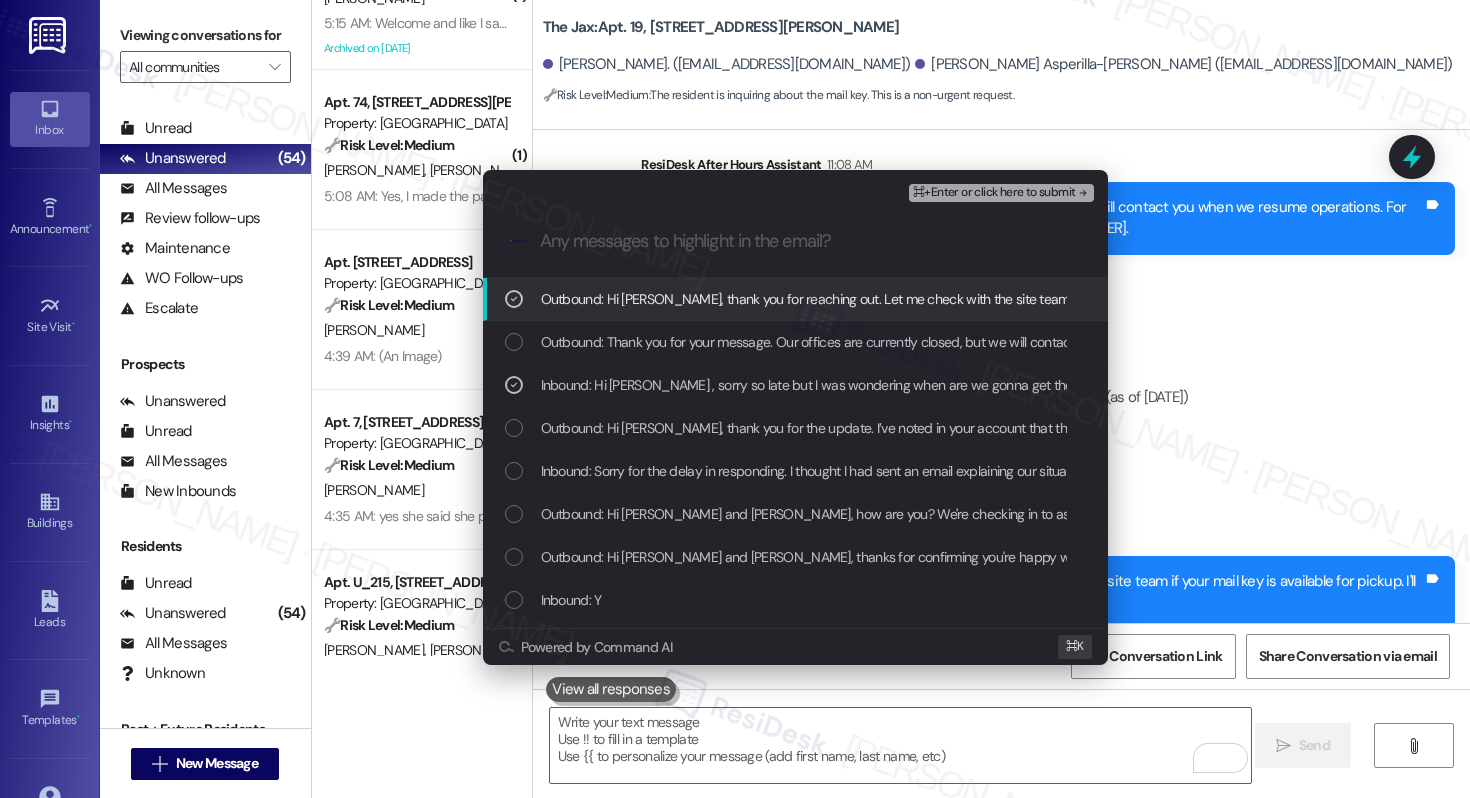 click on "⌘+Enter or click here to submit" at bounding box center (994, 193) 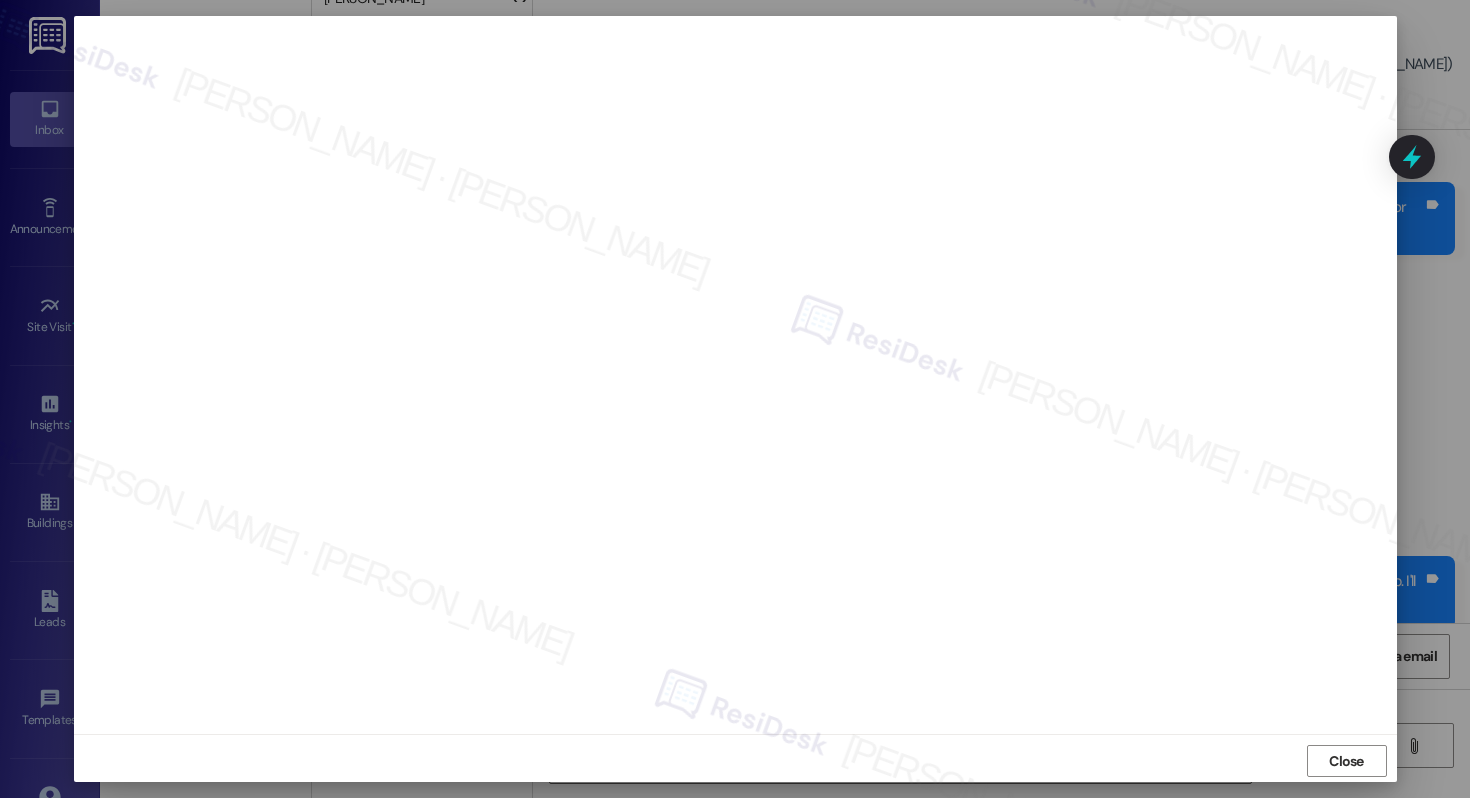 scroll, scrollTop: 5, scrollLeft: 0, axis: vertical 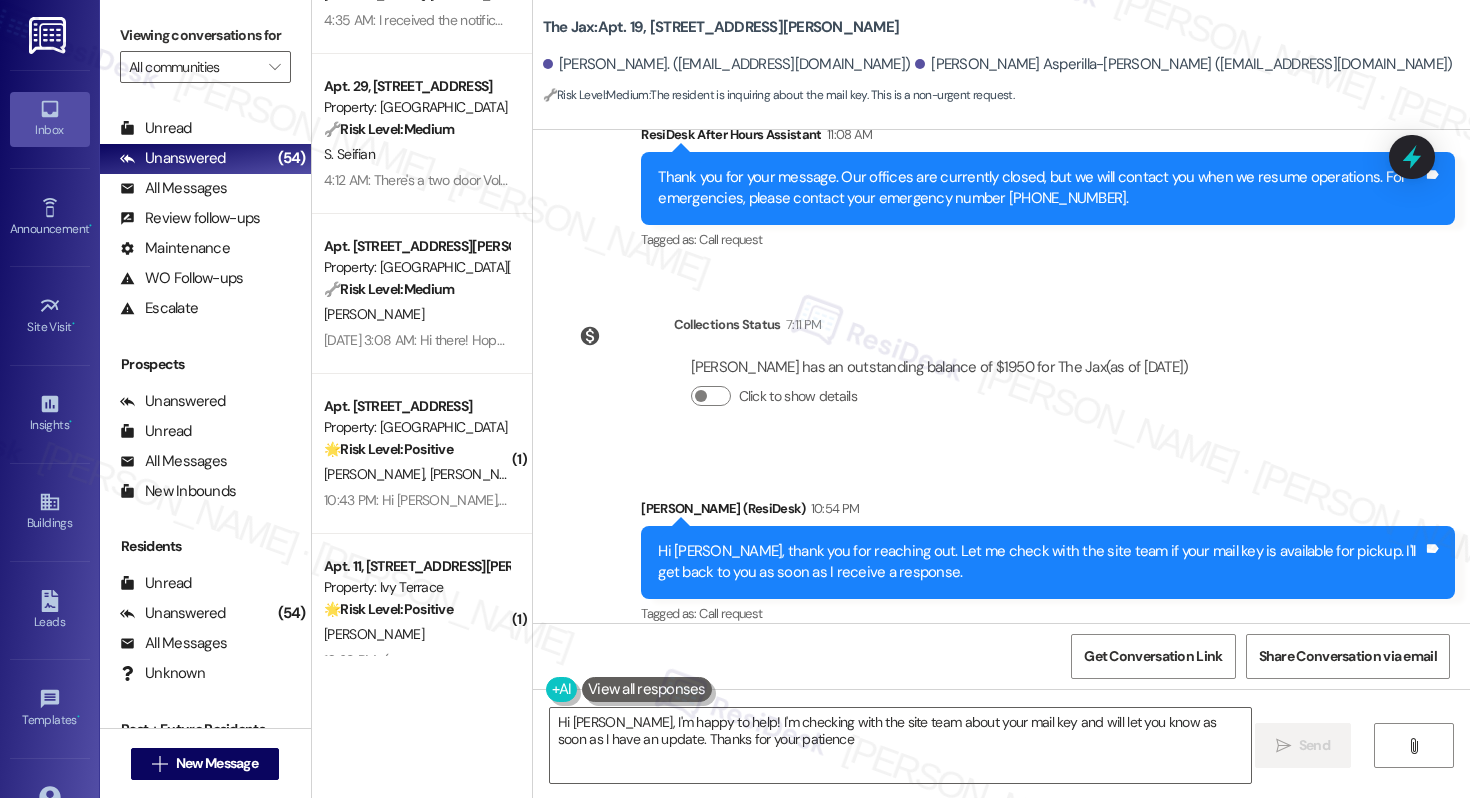 type on "Hi [PERSON_NAME], I'm happy to help! I'm checking with the site team about your mail key and will let you know as soon as I have an update. Thanks for your patience!" 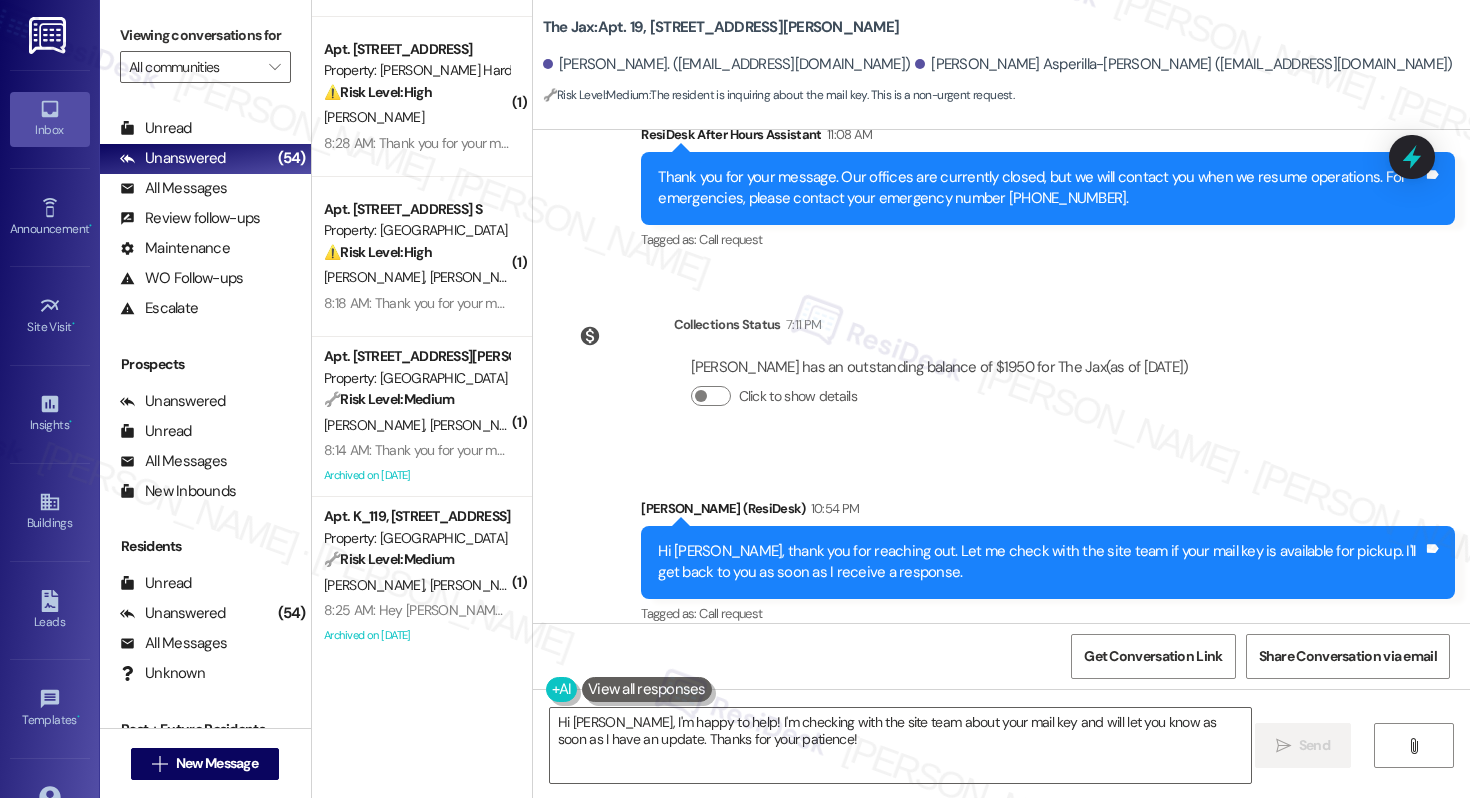 scroll, scrollTop: 7344, scrollLeft: 0, axis: vertical 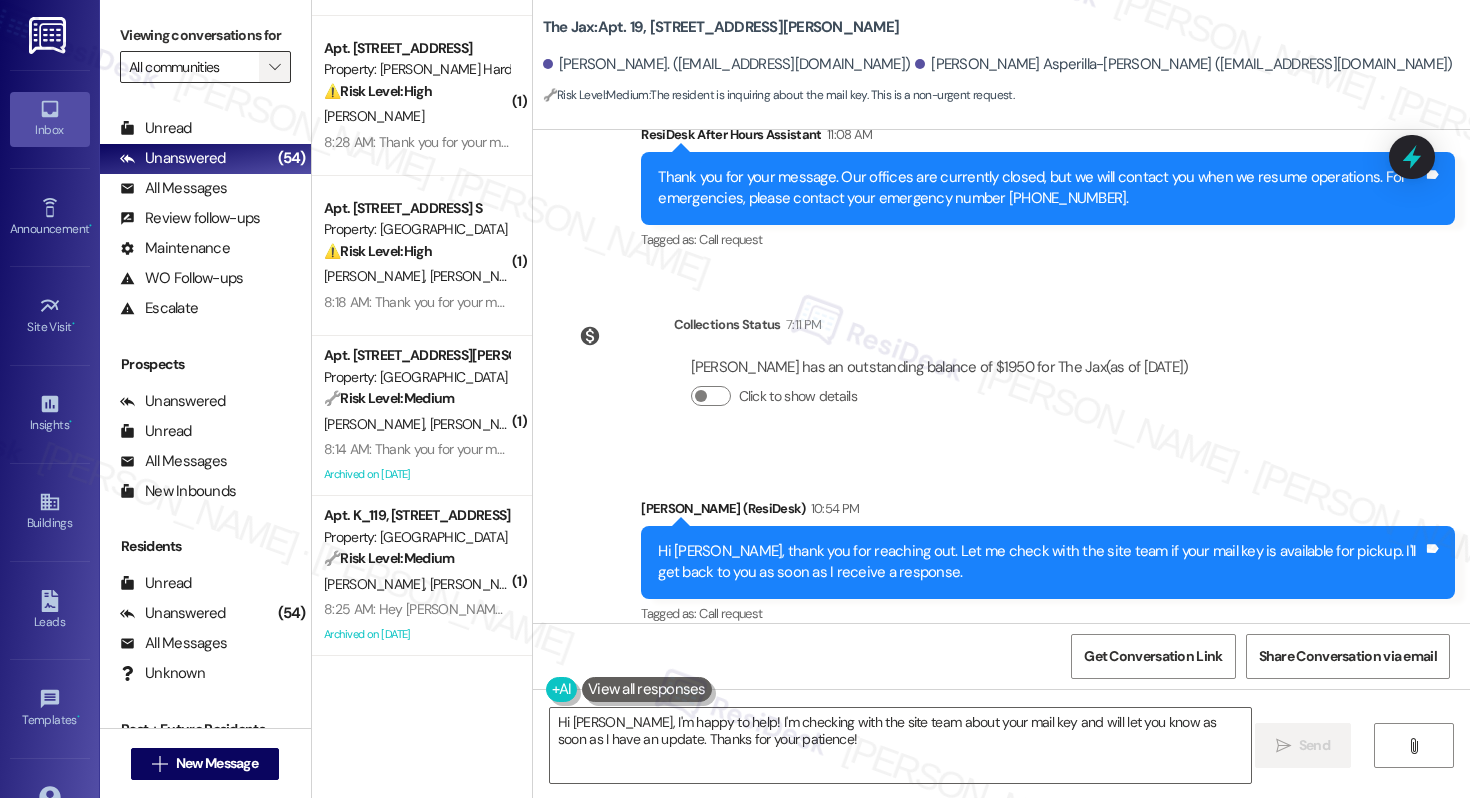 click on "" at bounding box center [274, 67] 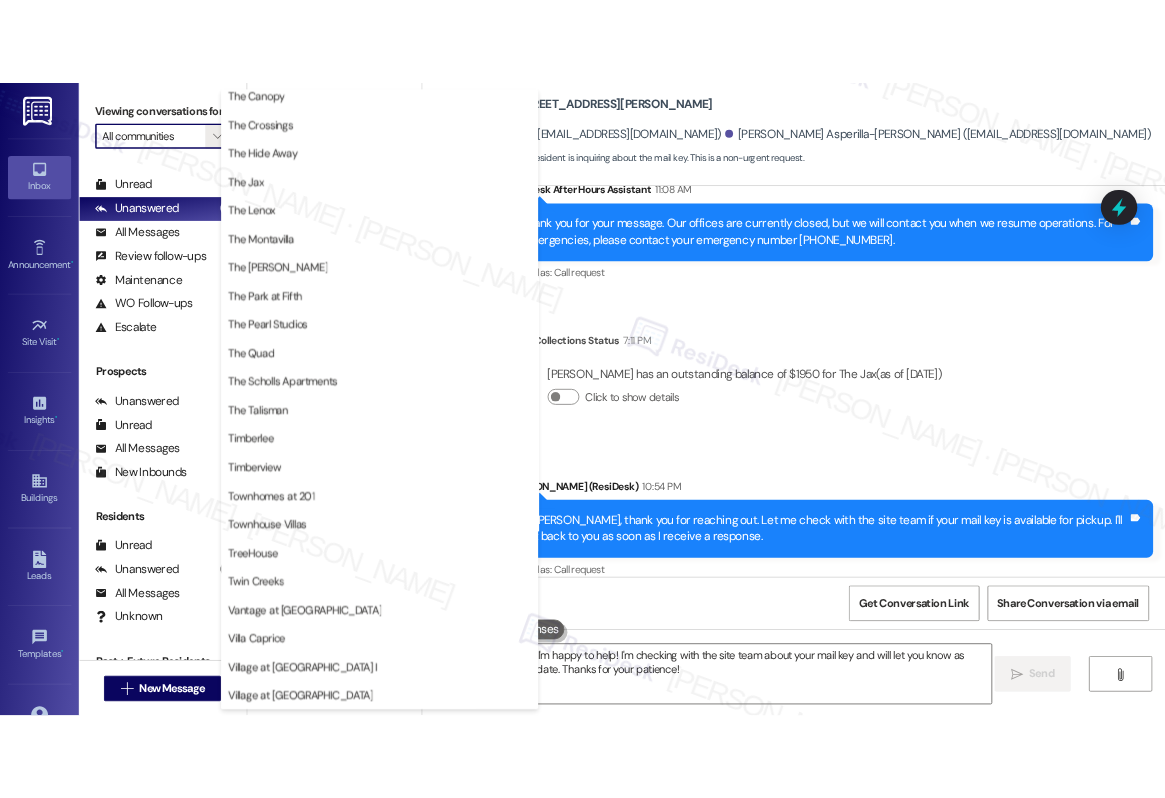 scroll, scrollTop: 3160, scrollLeft: 0, axis: vertical 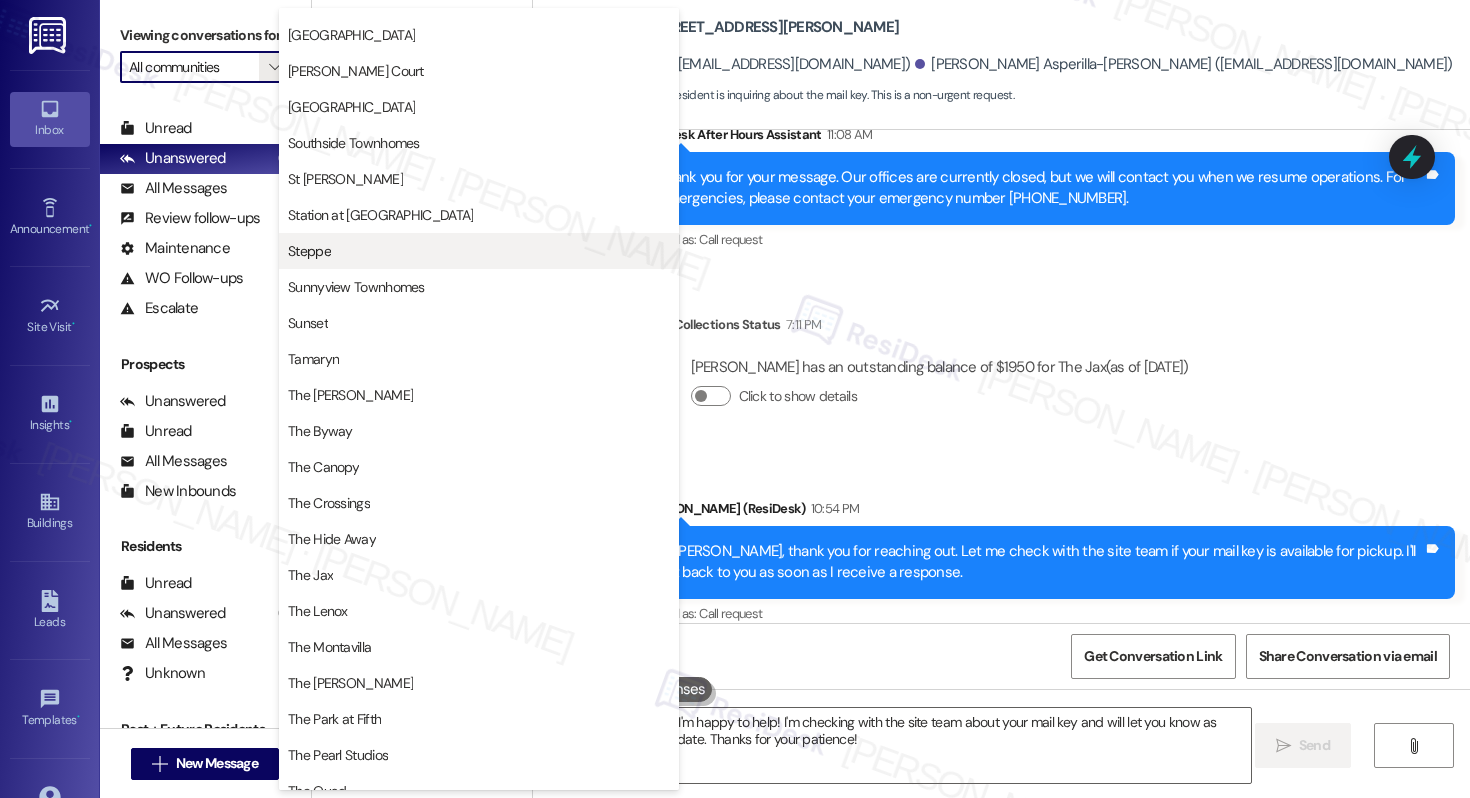 click on "Steppe" at bounding box center (479, 251) 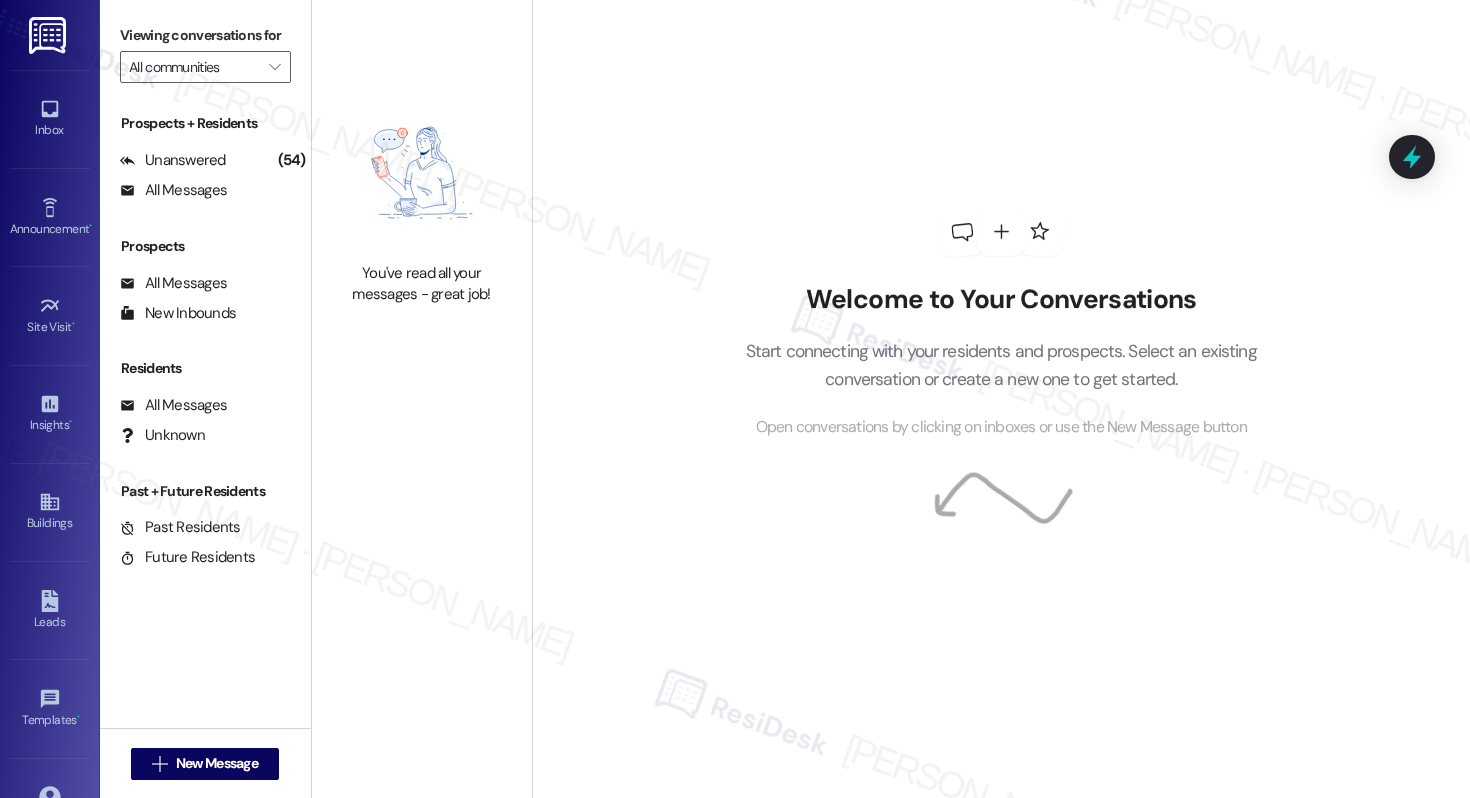 type on "Steppe" 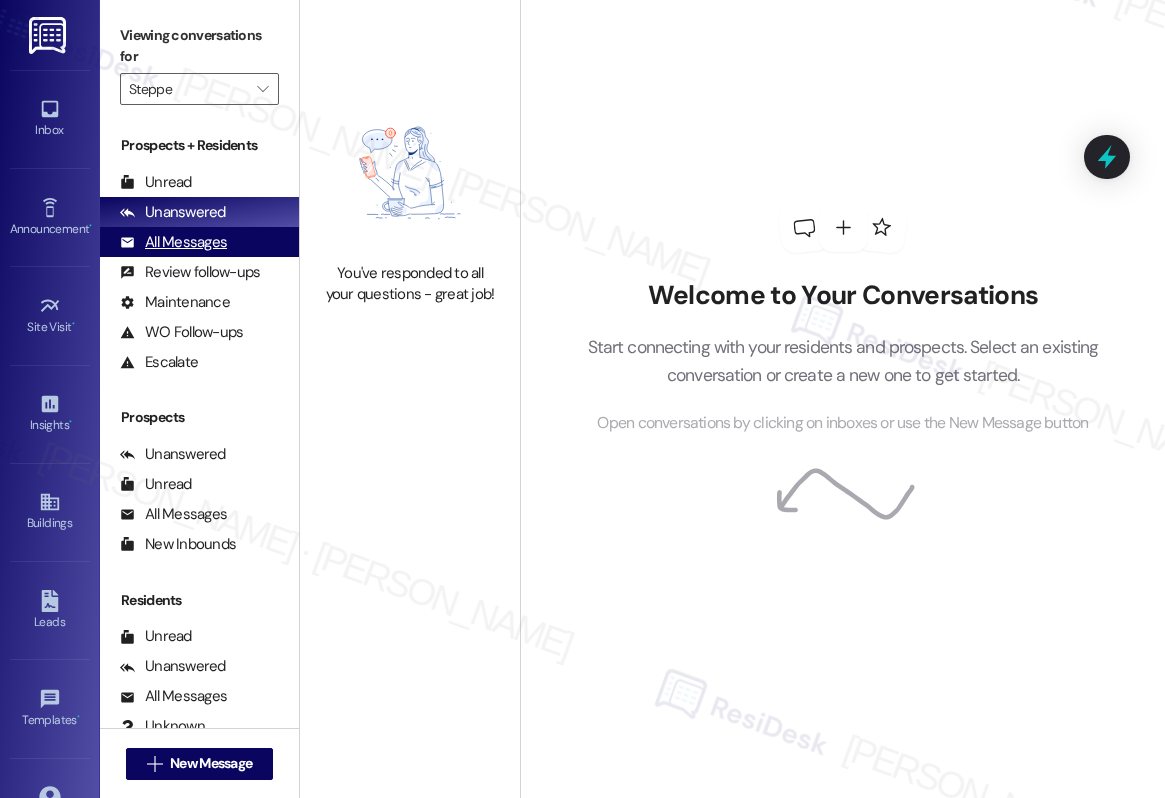 click on "All Messages" at bounding box center [173, 242] 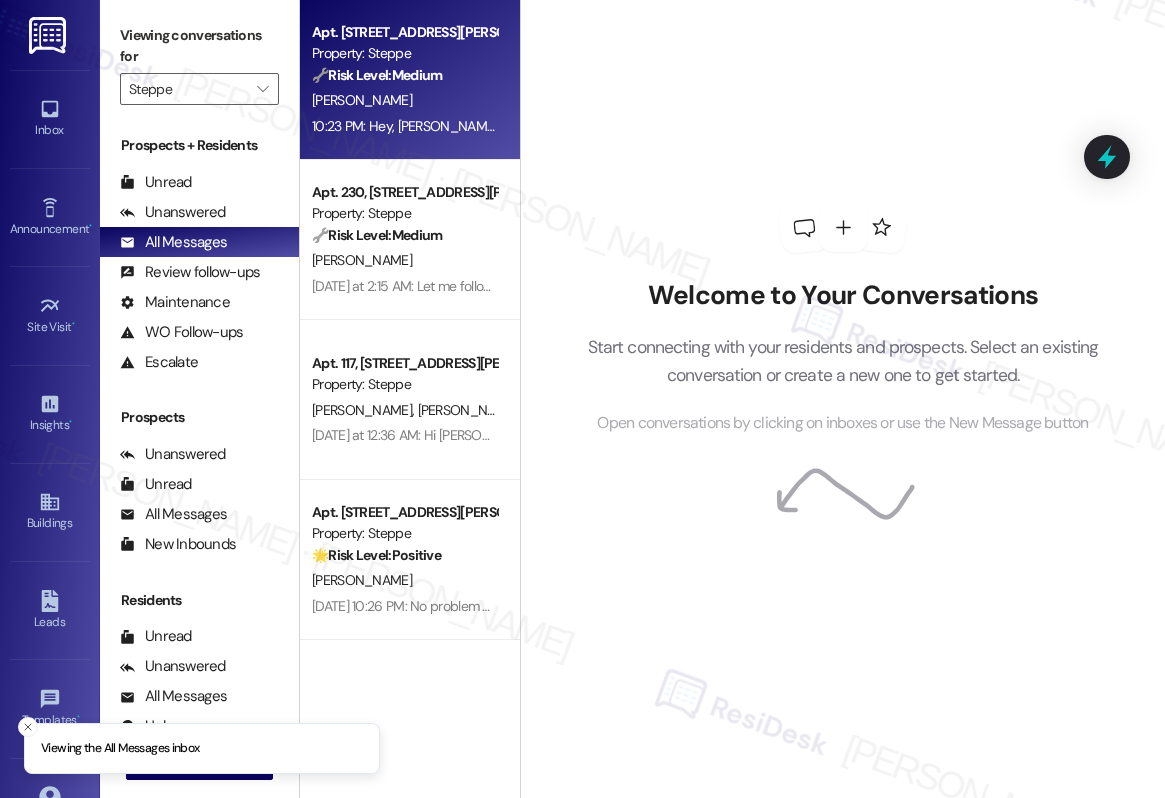 click on "[PERSON_NAME]" at bounding box center (362, 100) 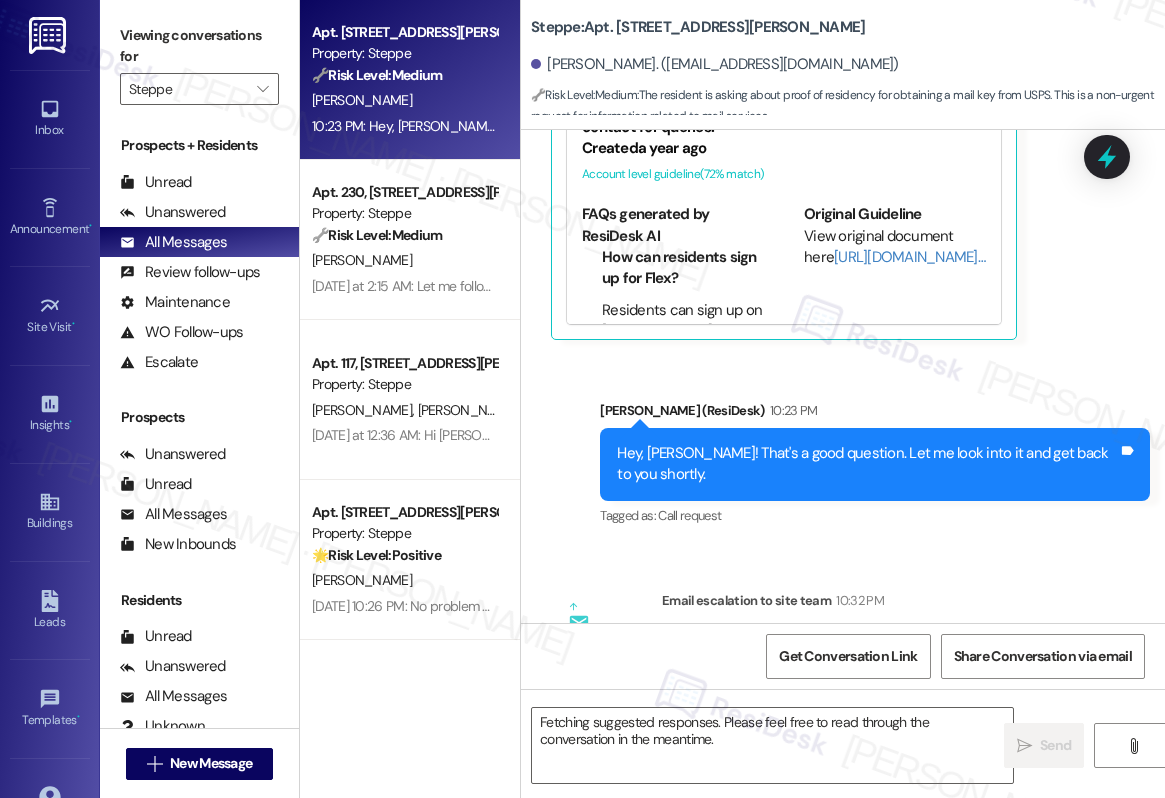 click on "[PERSON_NAME]" at bounding box center [404, 100] 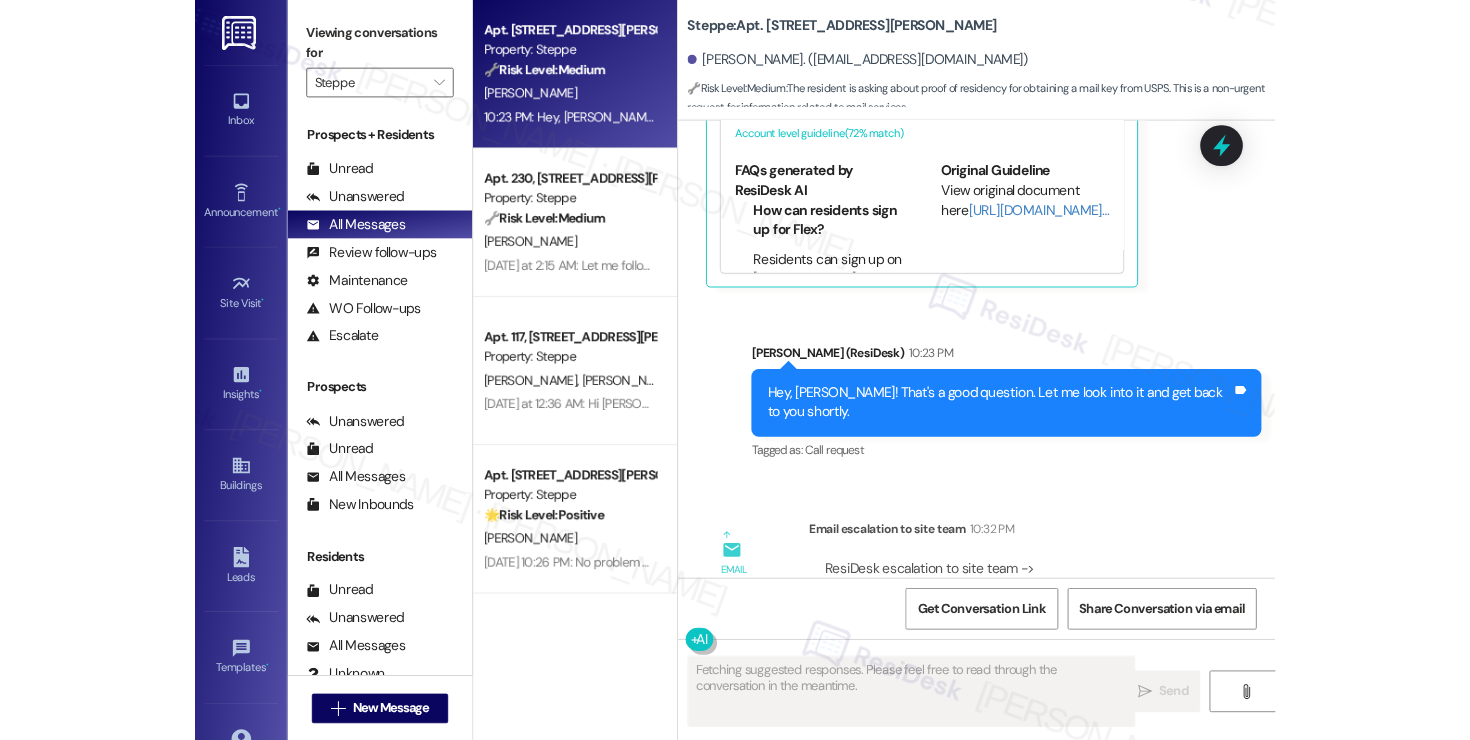 scroll, scrollTop: 10337, scrollLeft: 0, axis: vertical 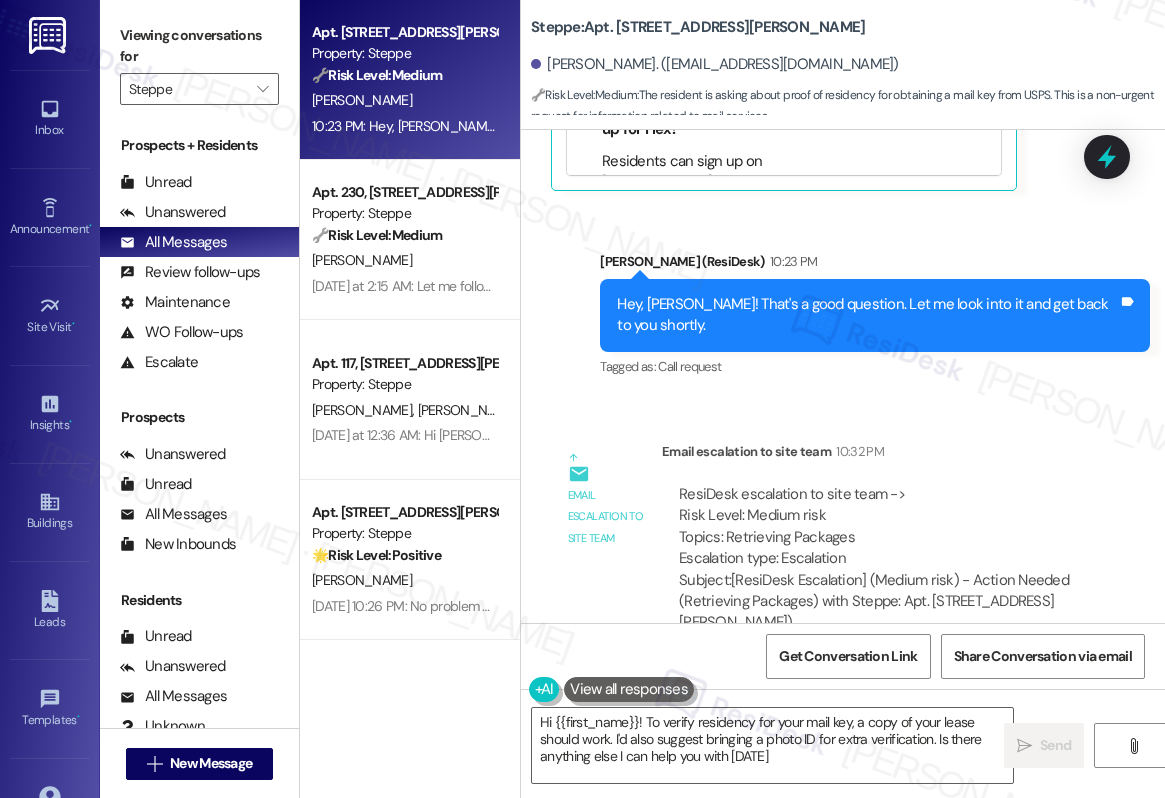 type on "Hi {{first_name}}! To verify residency for your mail key, a copy of your lease should work. I'd also suggest bringing a photo ID for extra verification. Is there anything else I can help you with [DATE]?" 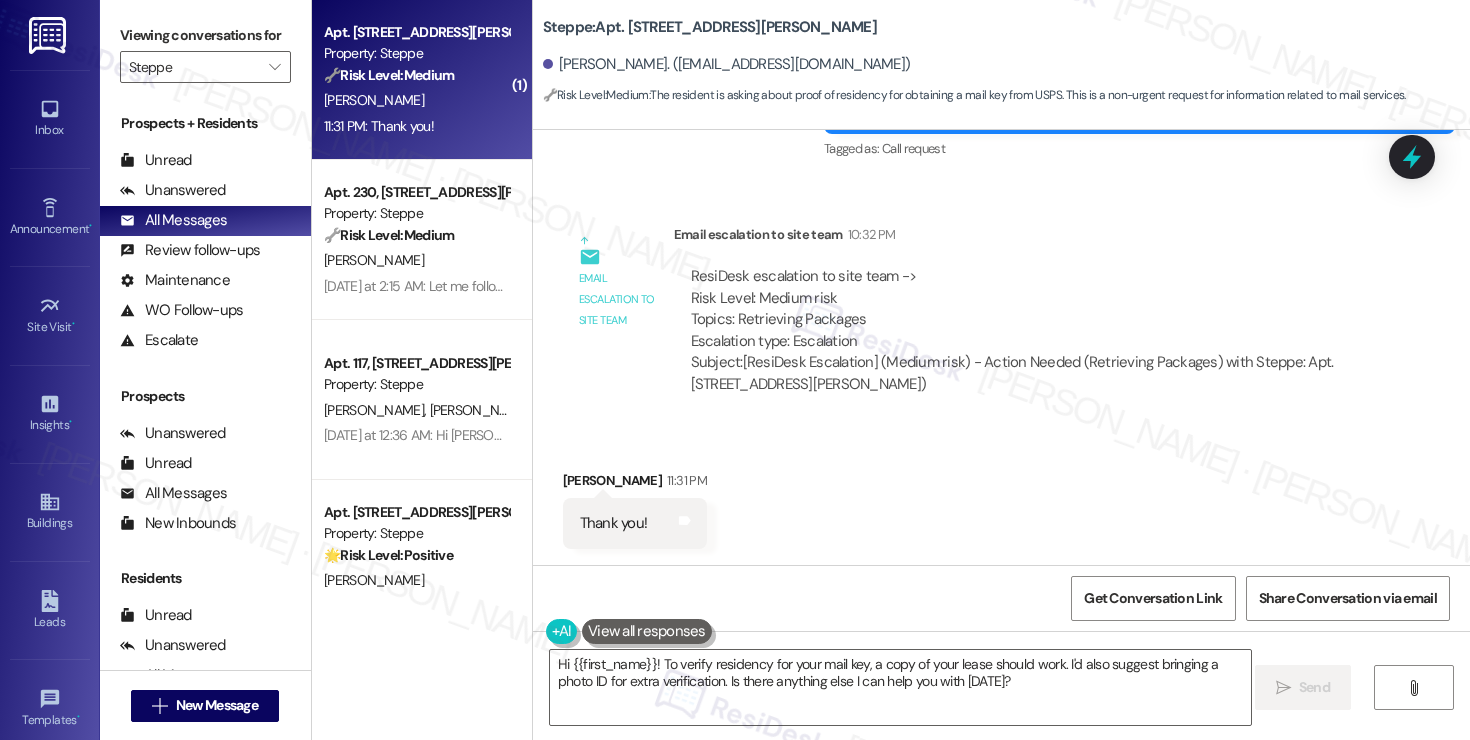 scroll, scrollTop: 9654, scrollLeft: 0, axis: vertical 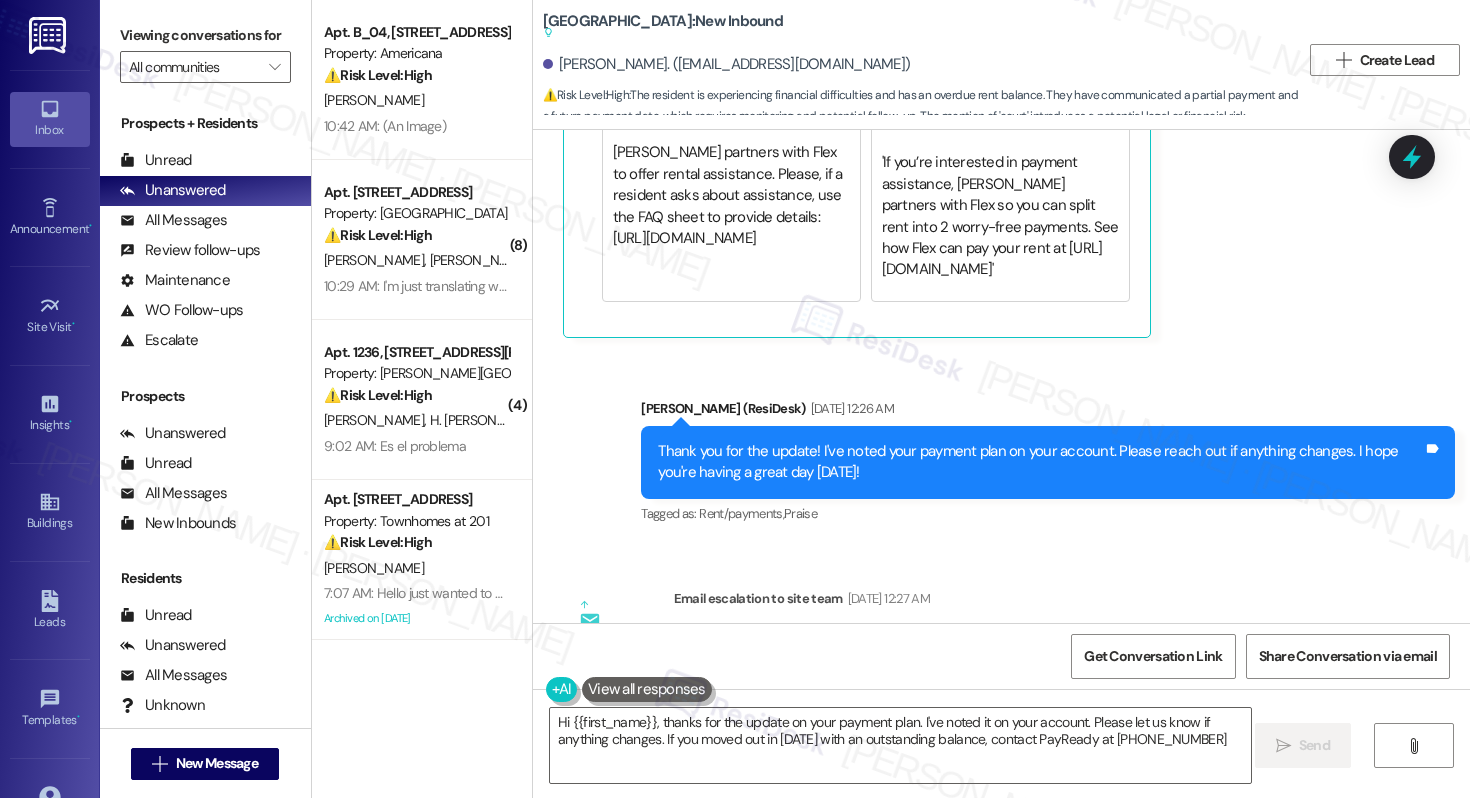 type on "Hi {{first_name}}, thanks for the update on your payment plan. I've noted it on your account. Please let us know if anything changes. If you moved out in 2025 with an outstanding balance, contact PayReady at 855-332-2688." 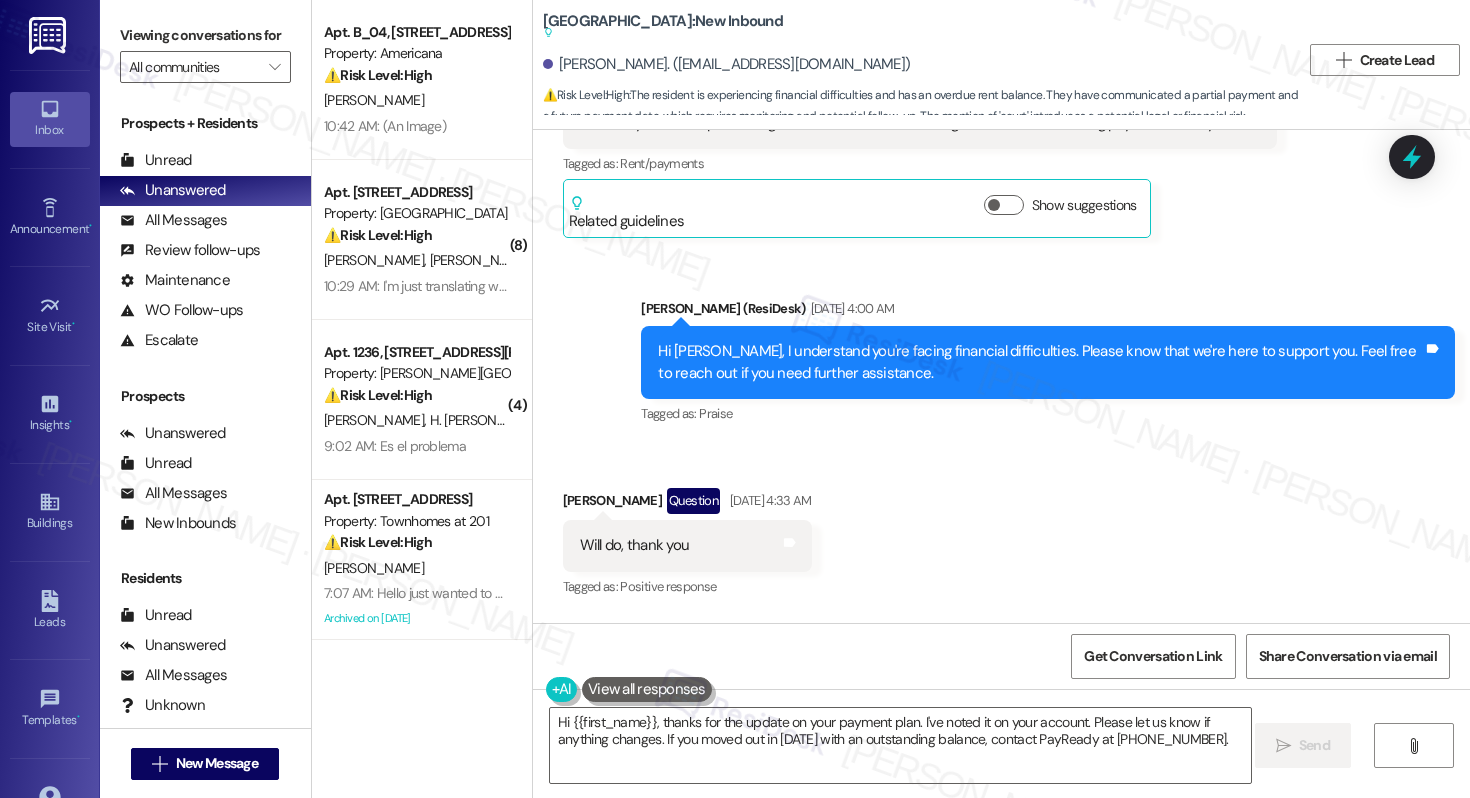 scroll, scrollTop: 19615, scrollLeft: 0, axis: vertical 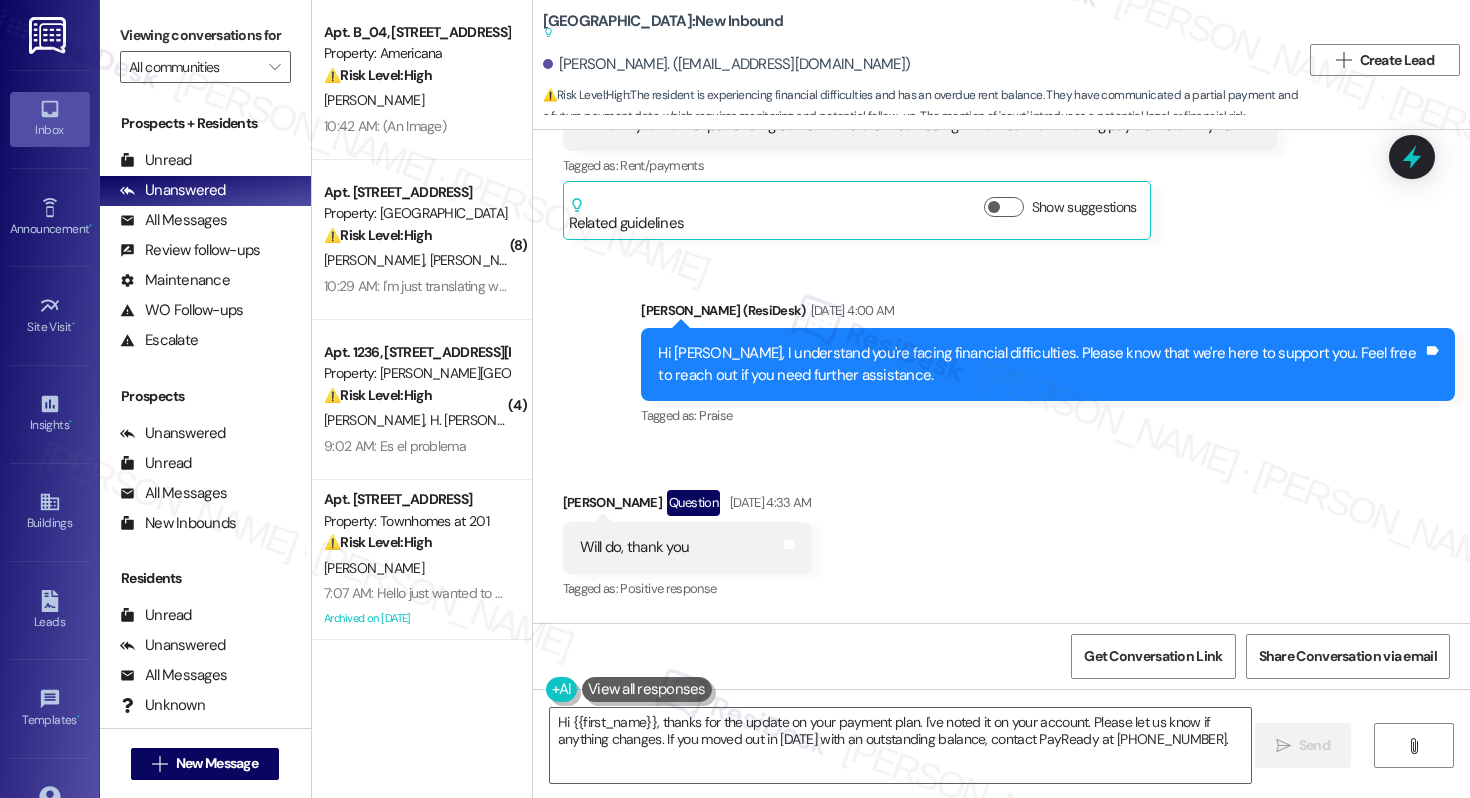 click on "Received via SMS Florcie Desouvre Question Jul 04, 2025 at 4:33 AM Will do, thank you Tags and notes Tagged as:   Positive response Click to highlight conversations about Positive response" at bounding box center (687, 546) 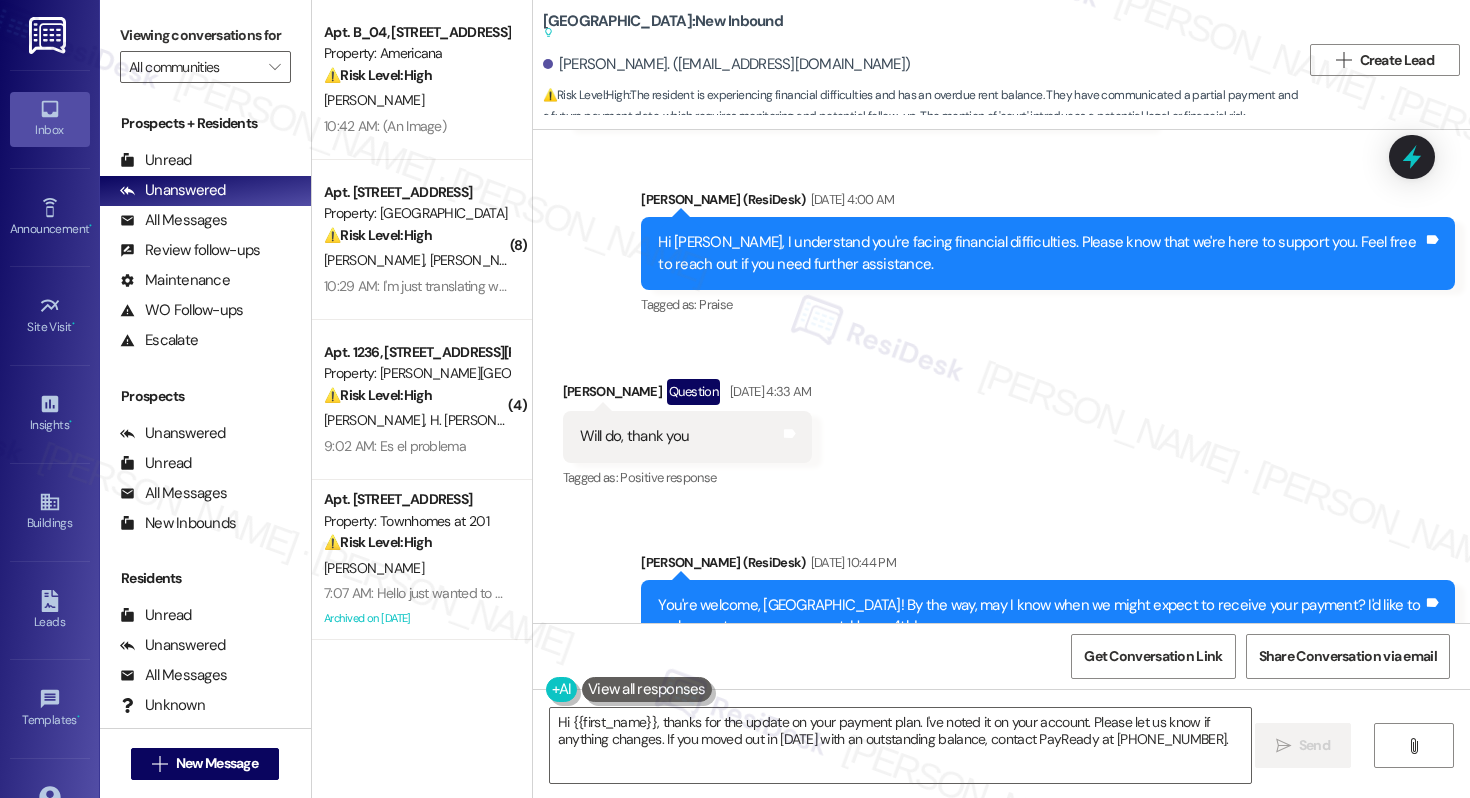 scroll, scrollTop: 19729, scrollLeft: 0, axis: vertical 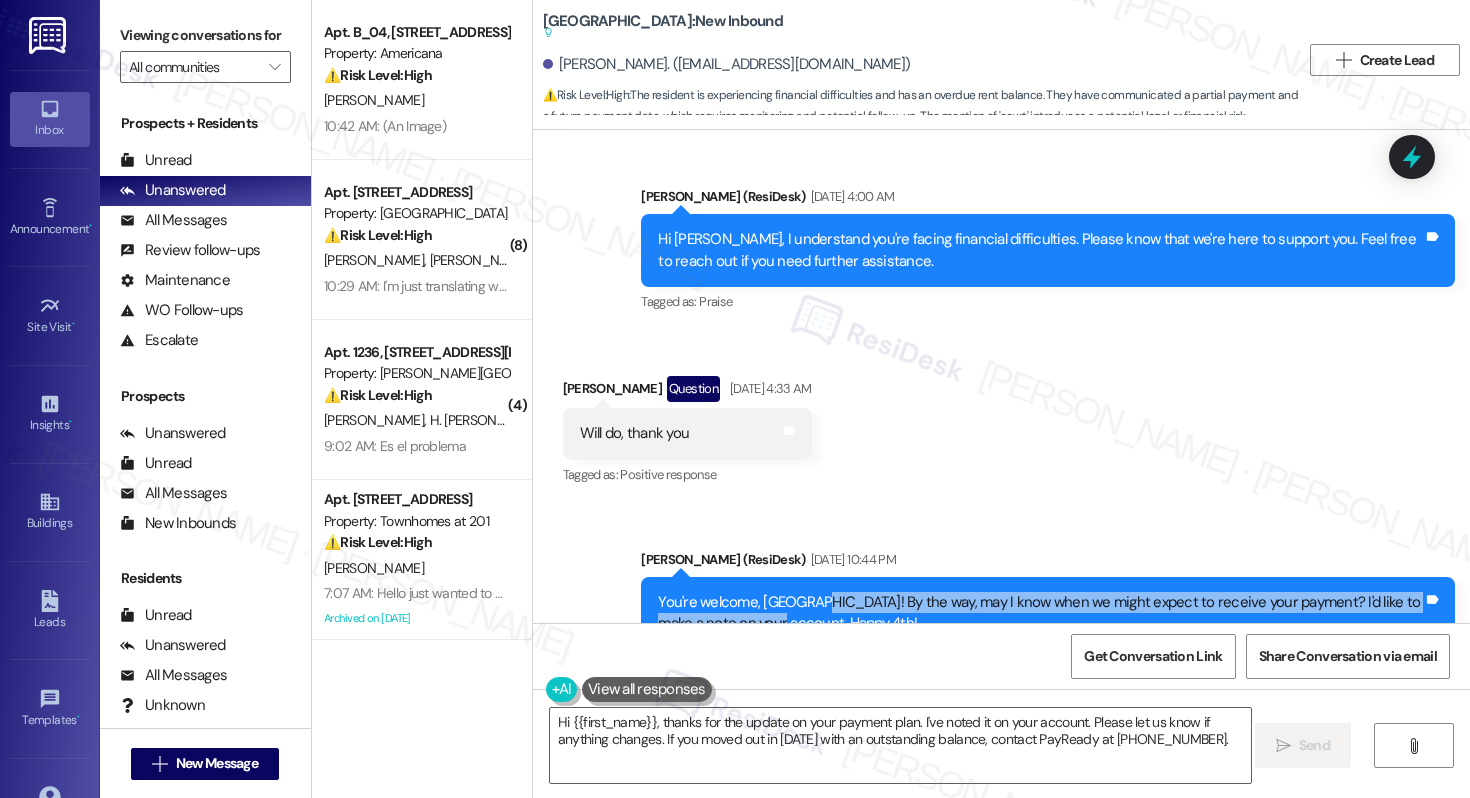 drag, startPoint x: 793, startPoint y: 434, endPoint x: 736, endPoint y: 456, distance: 61.09828 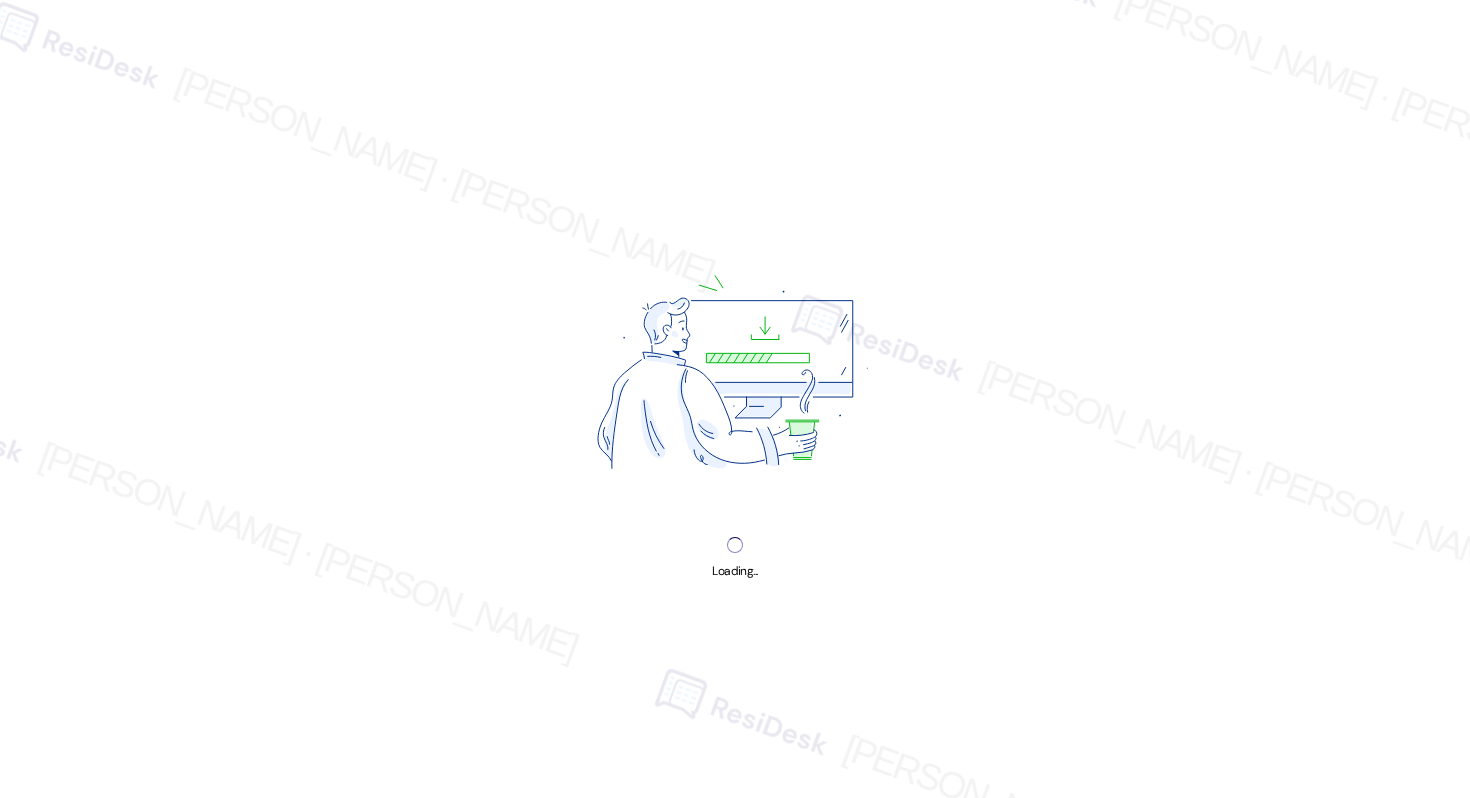 scroll, scrollTop: 0, scrollLeft: 0, axis: both 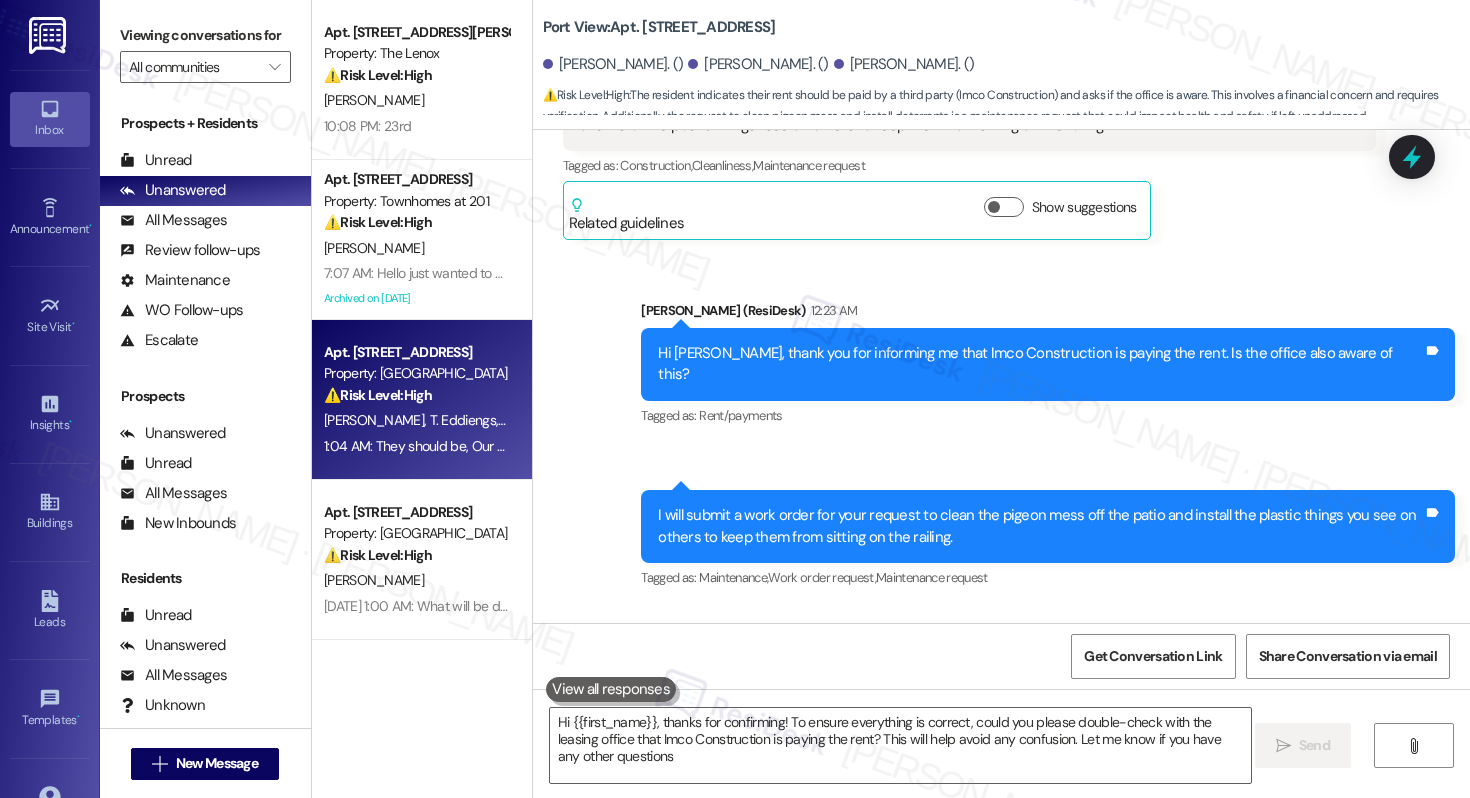type on "Hi {{first_name}}, thanks for confirming! To ensure everything is correct, could you please double-check with the leasing office that Imco Construction is paying the rent? This will help avoid any confusion. Let me know if you have any other questions!" 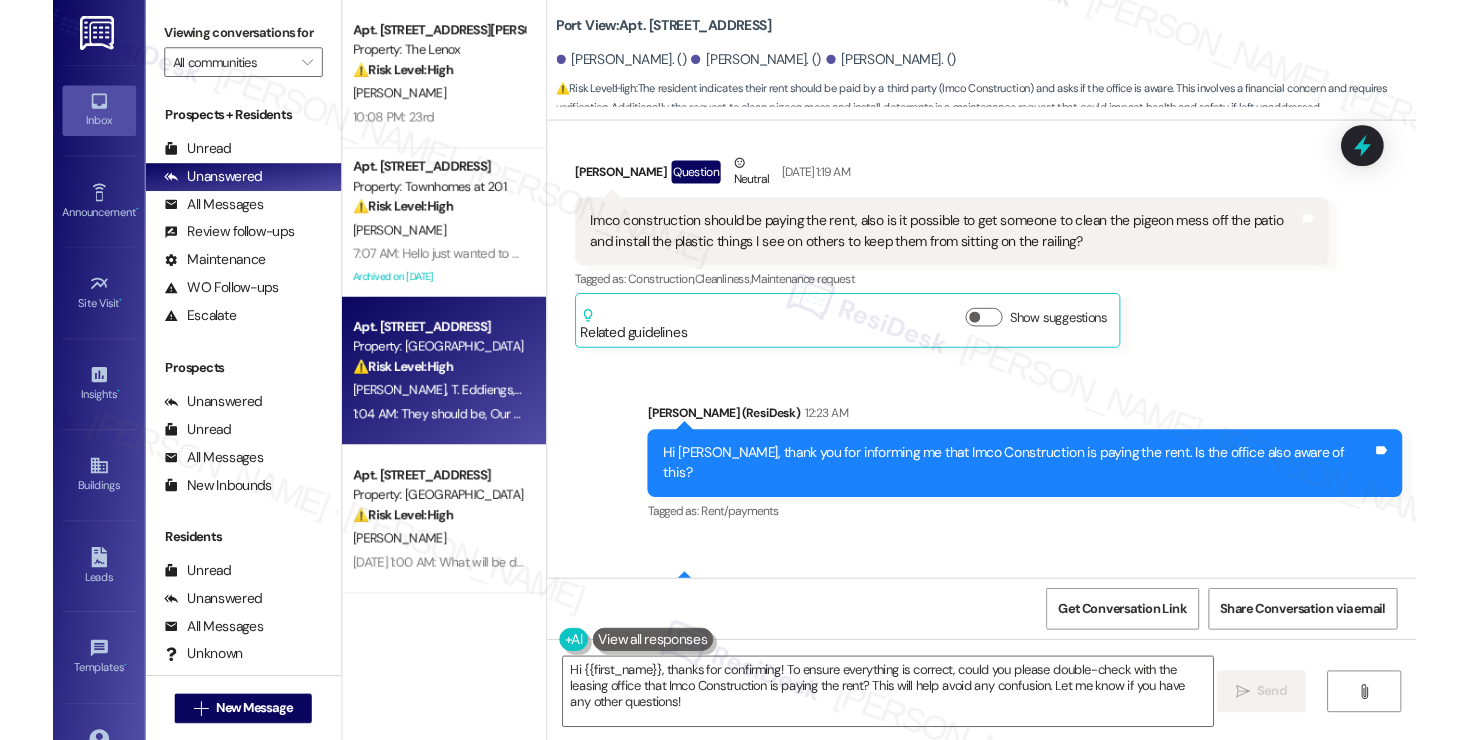 scroll, scrollTop: 334, scrollLeft: 0, axis: vertical 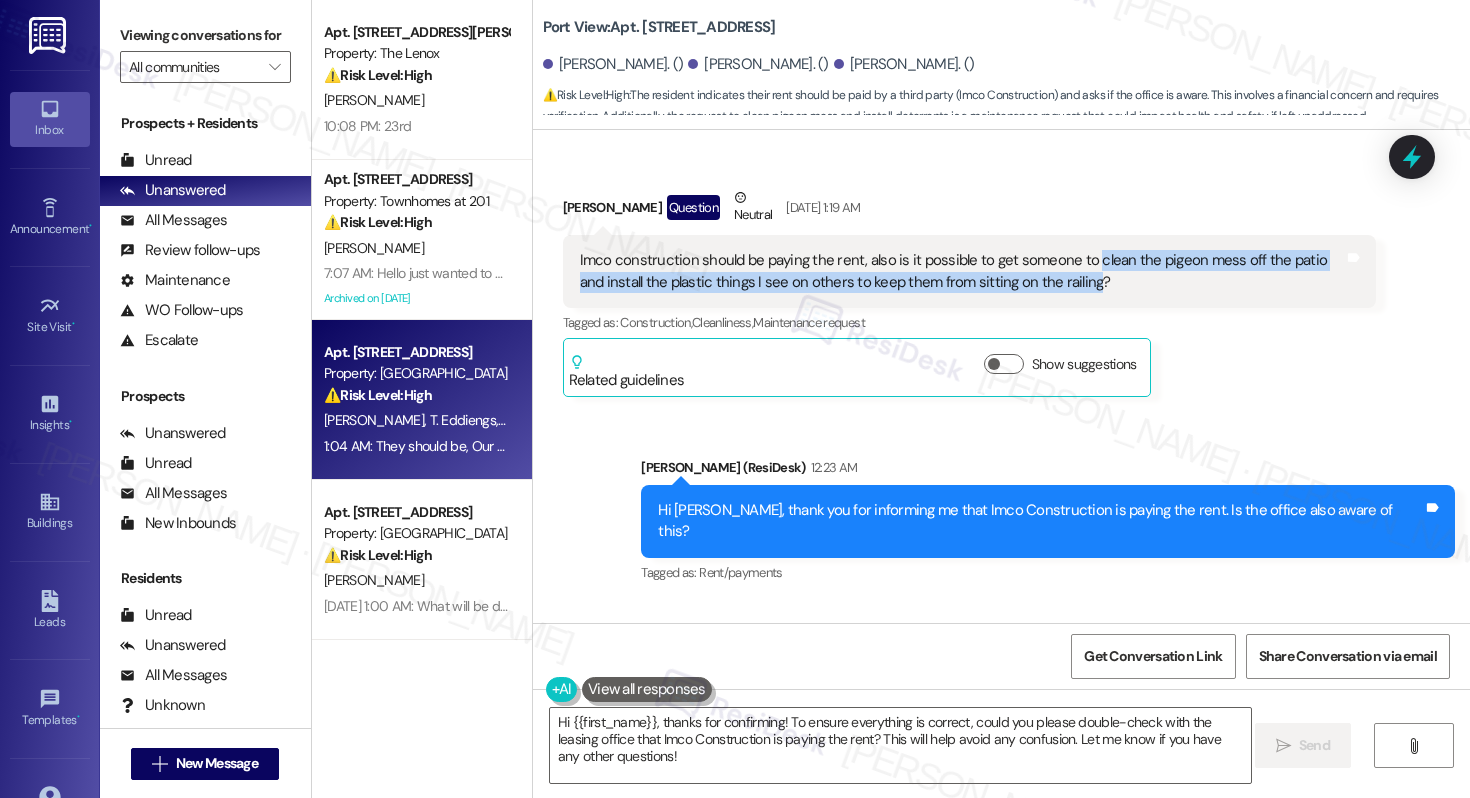 drag, startPoint x: 1076, startPoint y: 260, endPoint x: 1050, endPoint y: 288, distance: 38.209946 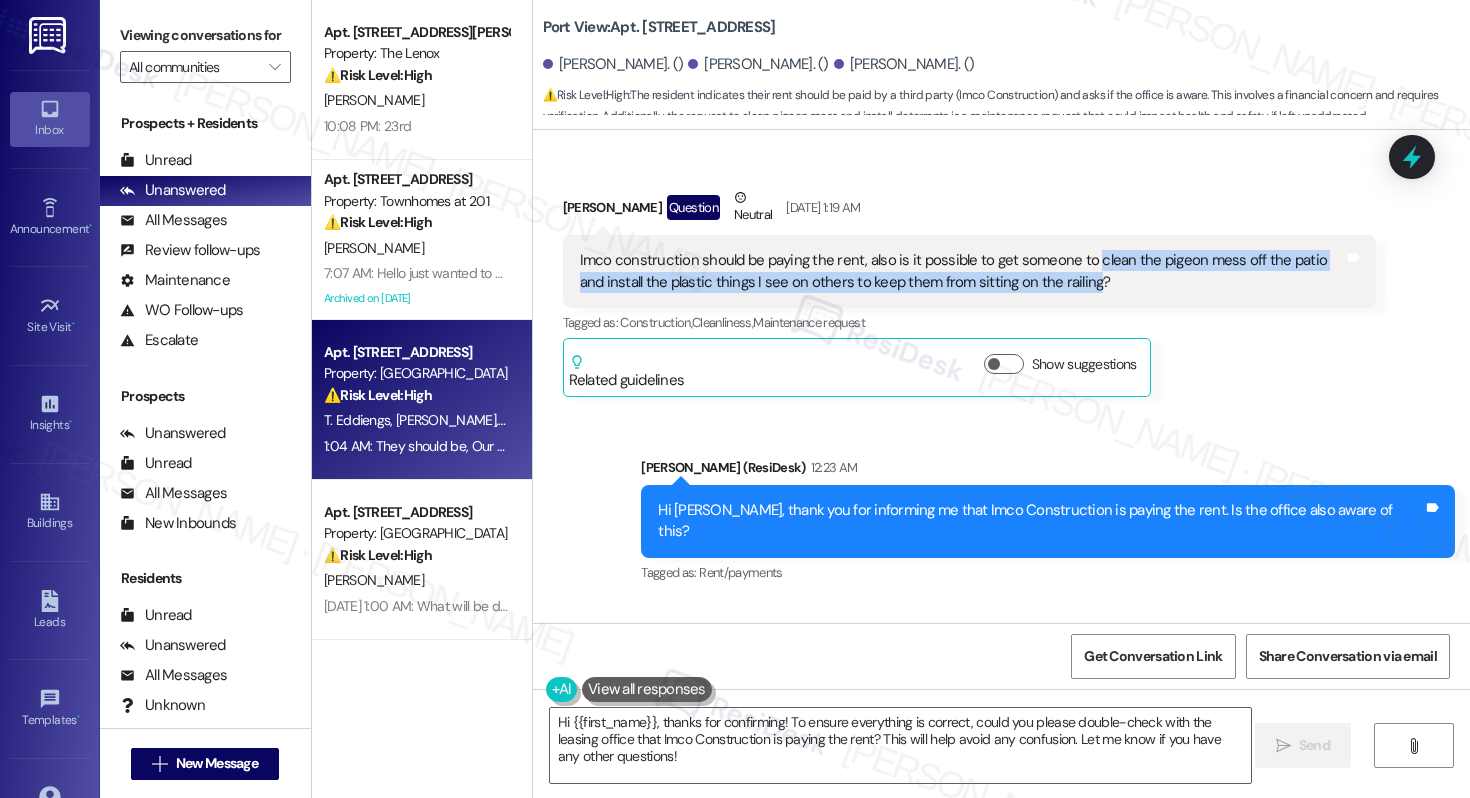 copy on "clean the pigeon mess off the patio and install the plastic things I see on others to keep them from sitting on the railing" 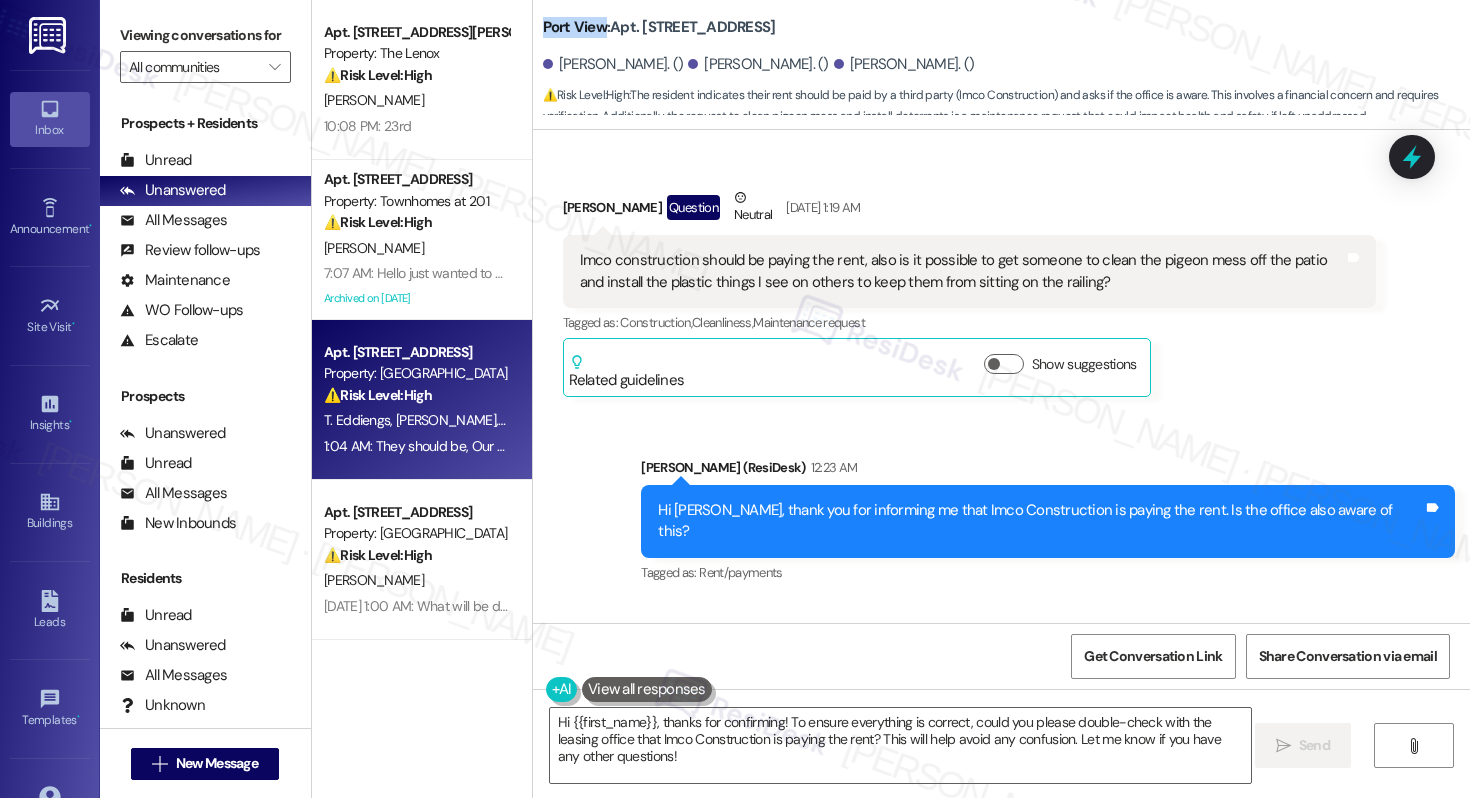 drag, startPoint x: 532, startPoint y: 26, endPoint x: 594, endPoint y: 31, distance: 62.201286 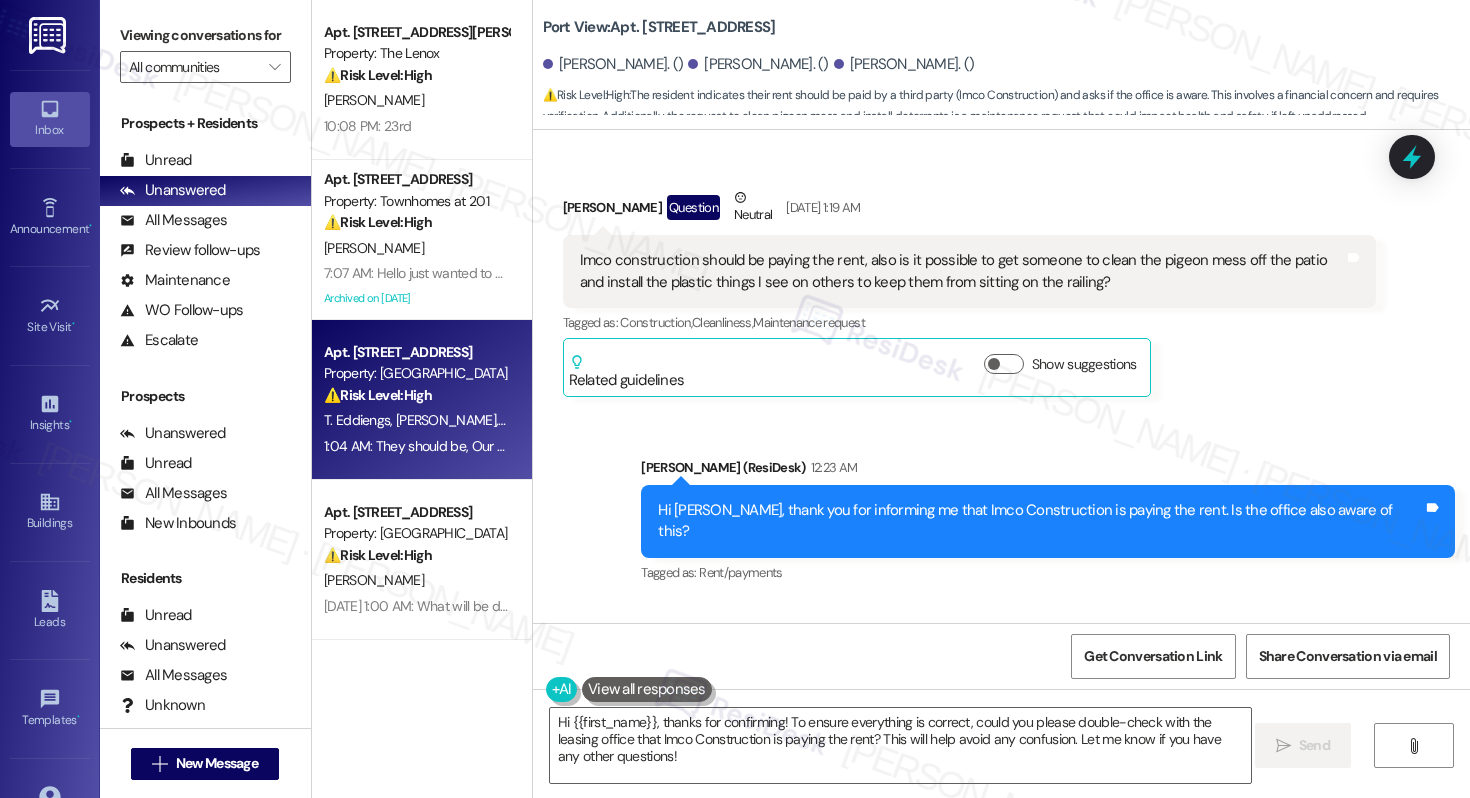 click on "Port View:  Apt. 302E, 320 NE Columbia Ave" at bounding box center [659, 27] 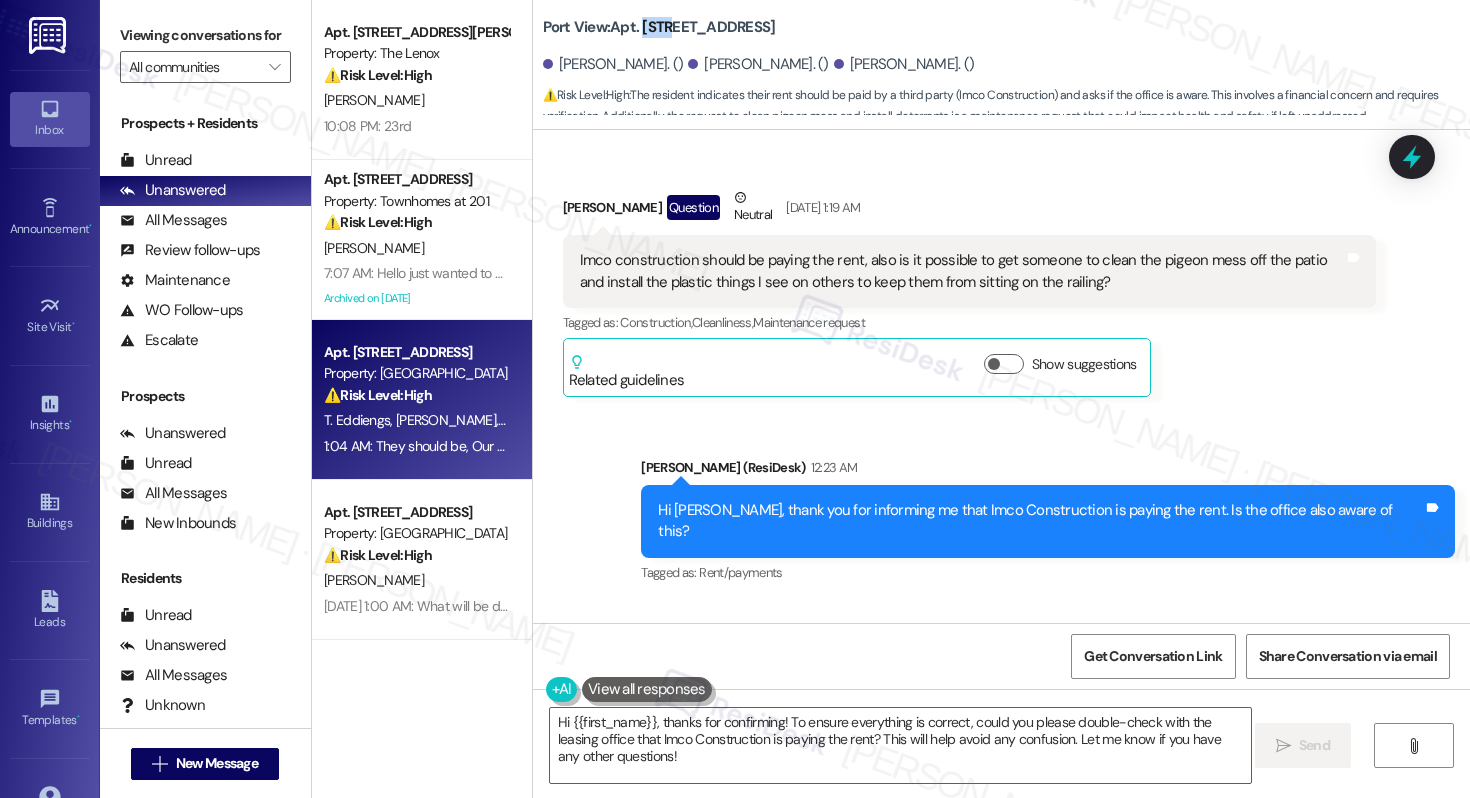 copy on "302E" 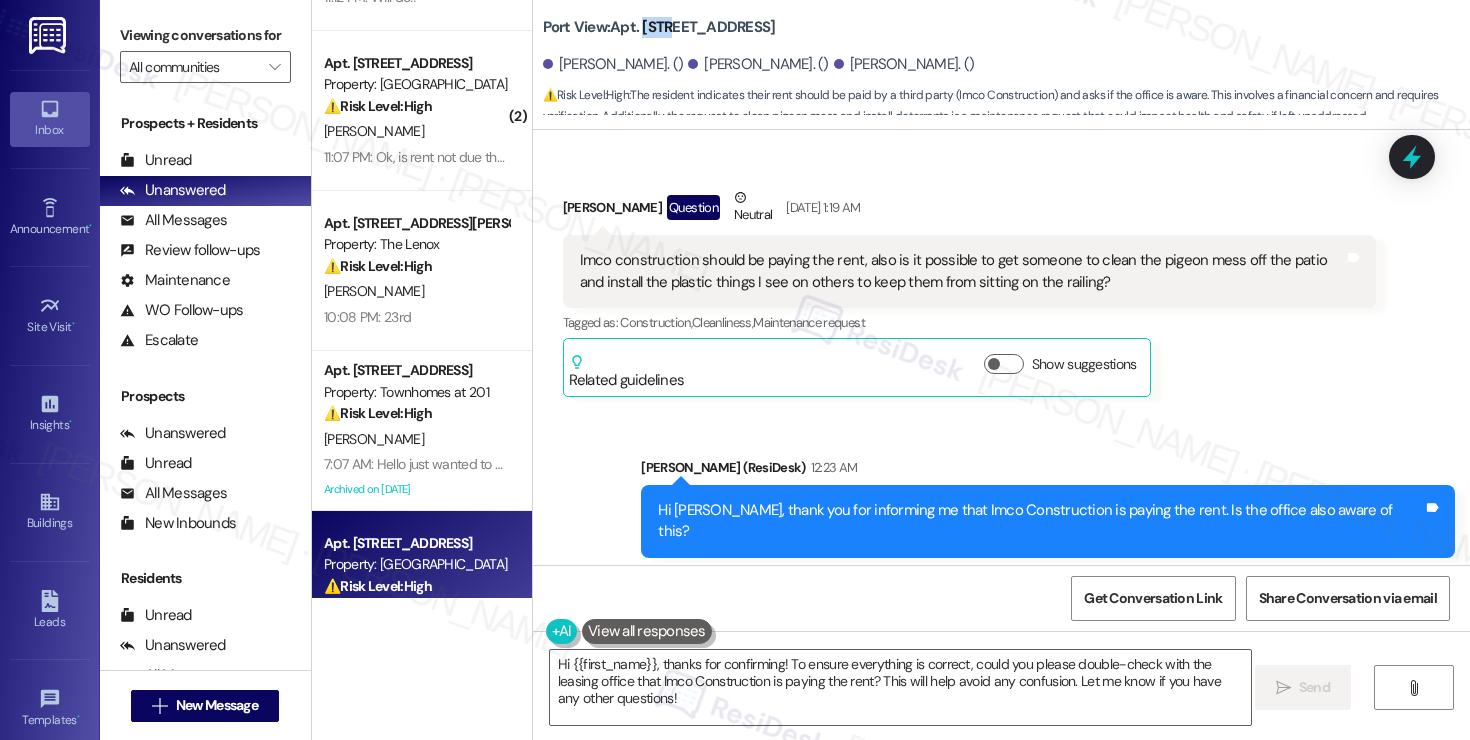 scroll, scrollTop: 139, scrollLeft: 0, axis: vertical 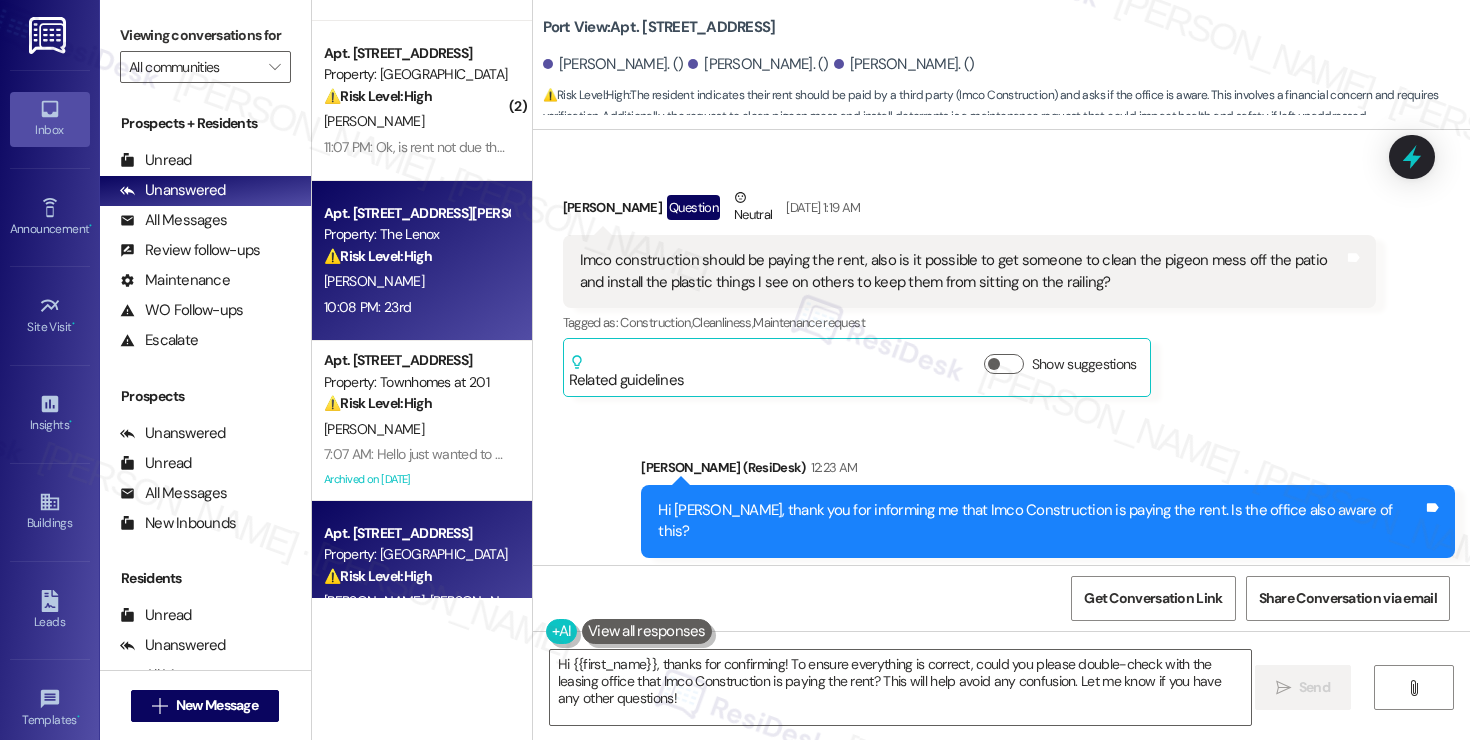 click on "Property: The Lenox" at bounding box center [416, 234] 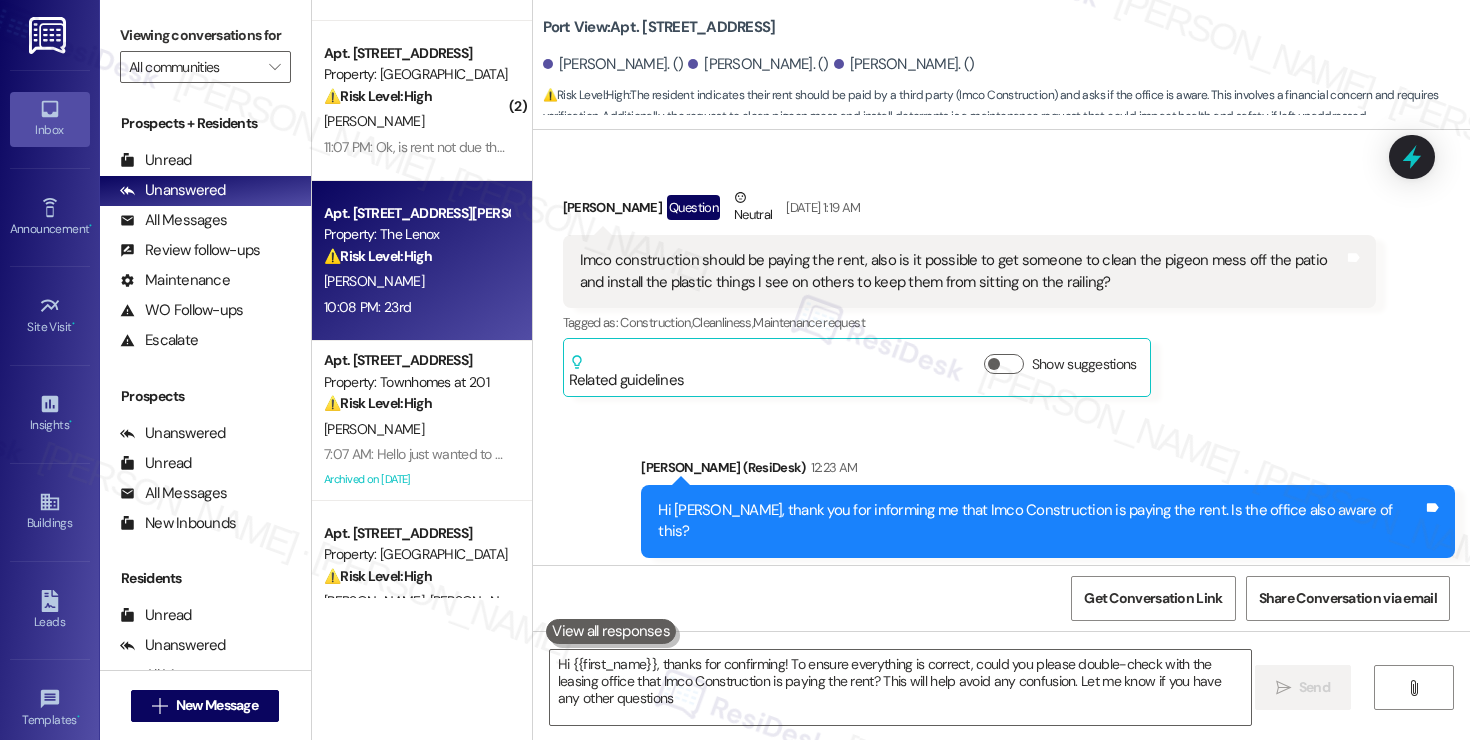 type on "Hi {{first_name}}, thanks for confirming! To ensure everything is correct, could you please double-check with the leasing office that Imco Construction is paying the rent? This will help avoid any confusion. Let me know if you have any other questions!" 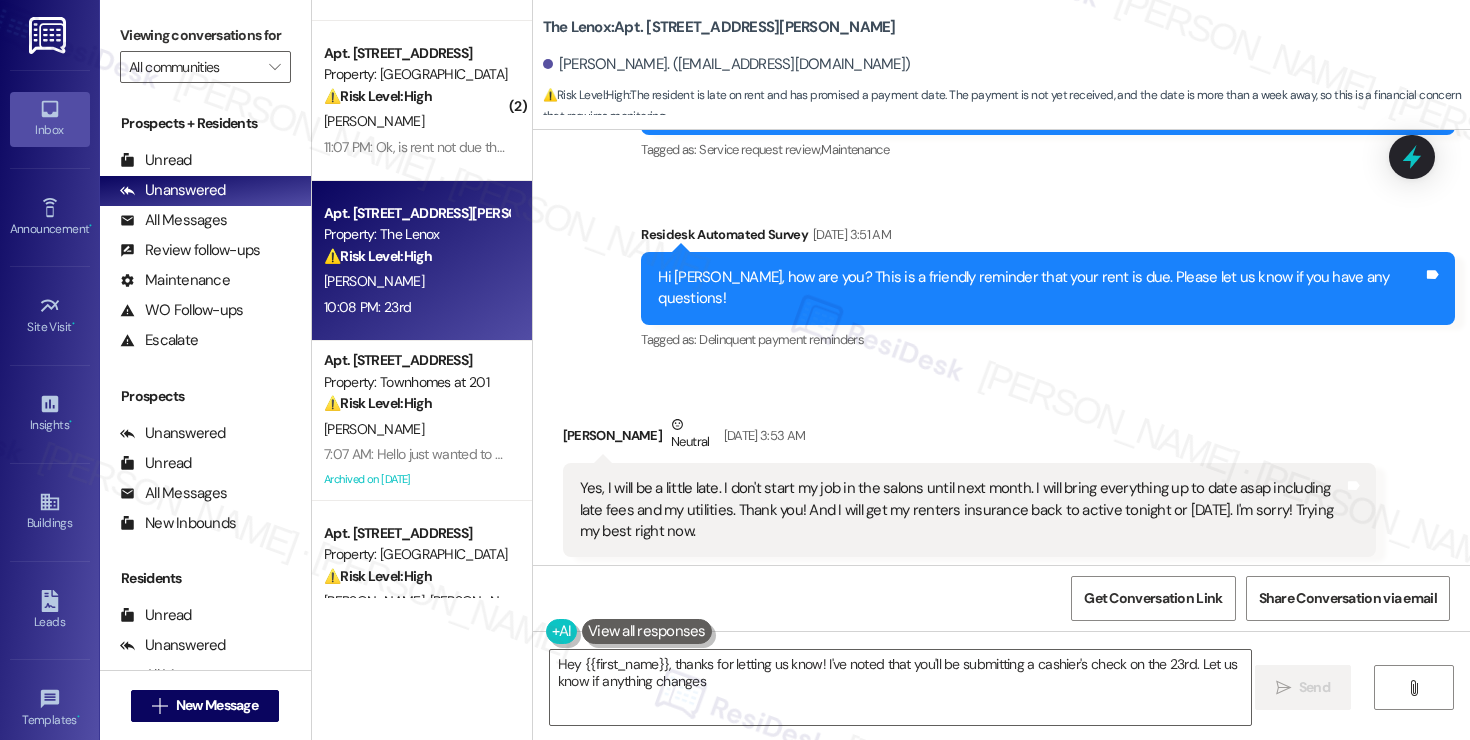 type on "Hey {{first_name}}, thanks for letting us know! I've noted that you'll be submitting a cashier's check on the 23rd. Let us know if anything changes!" 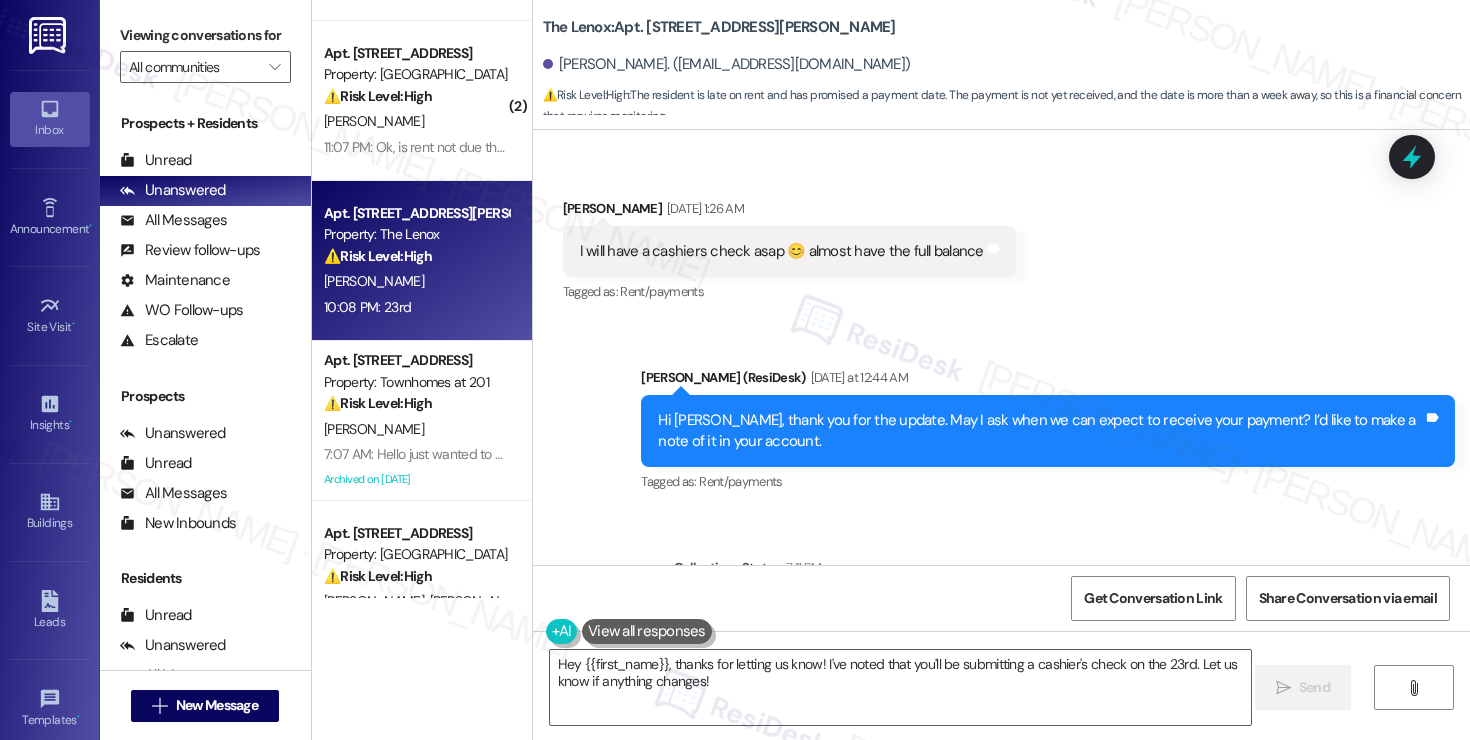 scroll, scrollTop: 4237, scrollLeft: 0, axis: vertical 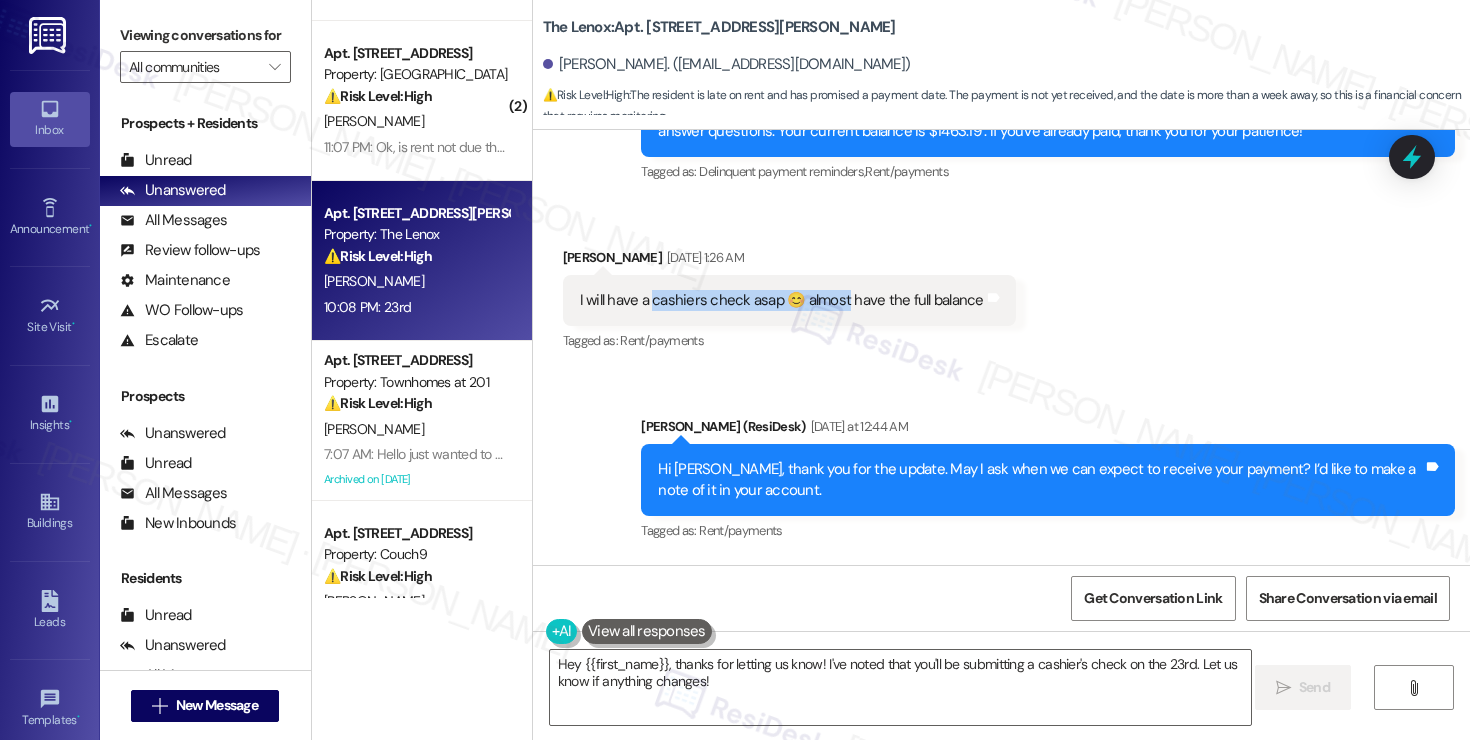 drag, startPoint x: 642, startPoint y: 216, endPoint x: 827, endPoint y: 216, distance: 185 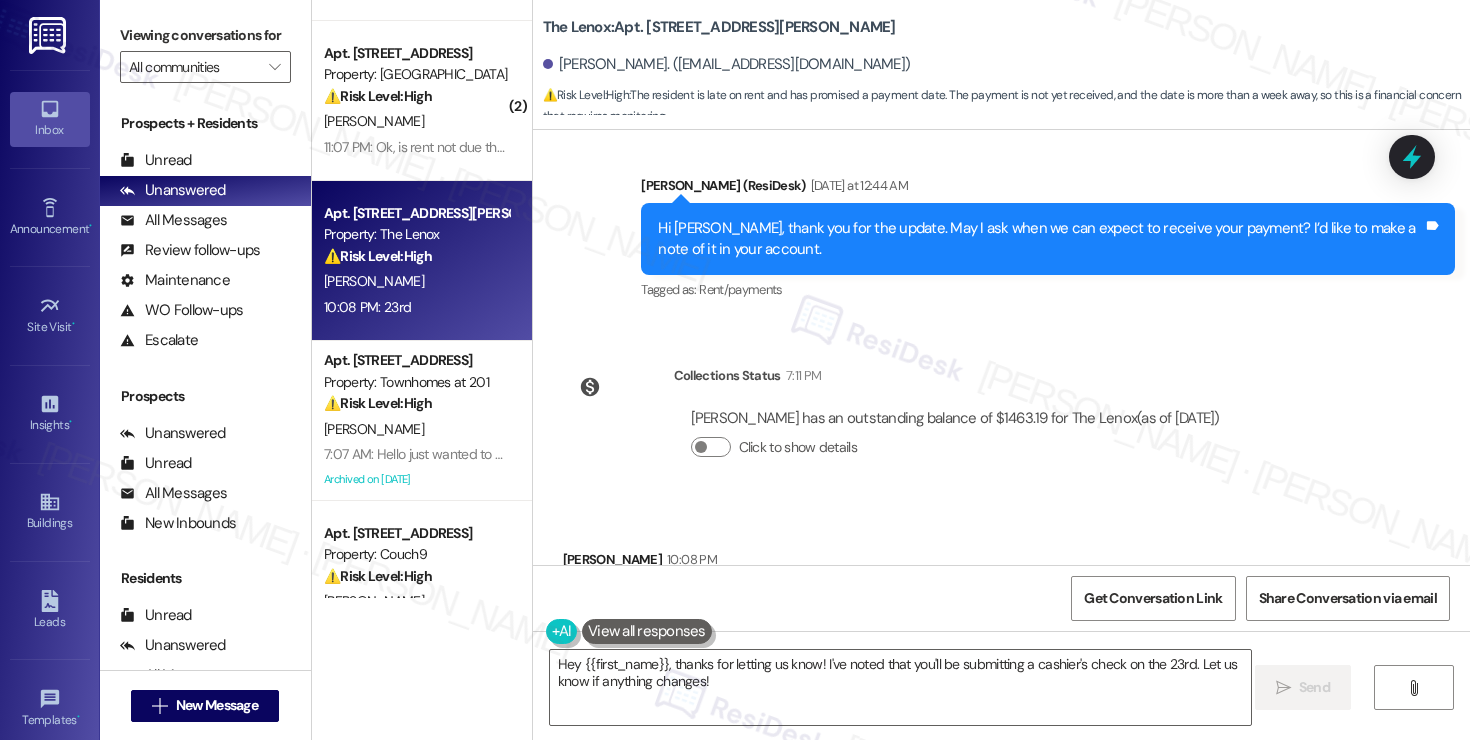 scroll, scrollTop: 4459, scrollLeft: 0, axis: vertical 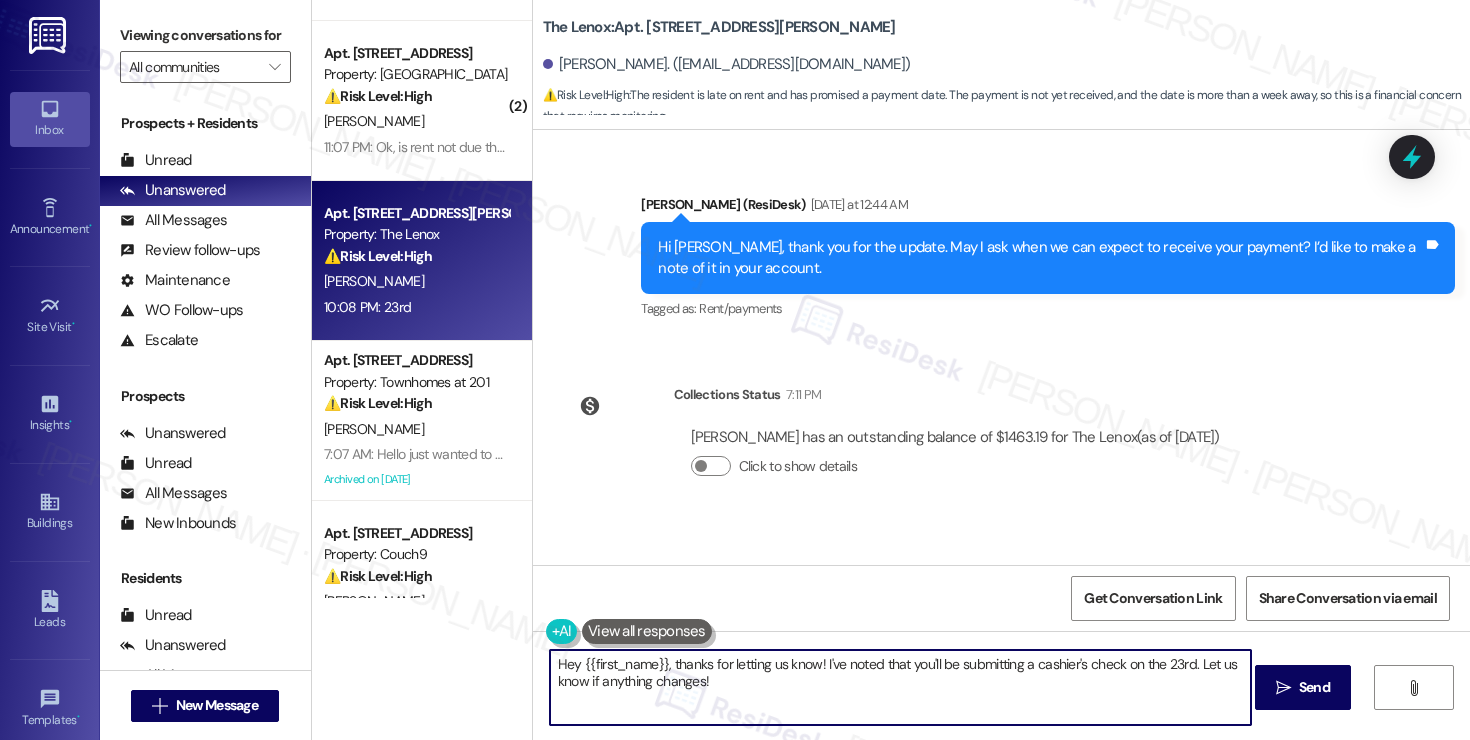 click on "Hey {{first_name}}, thanks for letting us know! I've noted that you'll be submitting a cashier's check on the 23rd. Let us know if anything changes!" at bounding box center (900, 687) 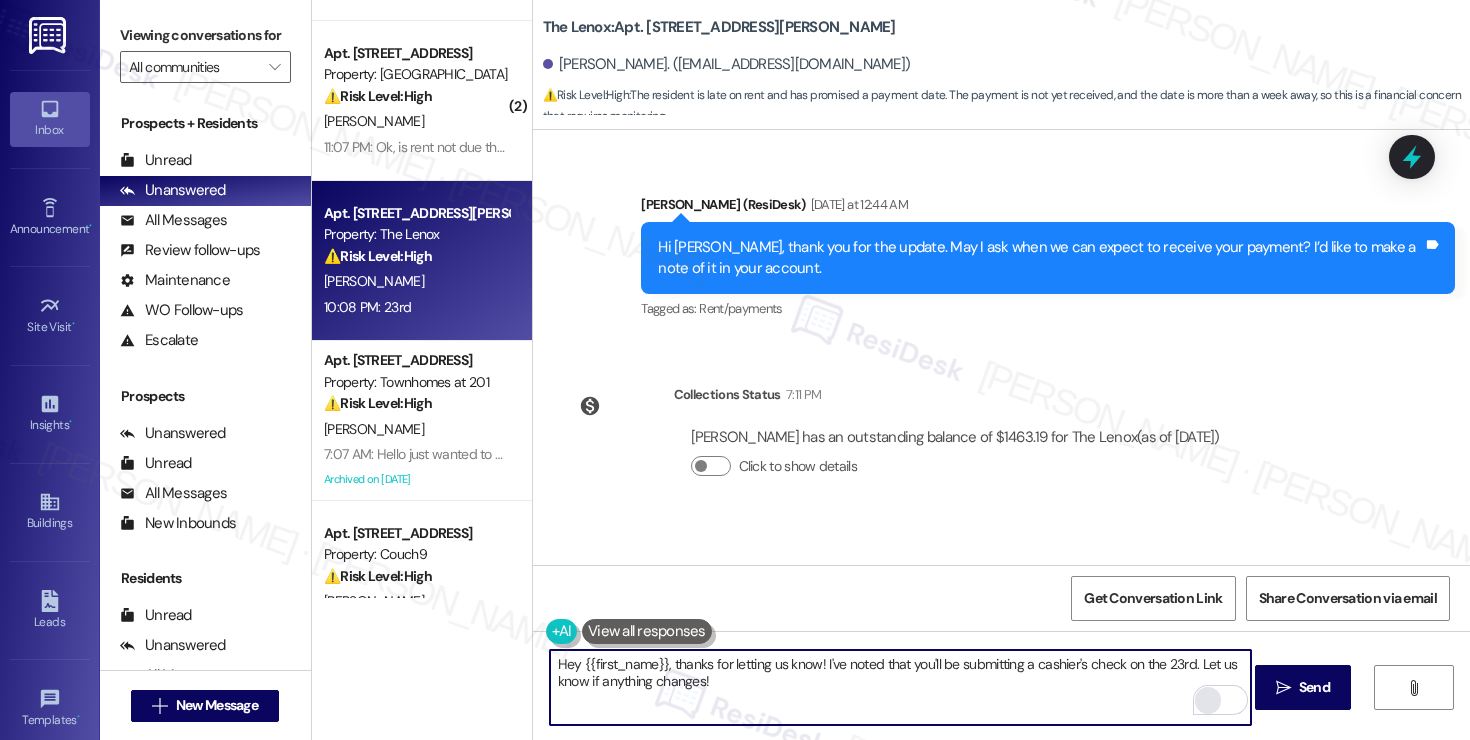 drag, startPoint x: 1193, startPoint y: 664, endPoint x: 1200, endPoint y: 698, distance: 34.713108 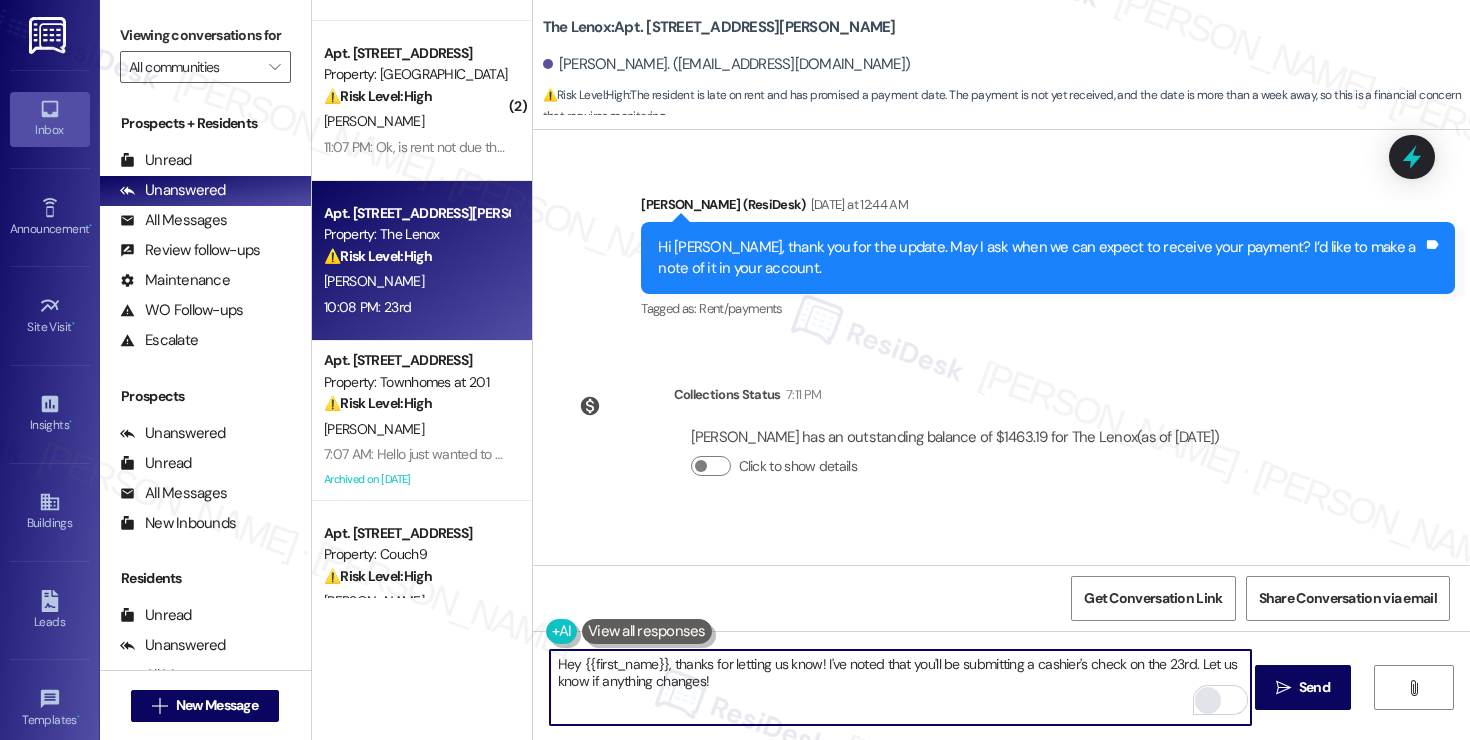 click on "Hey {{first_name}}, thanks for letting us know! I've noted that you'll be submitting a cashier's check on the 23rd. Let us know if anything changes!" at bounding box center [900, 687] 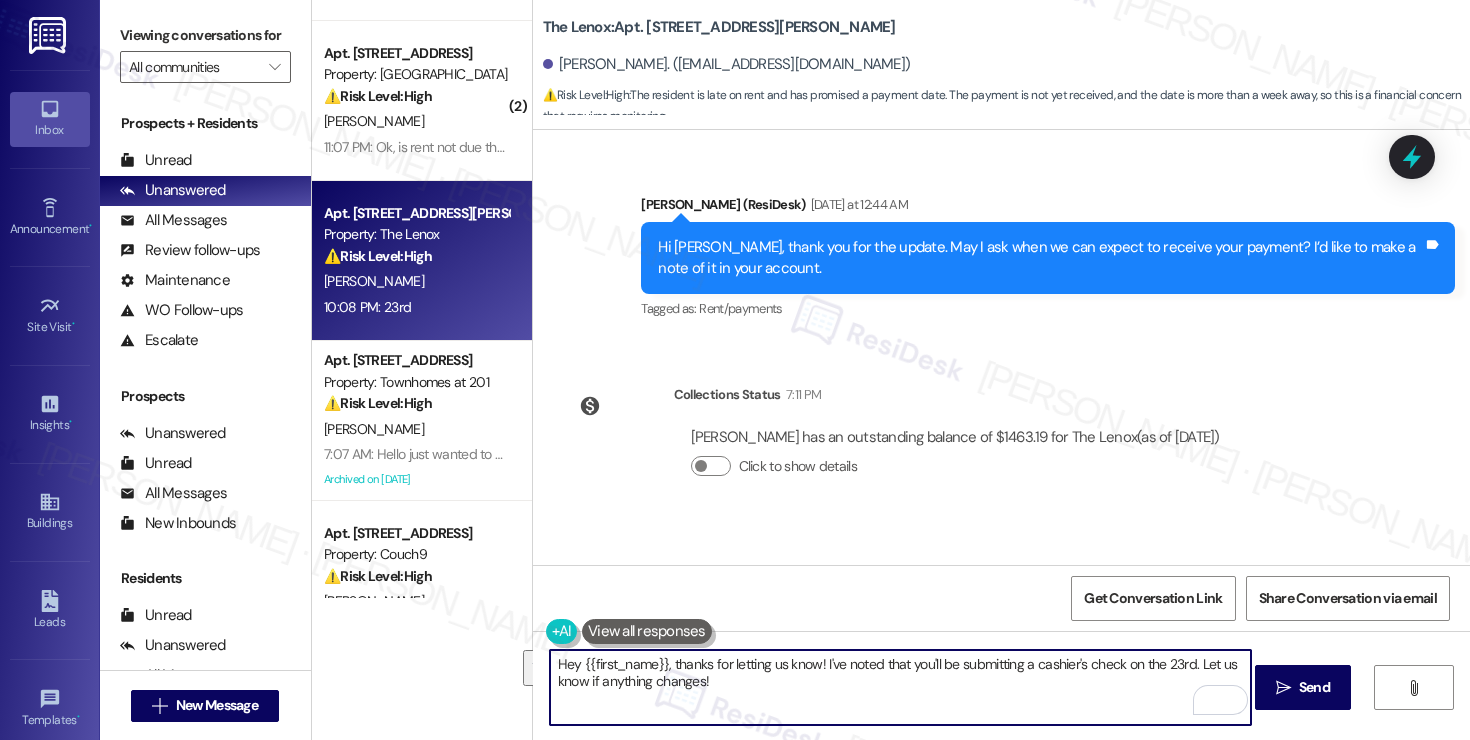 click on "Hey {{first_name}}, thanks for letting us know! I've noted that you'll be submitting a cashier's check on the 23rd. Let us know if anything changes!" at bounding box center (900, 687) 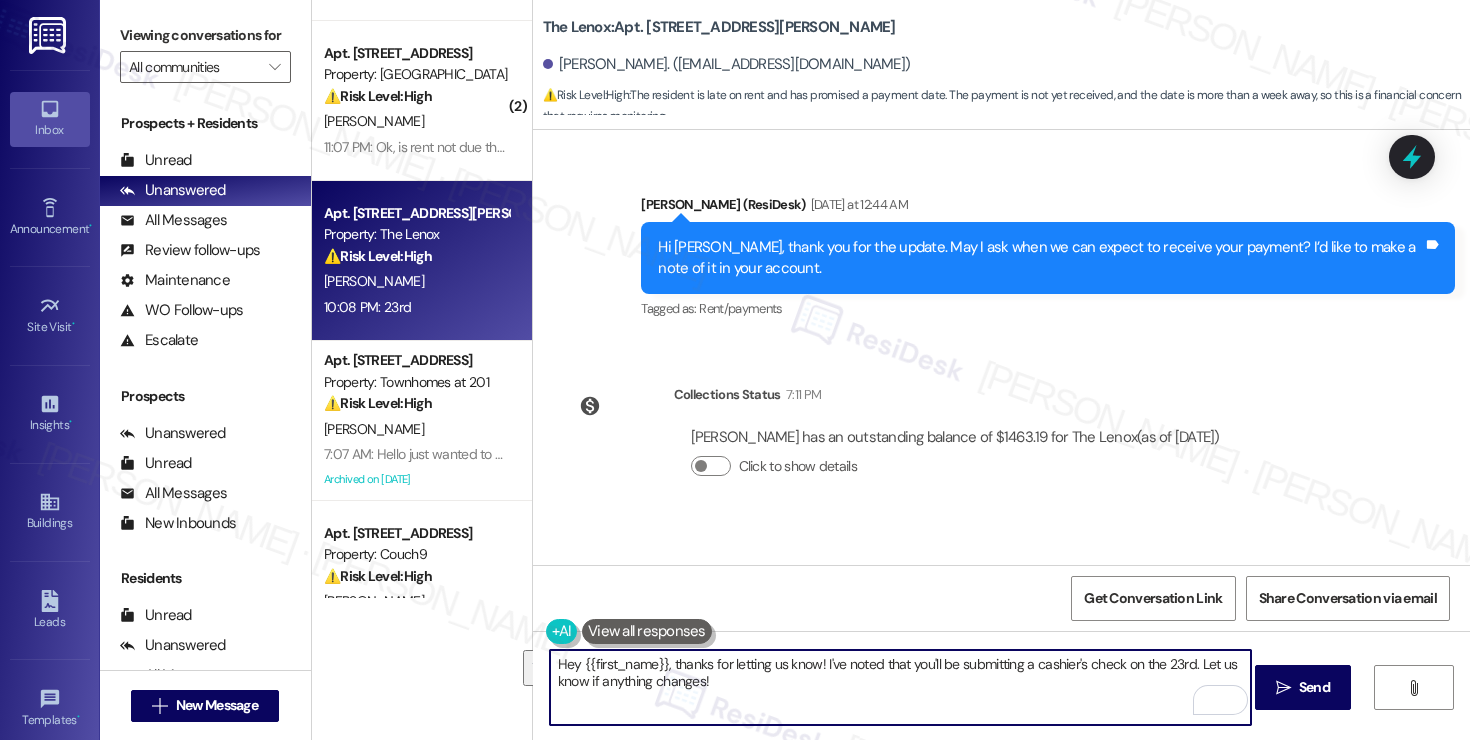 drag, startPoint x: 1194, startPoint y: 668, endPoint x: 1247, endPoint y: 663, distance: 53.235325 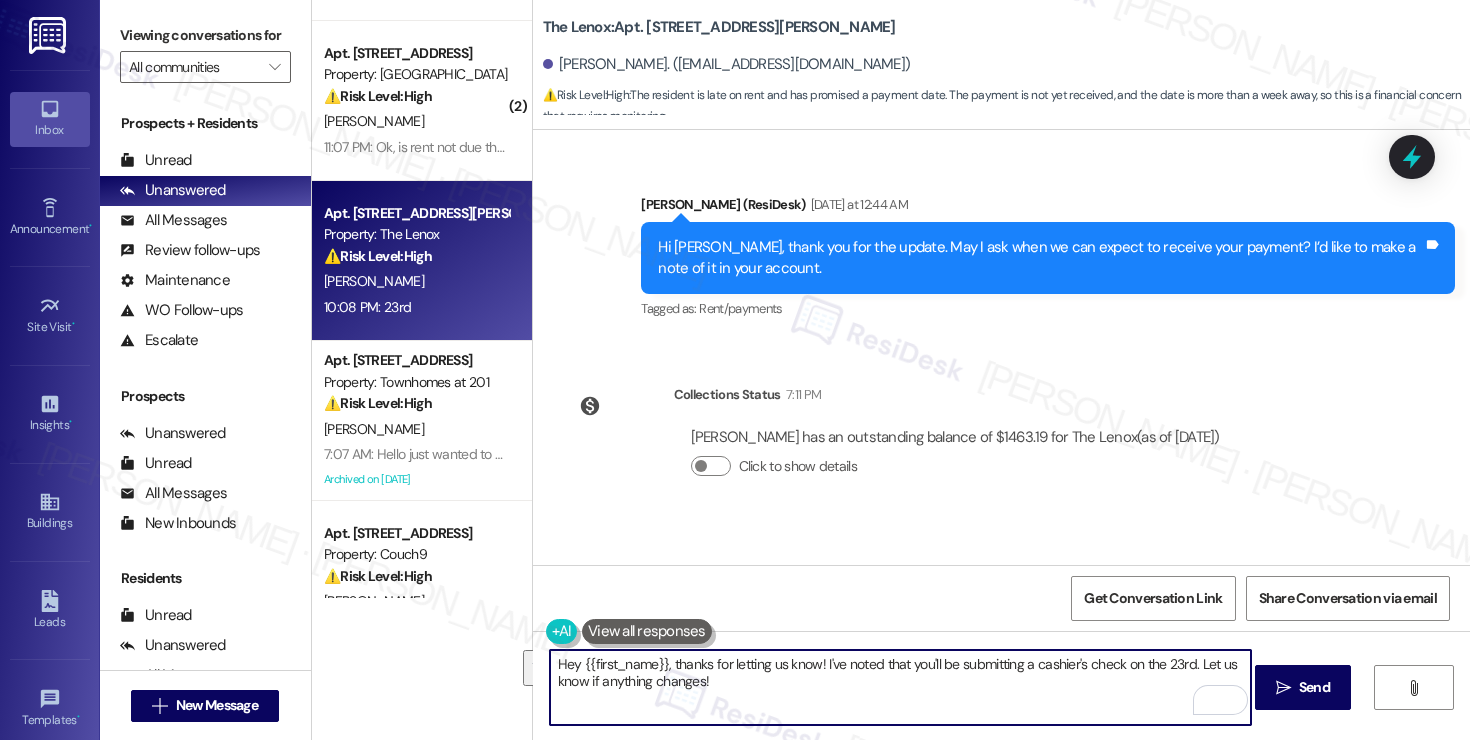 click on "Hey {{first_name}}, thanks for letting us know! I've noted that you'll be submitting a cashier's check on the 23rd. Let us know if anything changes!" at bounding box center (900, 687) 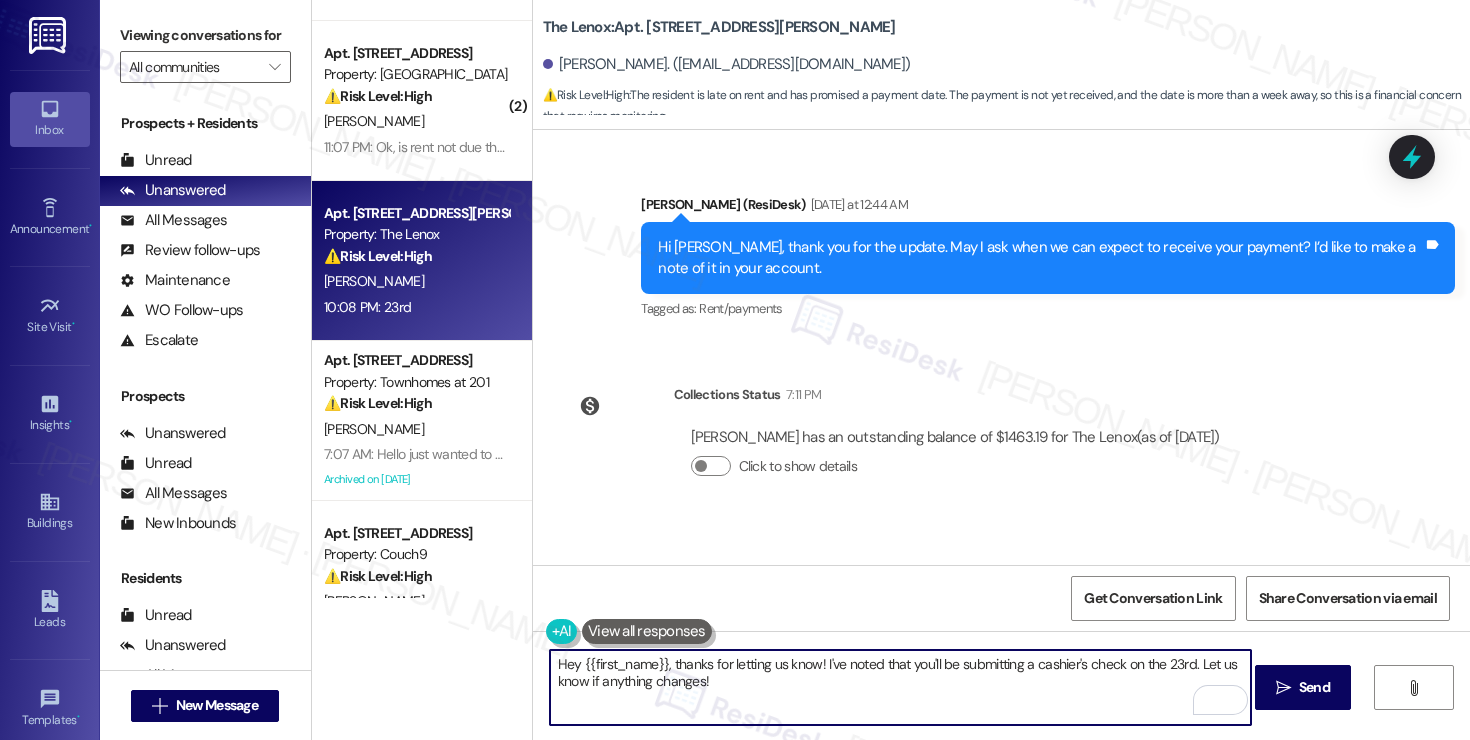 click on "Hey {{first_name}}, thanks for letting us know! I've noted that you'll be submitting a cashier's check on the 23rd. Let us know if anything changes!" at bounding box center [900, 687] 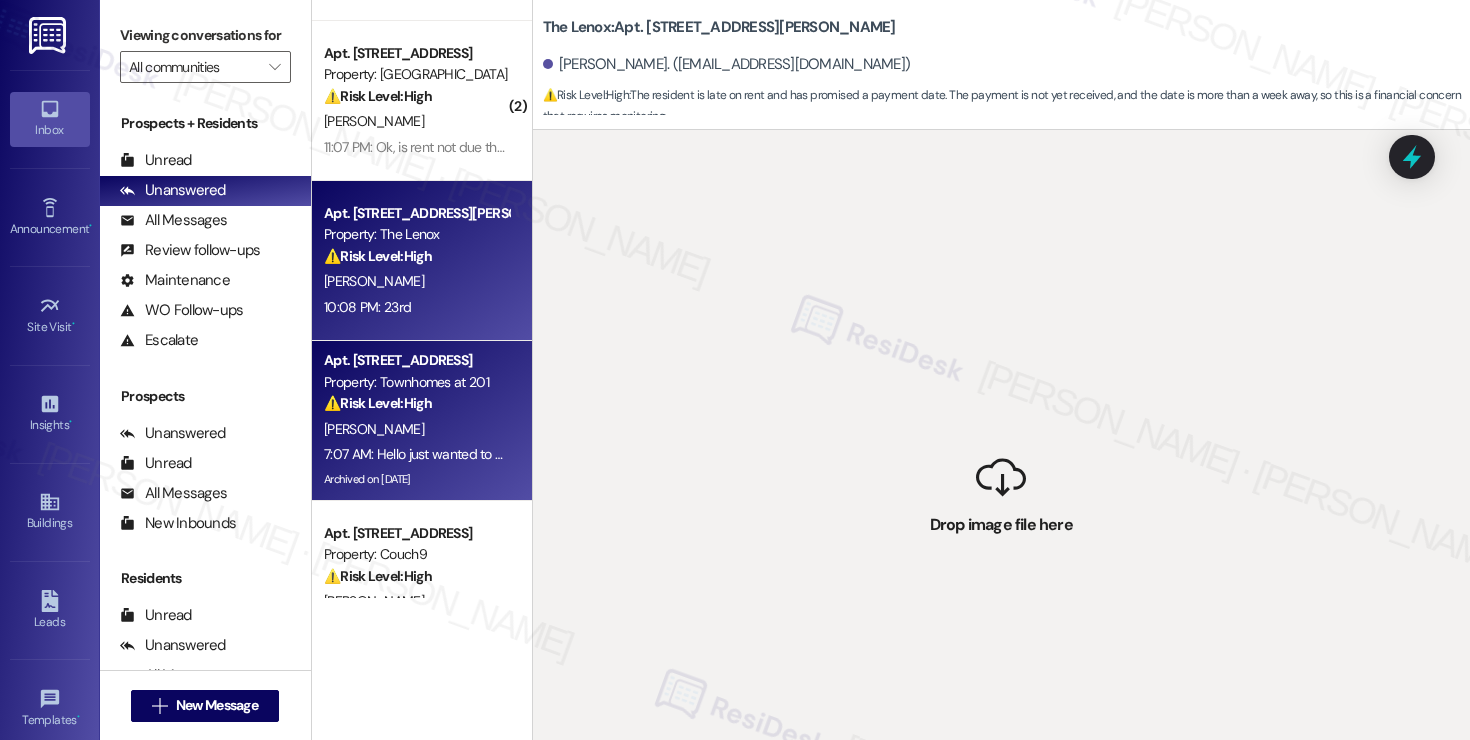 click on "⚠️  Risk Level:  High" at bounding box center (378, 403) 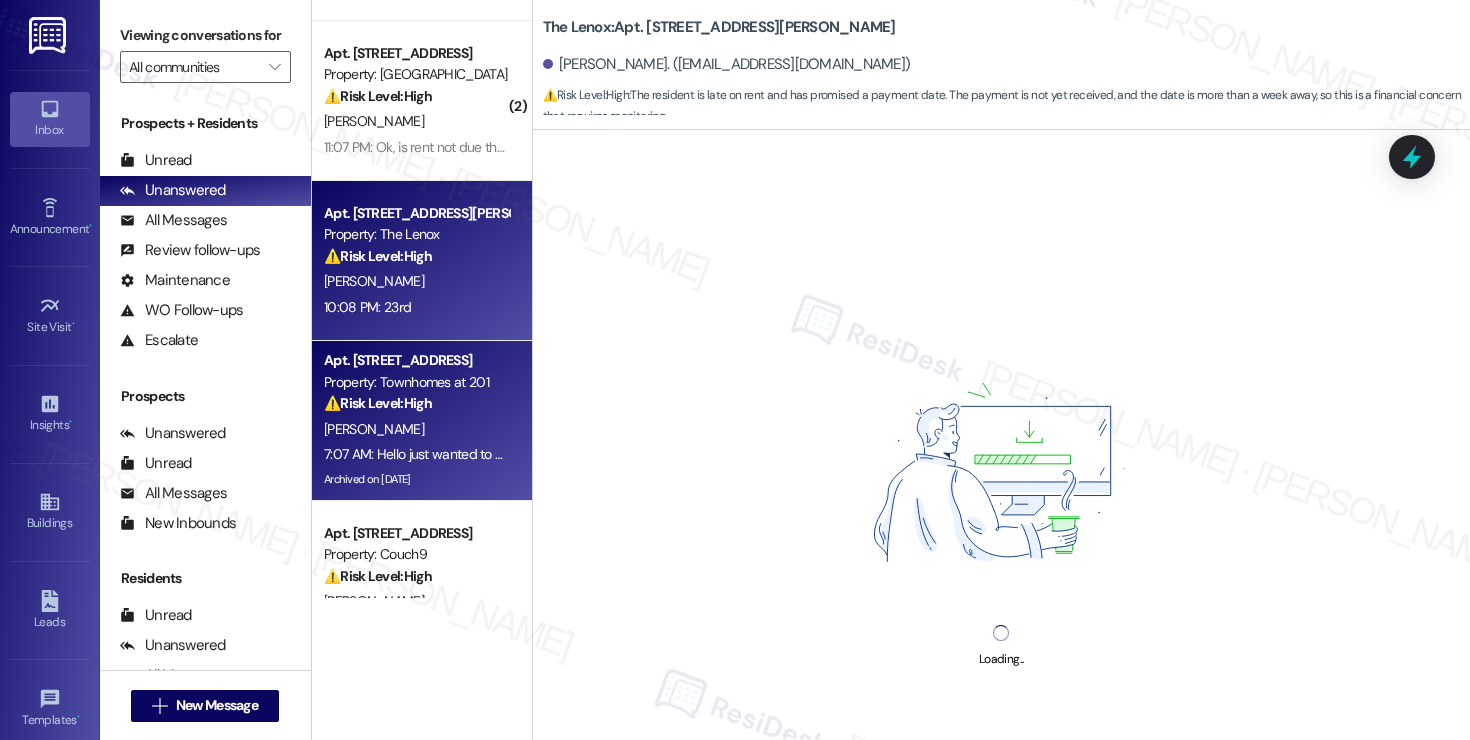click on "⚠️  Risk Level:  High" at bounding box center (378, 256) 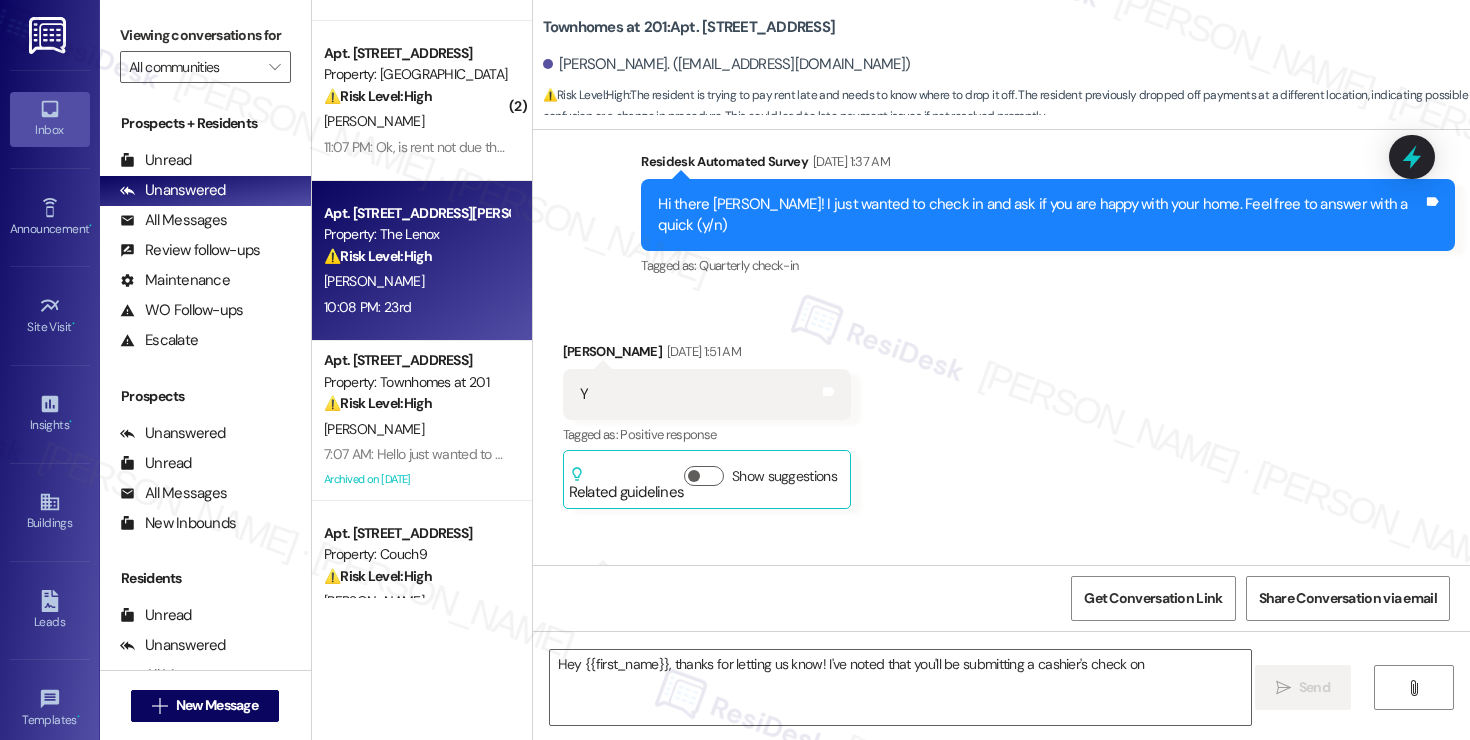 scroll, scrollTop: 24978, scrollLeft: 0, axis: vertical 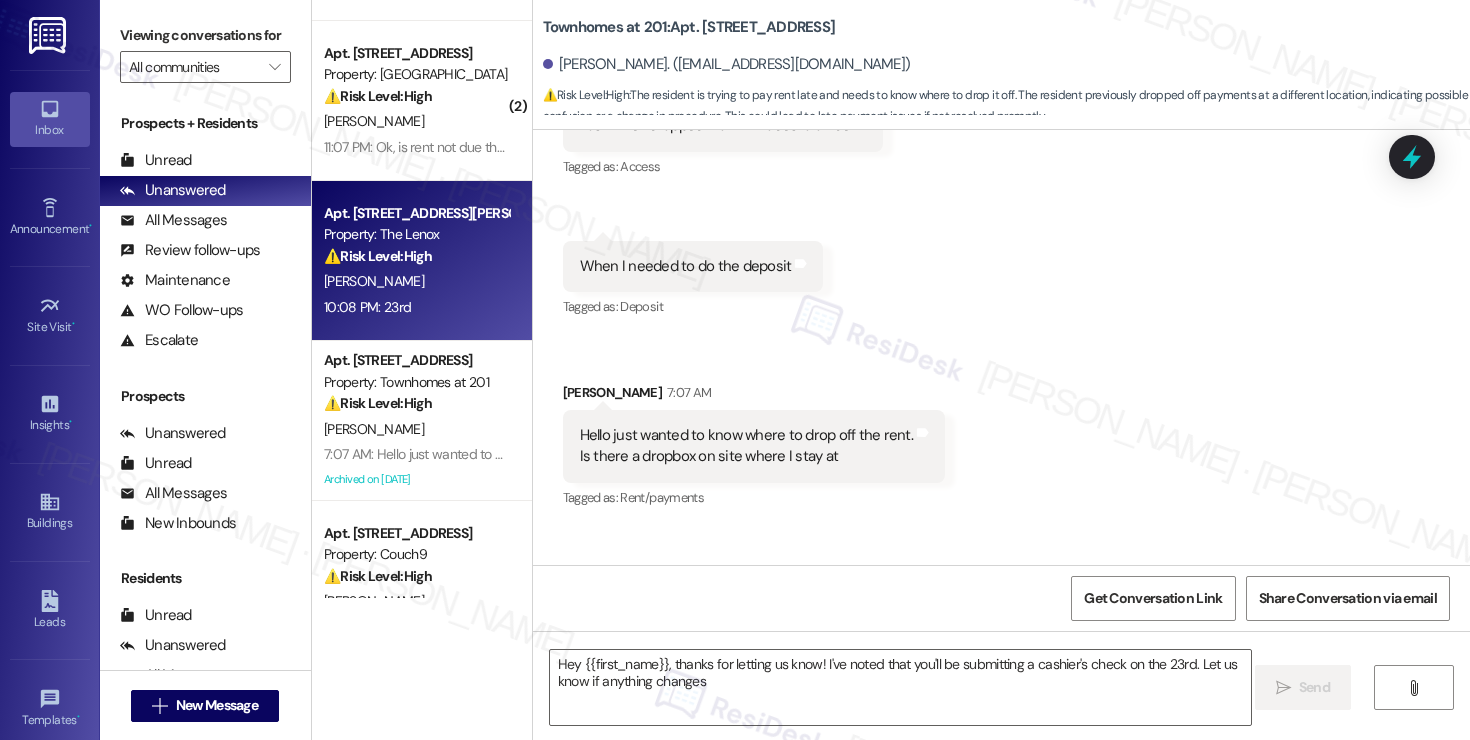 type on "Hey {{first_name}}, thanks for letting us know! I've noted that you'll be submitting a cashier's check on the 23rd. Let us know if anything changes!" 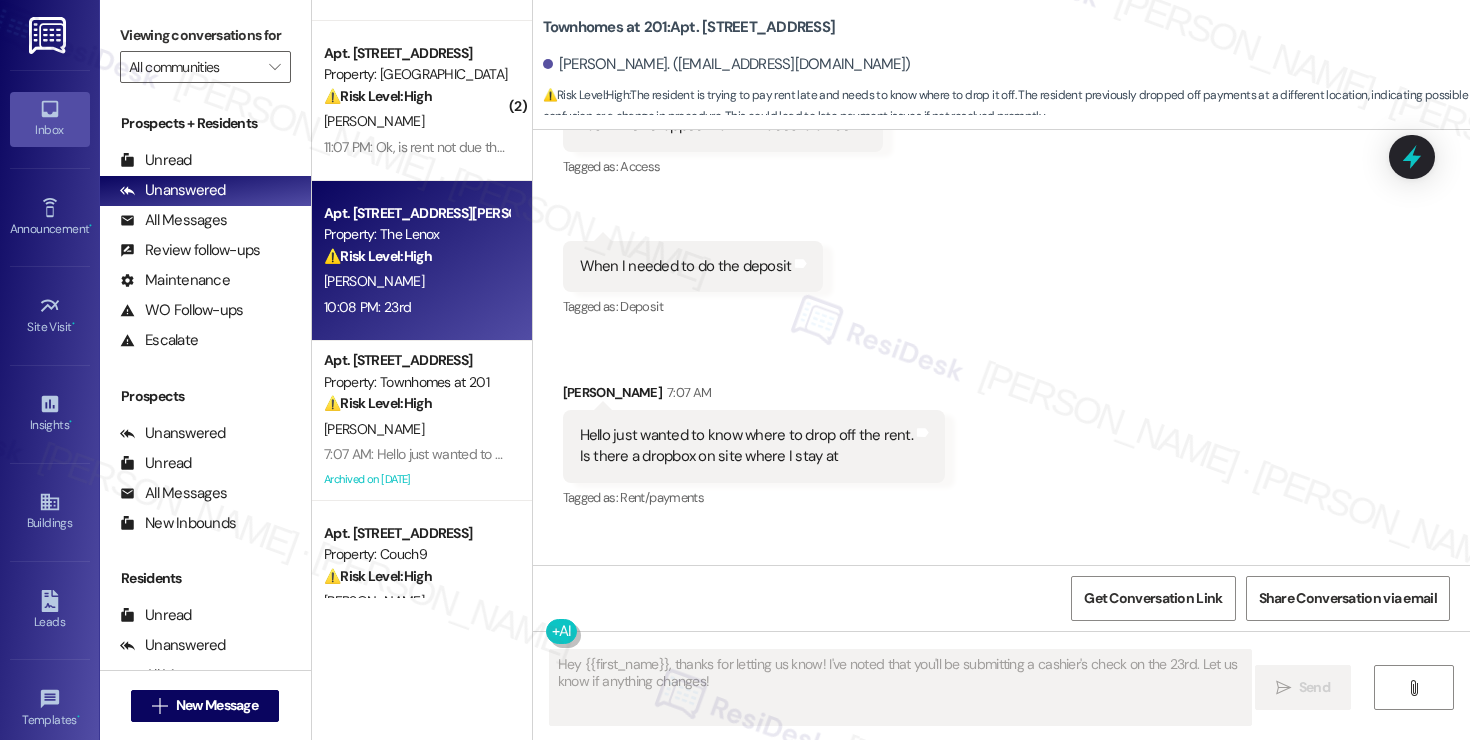 click on "H. Sterkel" at bounding box center [416, 281] 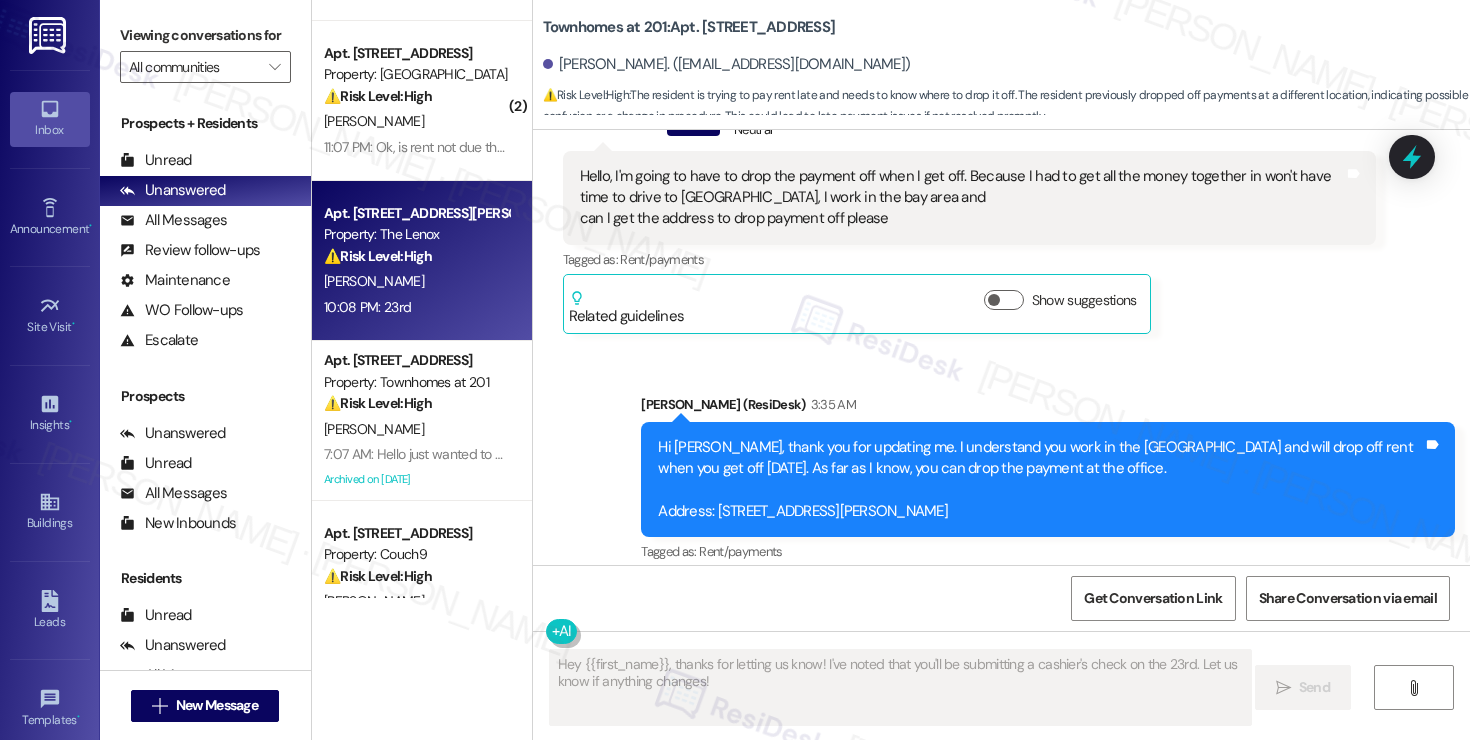 scroll, scrollTop: 24279, scrollLeft: 0, axis: vertical 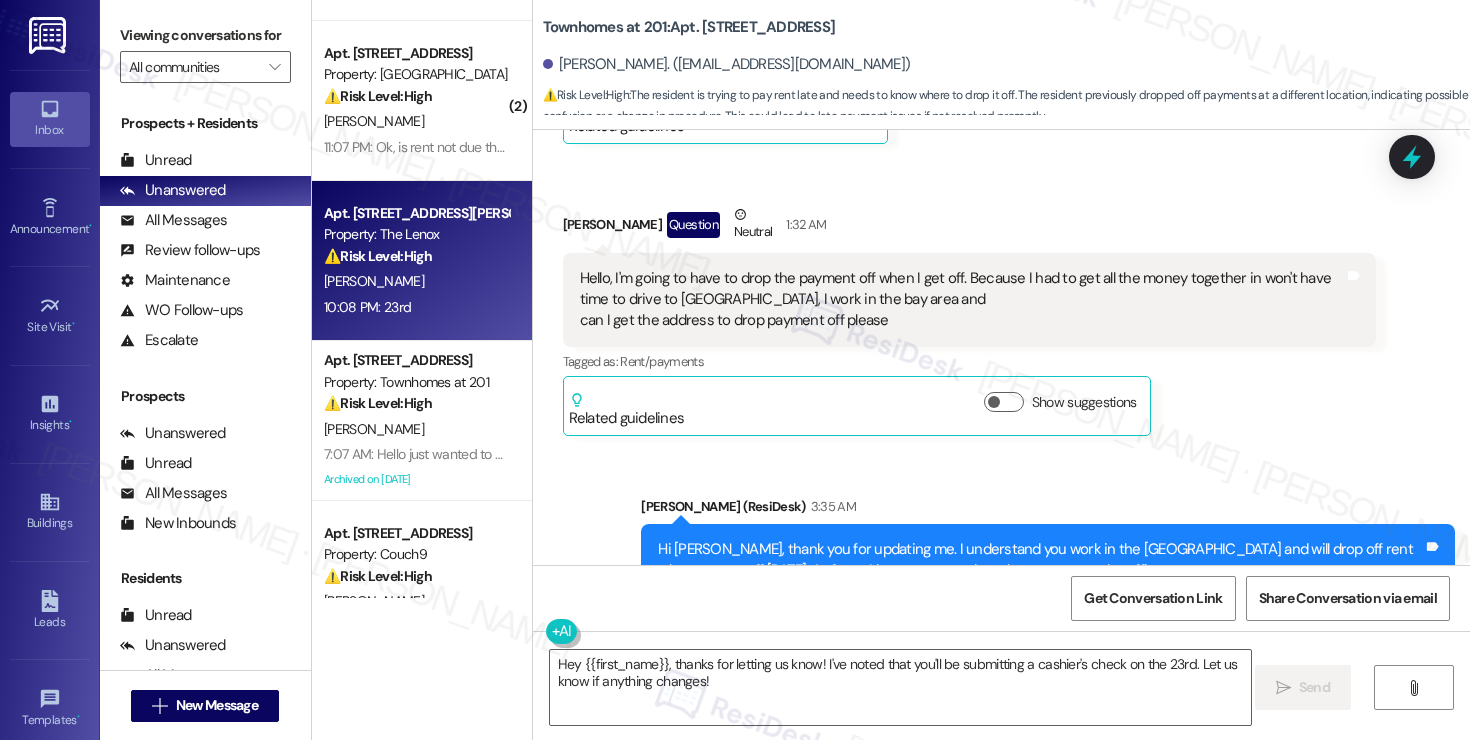 click on "Property: The Lenox" at bounding box center (416, 234) 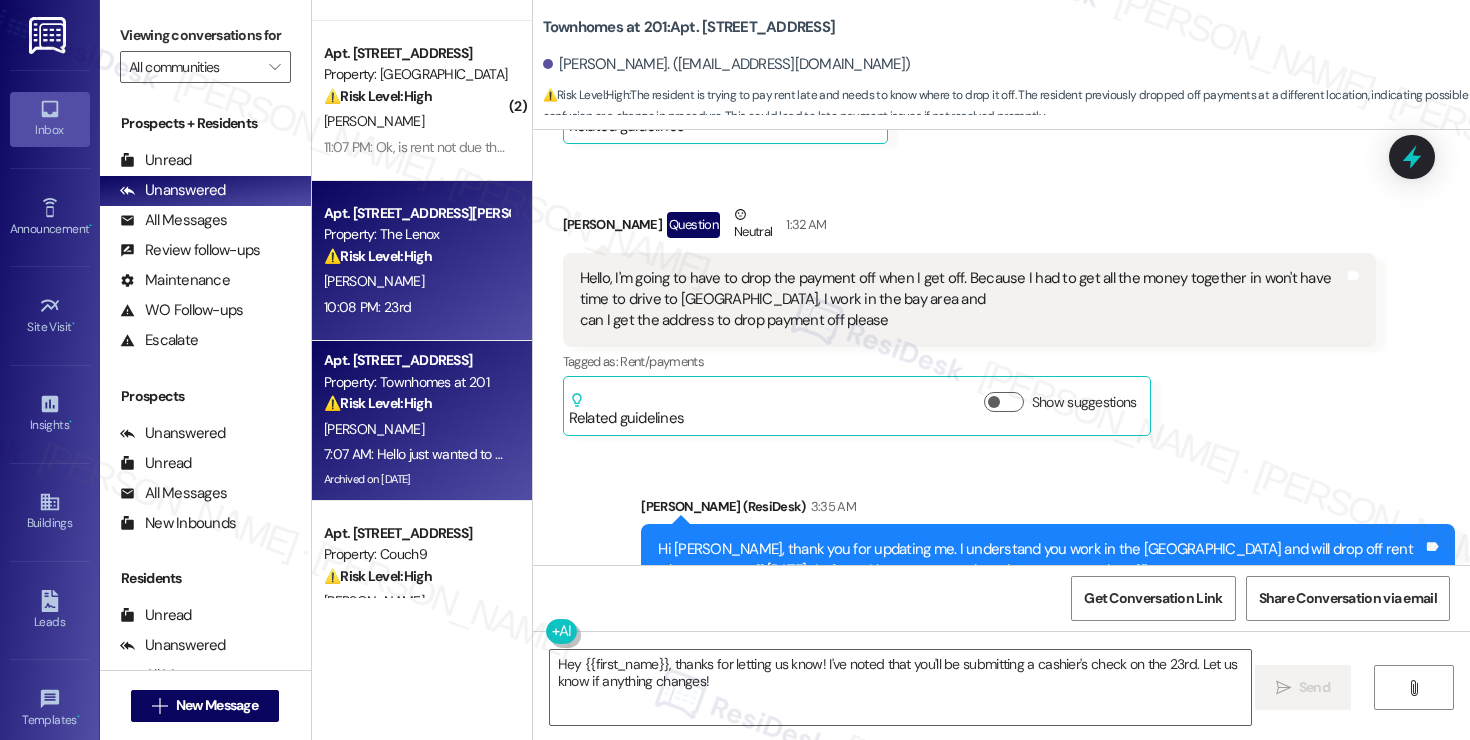 click on "Property: Townhomes at 201" at bounding box center [416, 382] 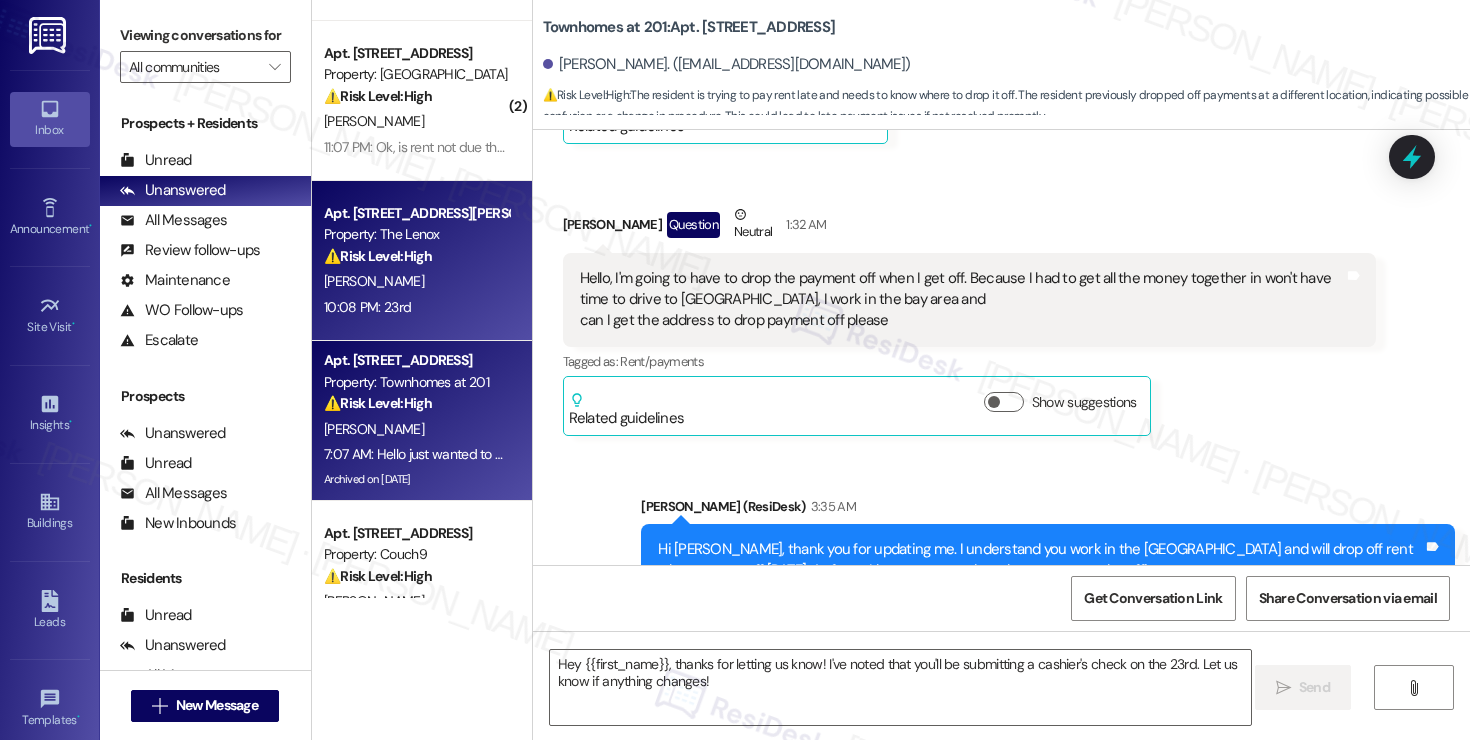 type on "Fetching suggested responses. Please feel free to read through the conversation in the meantime." 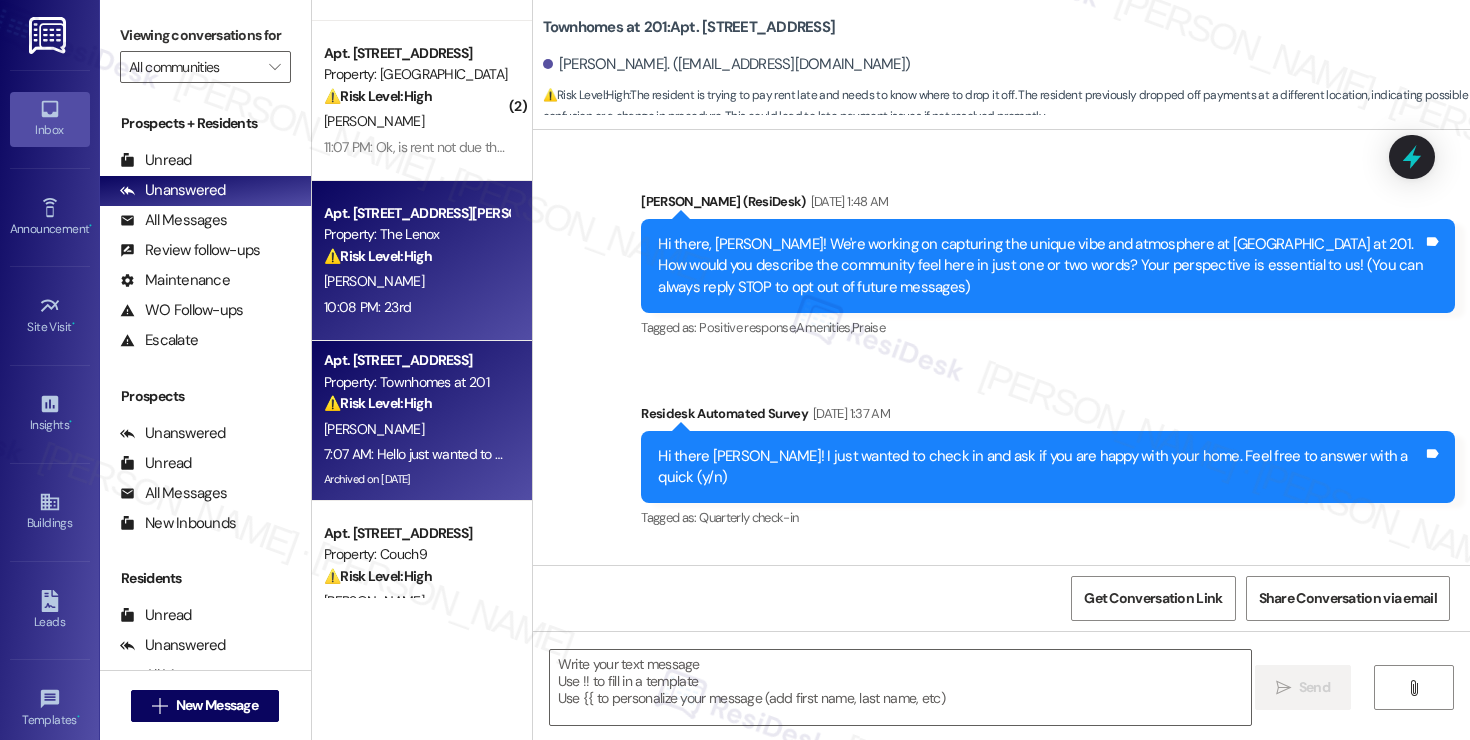 click on "Property: The Lenox" at bounding box center [416, 234] 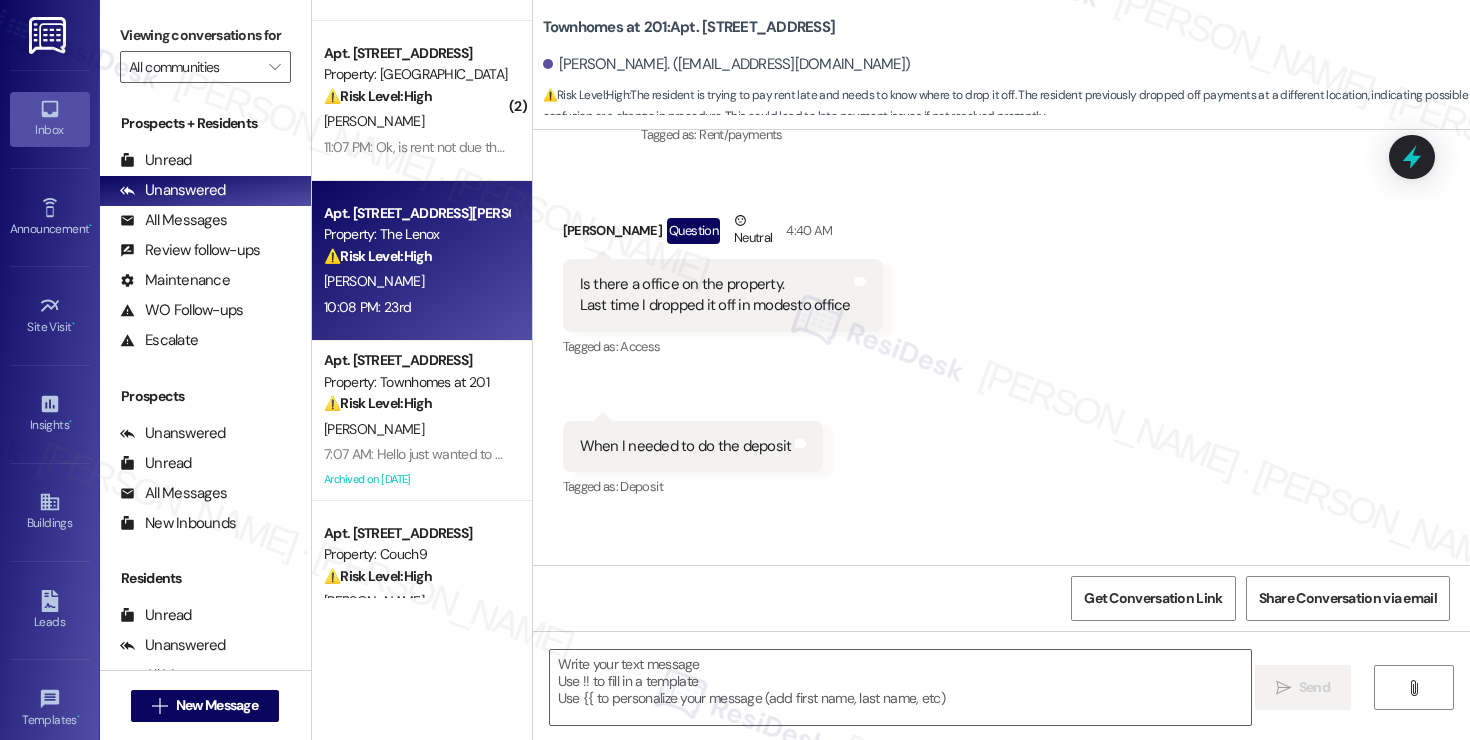 scroll, scrollTop: 24793, scrollLeft: 0, axis: vertical 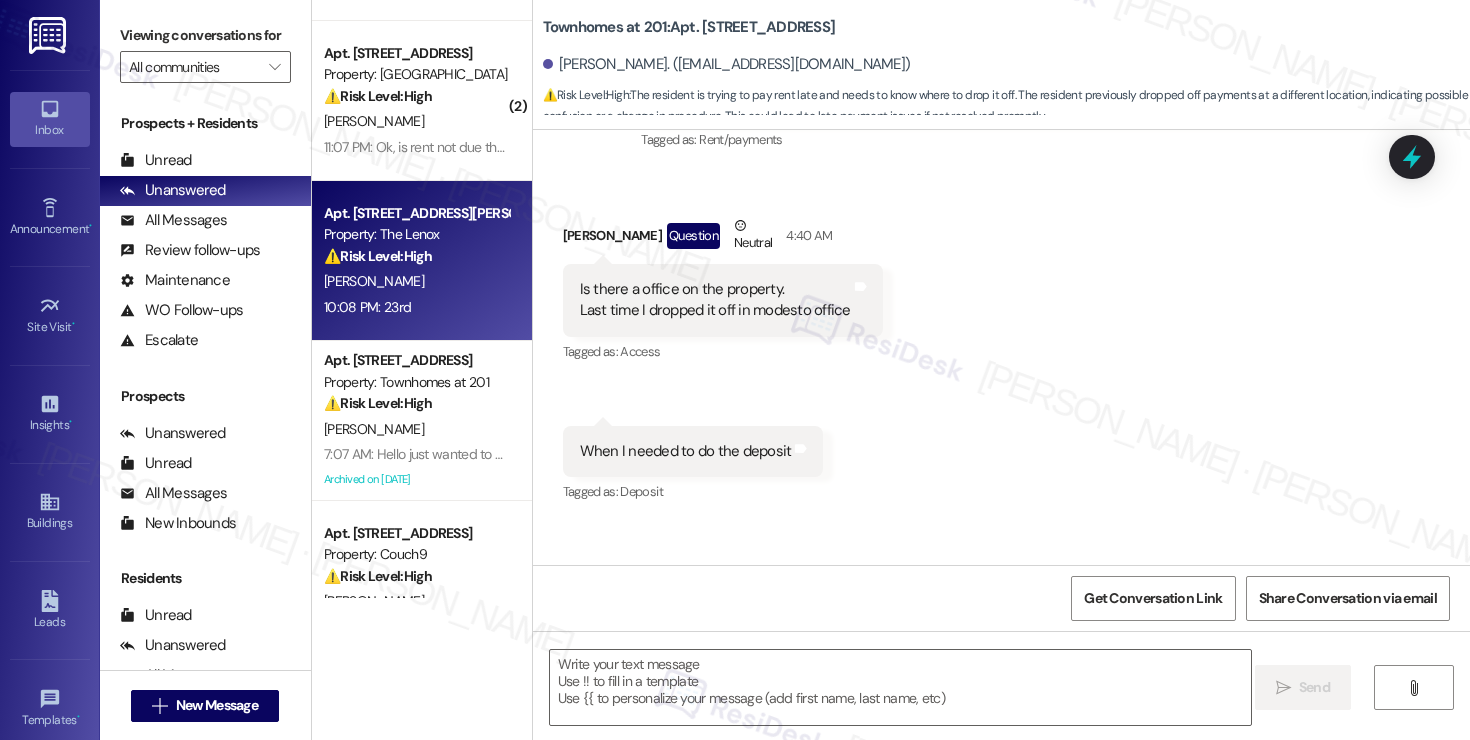 type on "Fetching suggested responses. Please feel free to read through the conversation in the meantime." 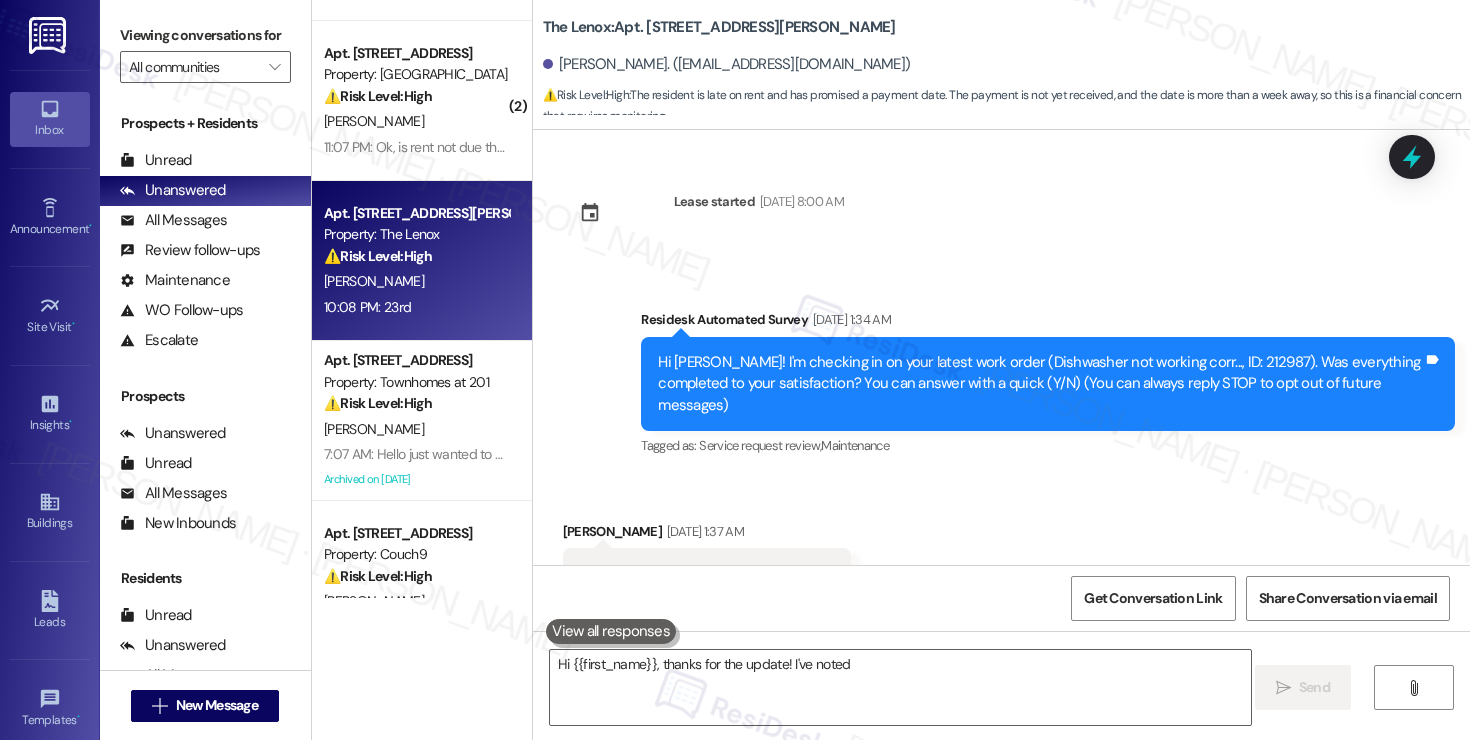 click on "Property: The Lenox" at bounding box center [416, 234] 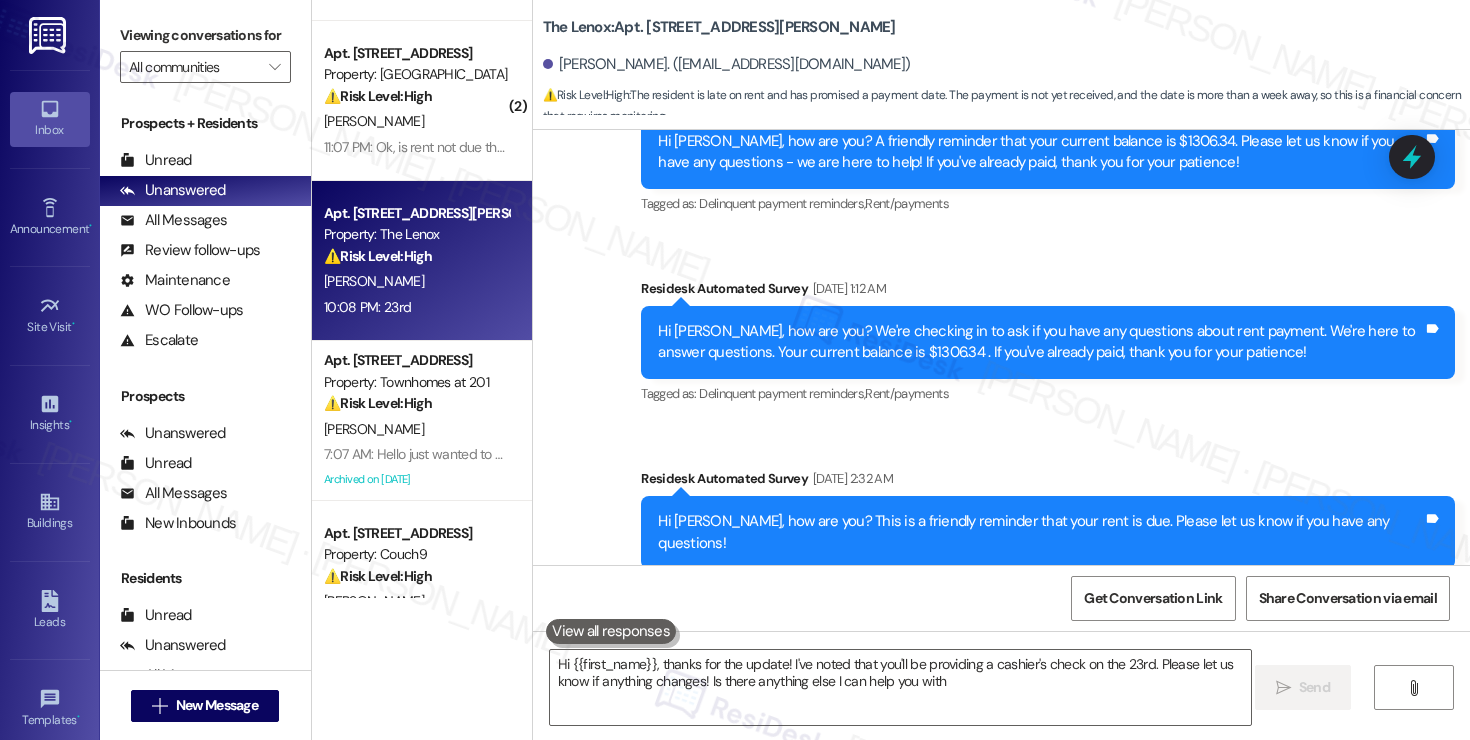 type on "Hi {{first_name}}, thanks for the update! I've noted that you'll be providing a cashier's check on the 23rd. Please let us know if anything changes! Is there anything else I can help you with?" 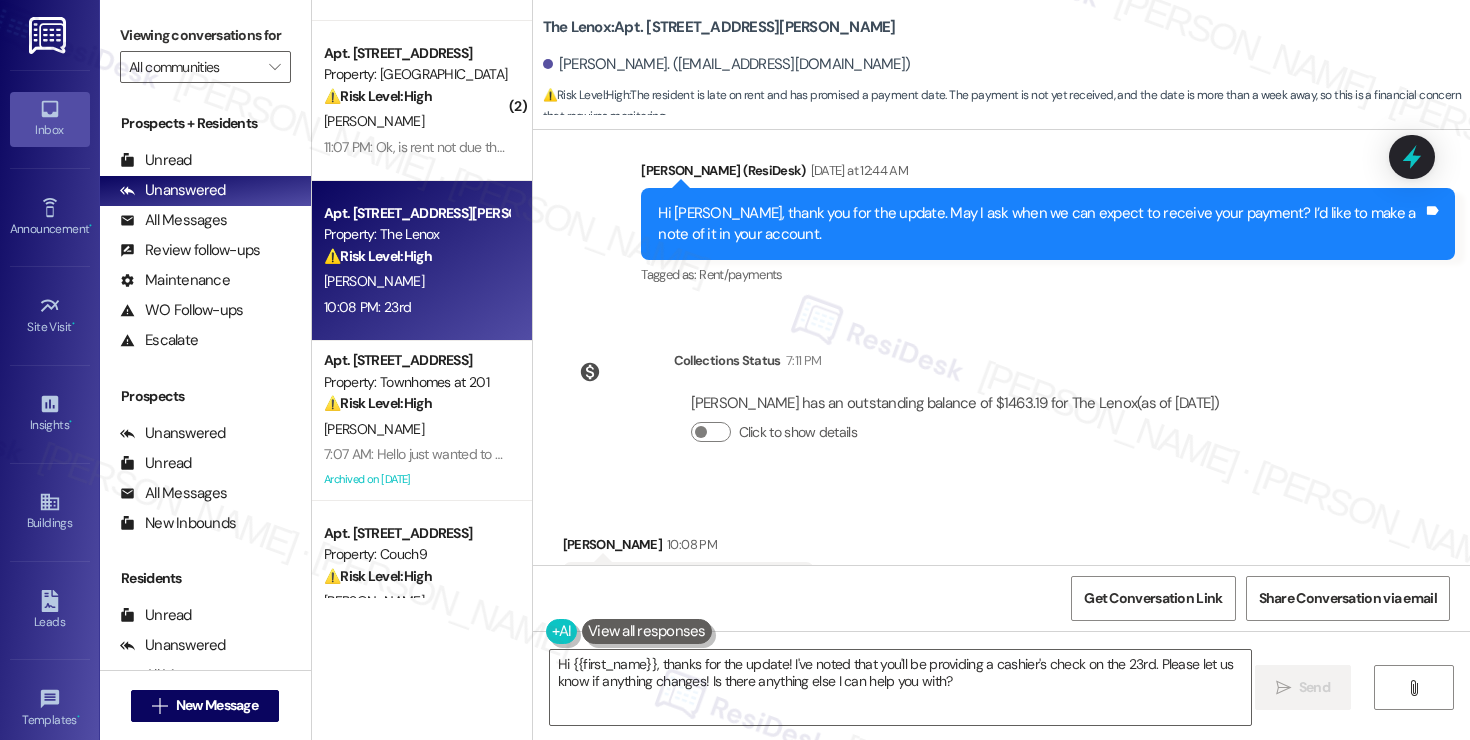 scroll, scrollTop: 4493, scrollLeft: 0, axis: vertical 